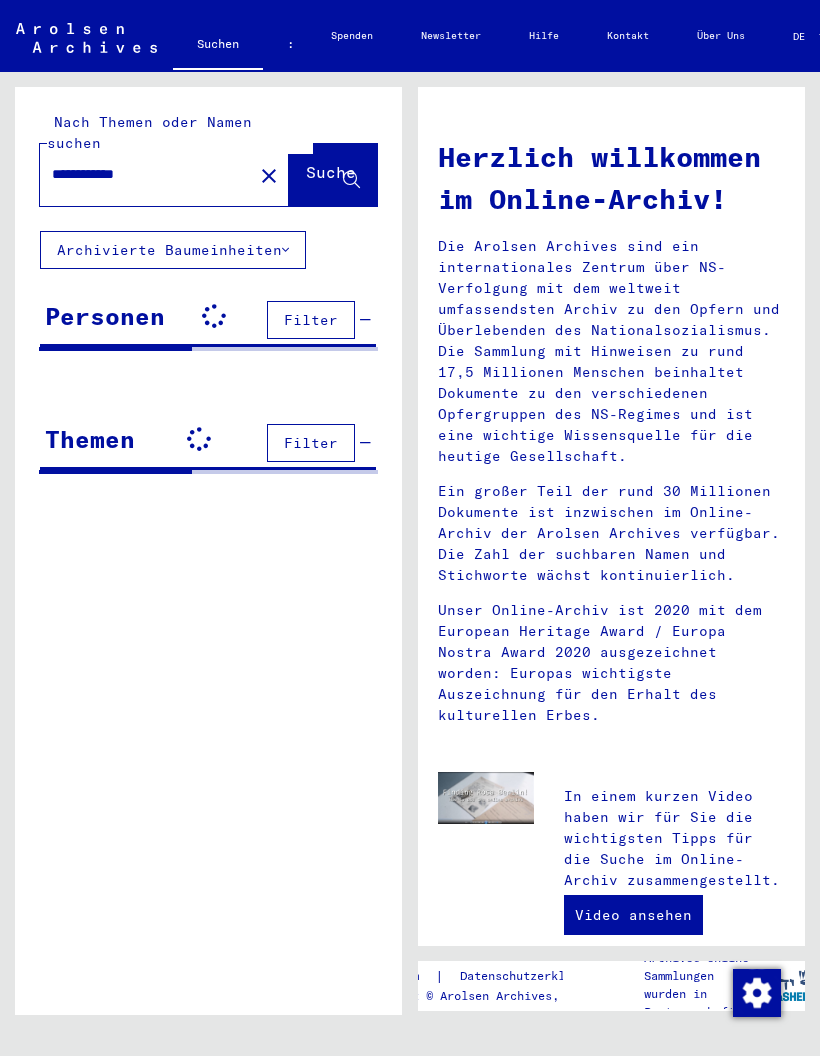scroll, scrollTop: 0, scrollLeft: 0, axis: both 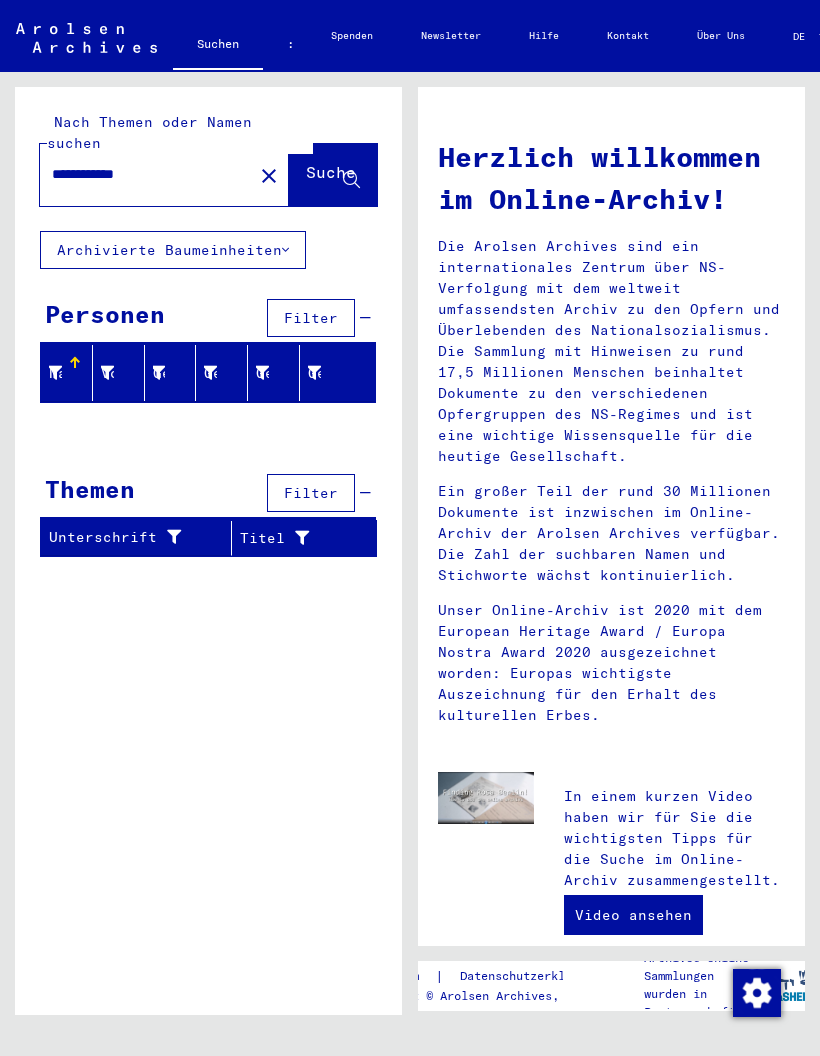 click on "**********" at bounding box center [140, 174] 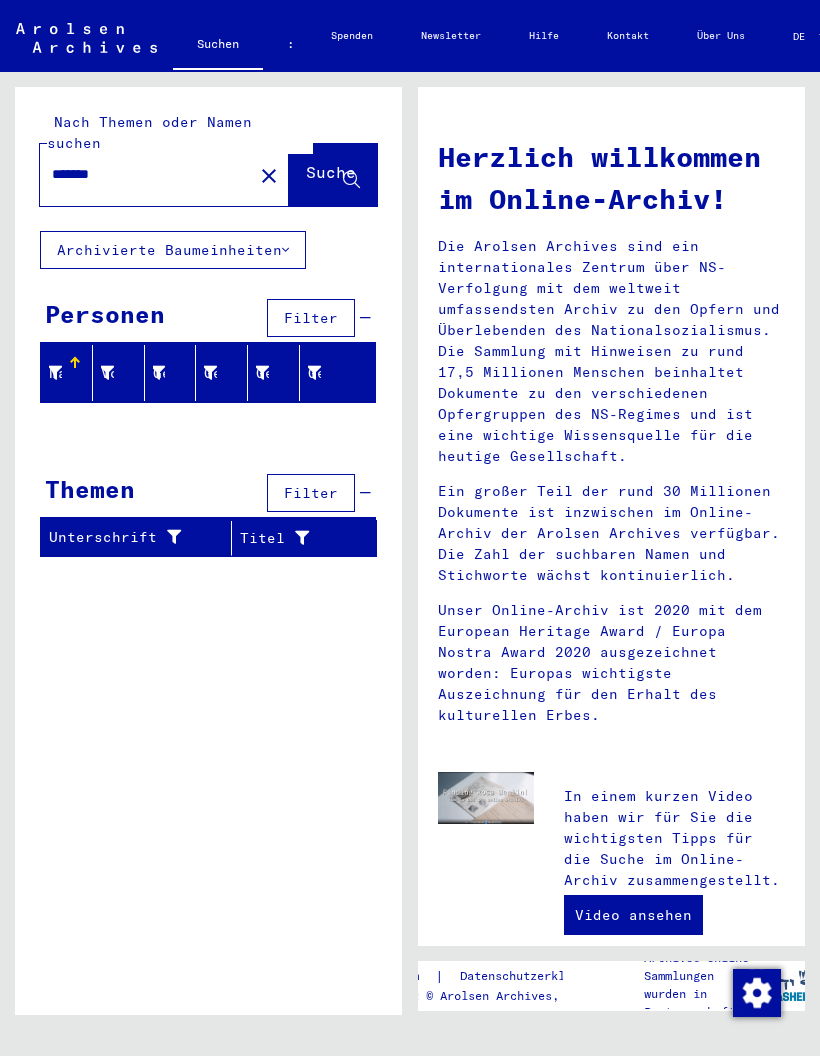 type on "*******" 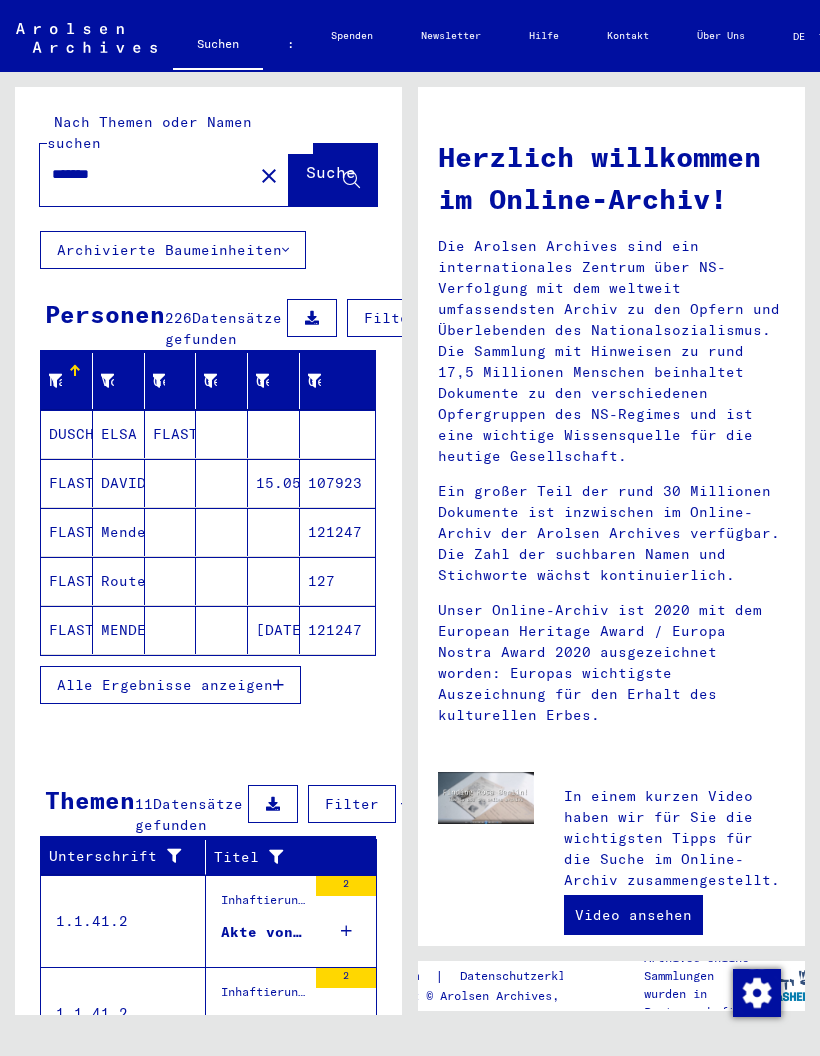 scroll, scrollTop: 0, scrollLeft: 0, axis: both 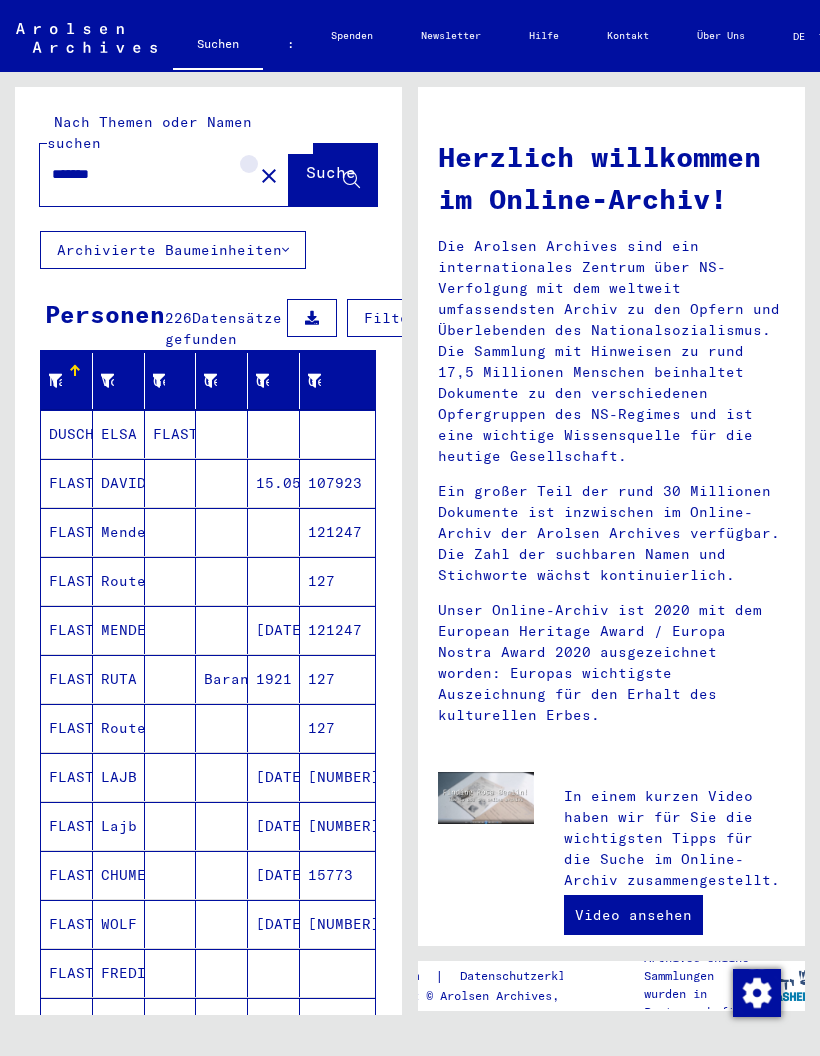 click on "close" 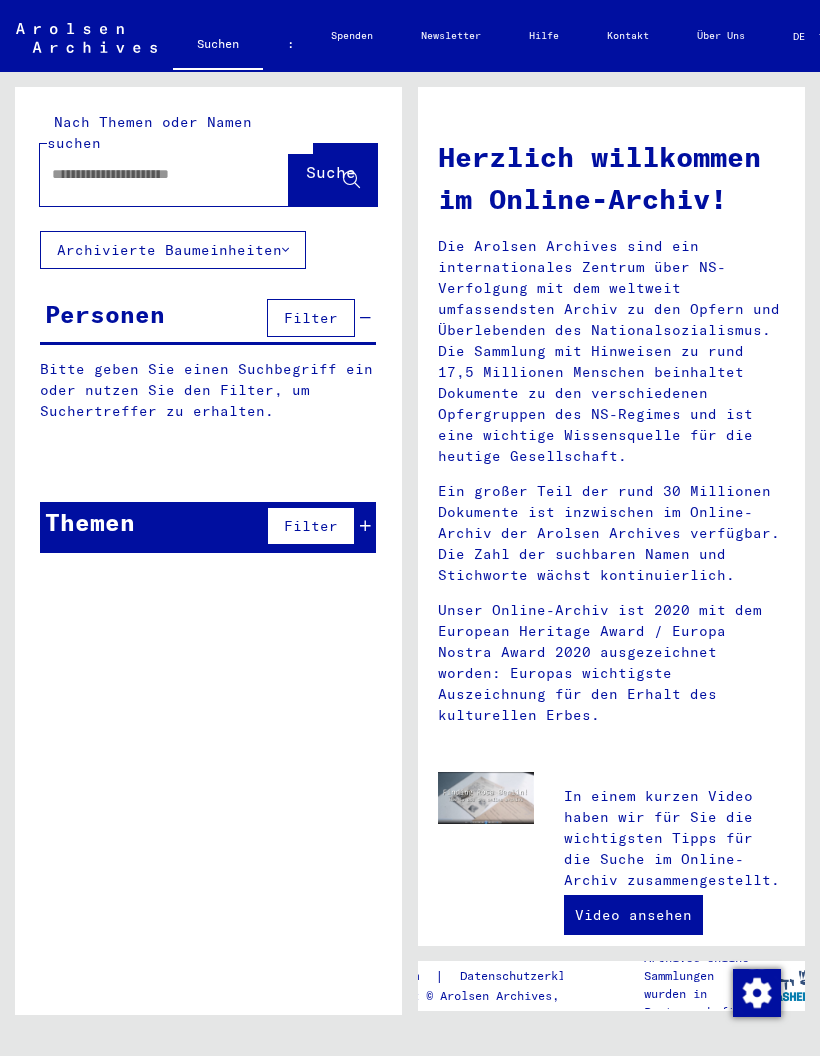 click 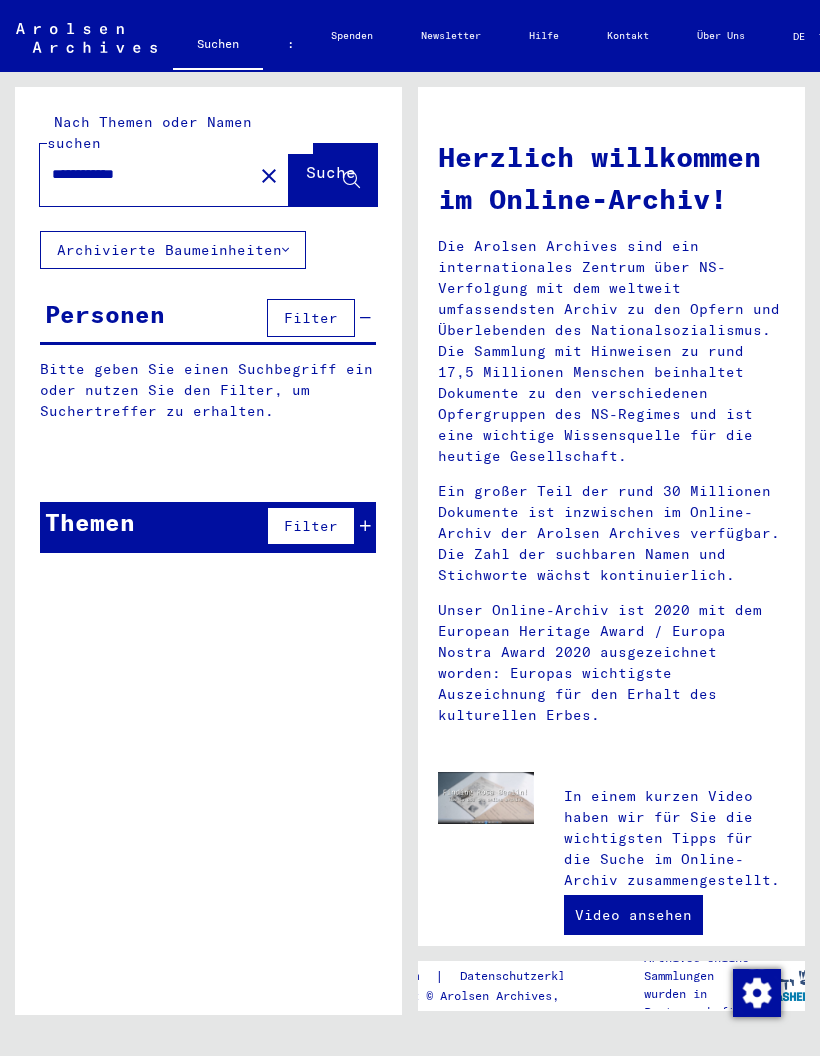 type on "**********" 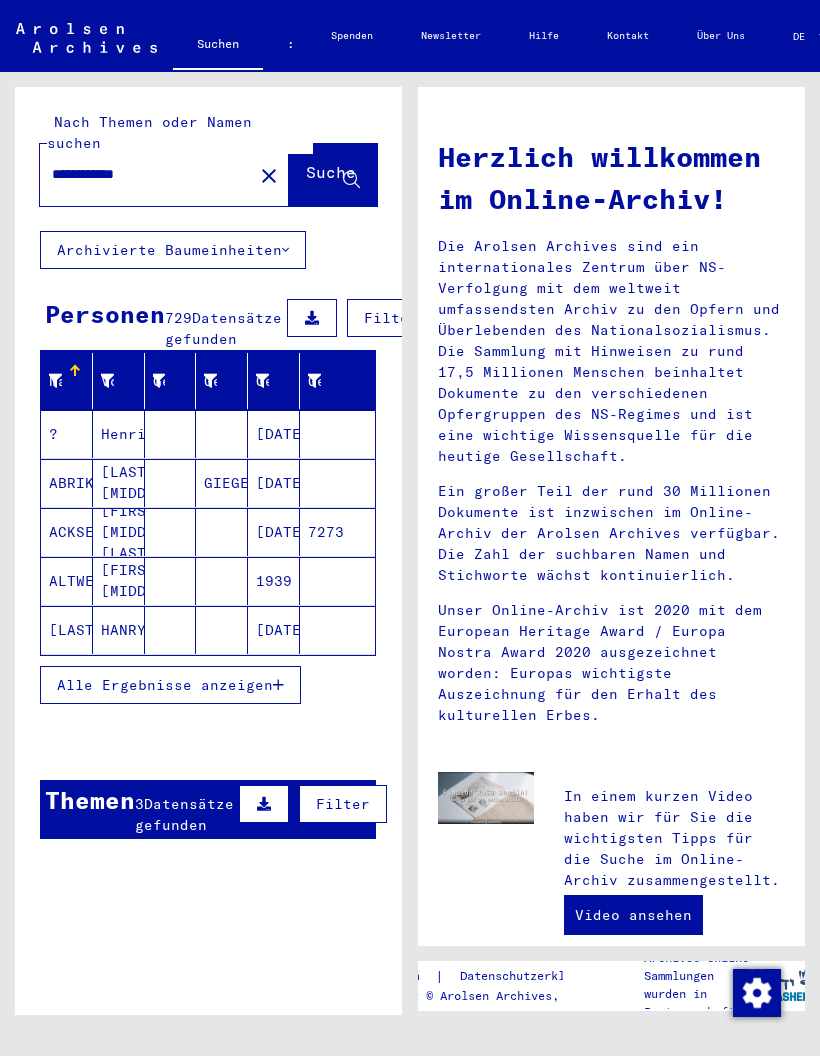 click on "Filter" at bounding box center (391, 318) 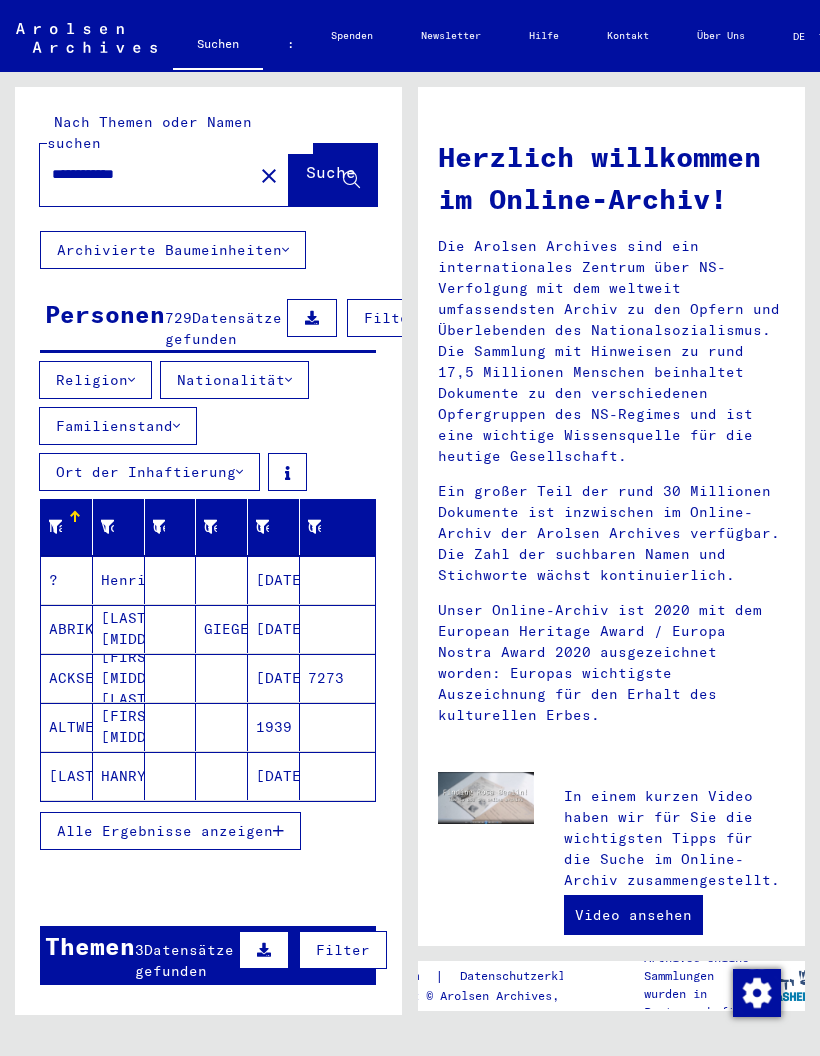 click on "Alle Ergebnisse anzeigen" at bounding box center (170, 831) 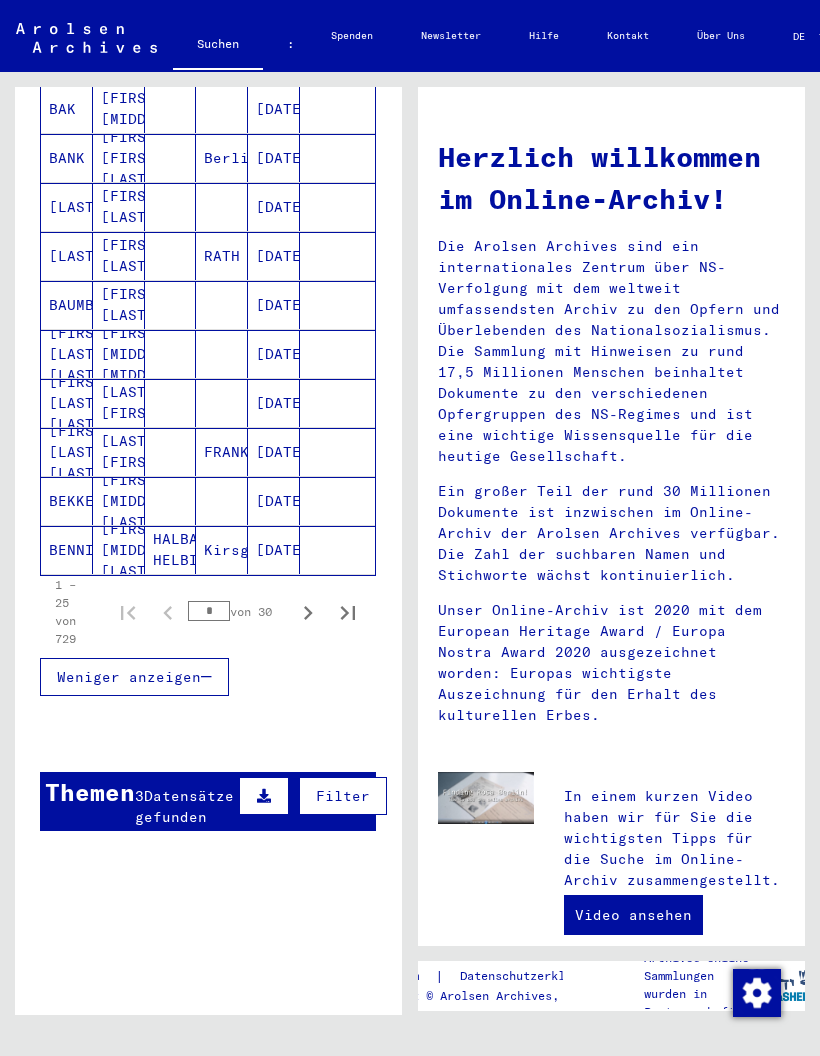 scroll, scrollTop: 1206, scrollLeft: 0, axis: vertical 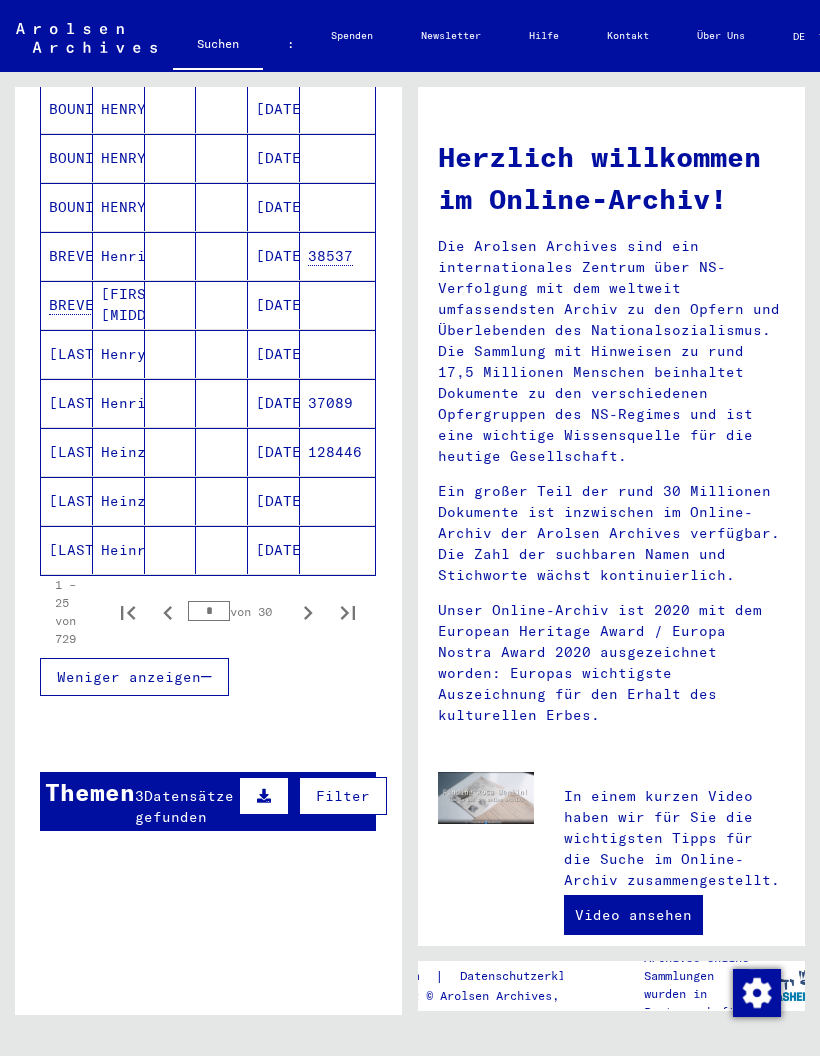 click 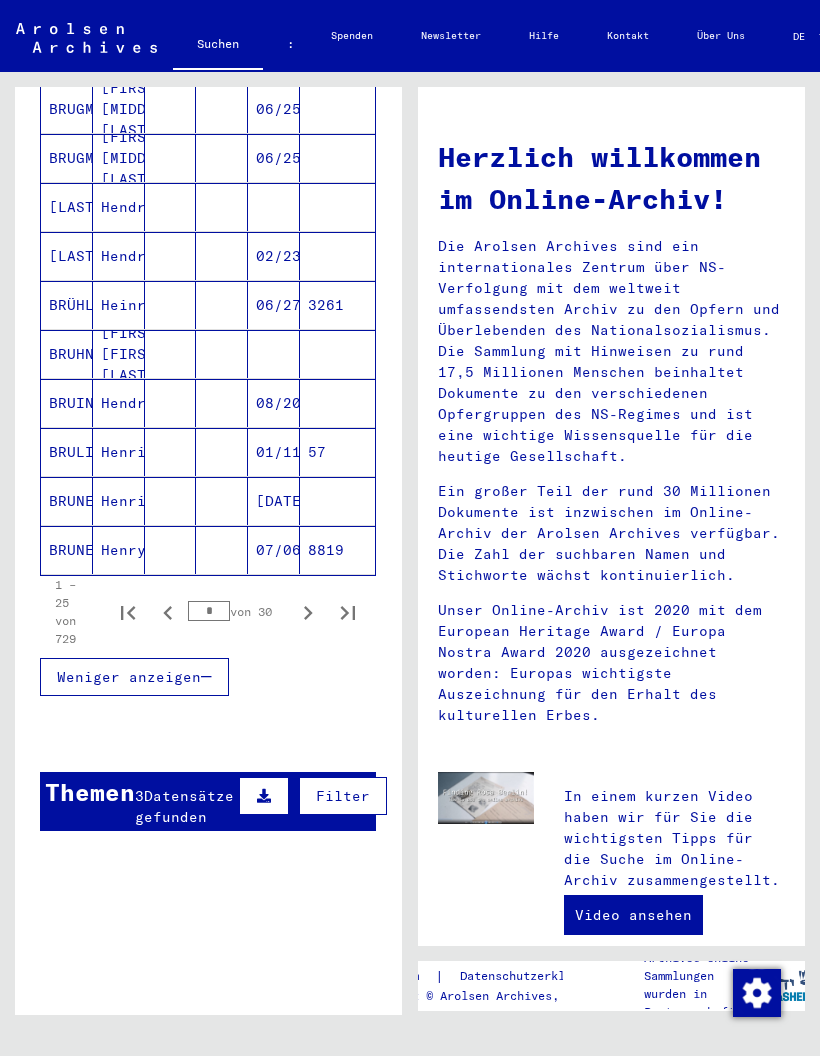 click 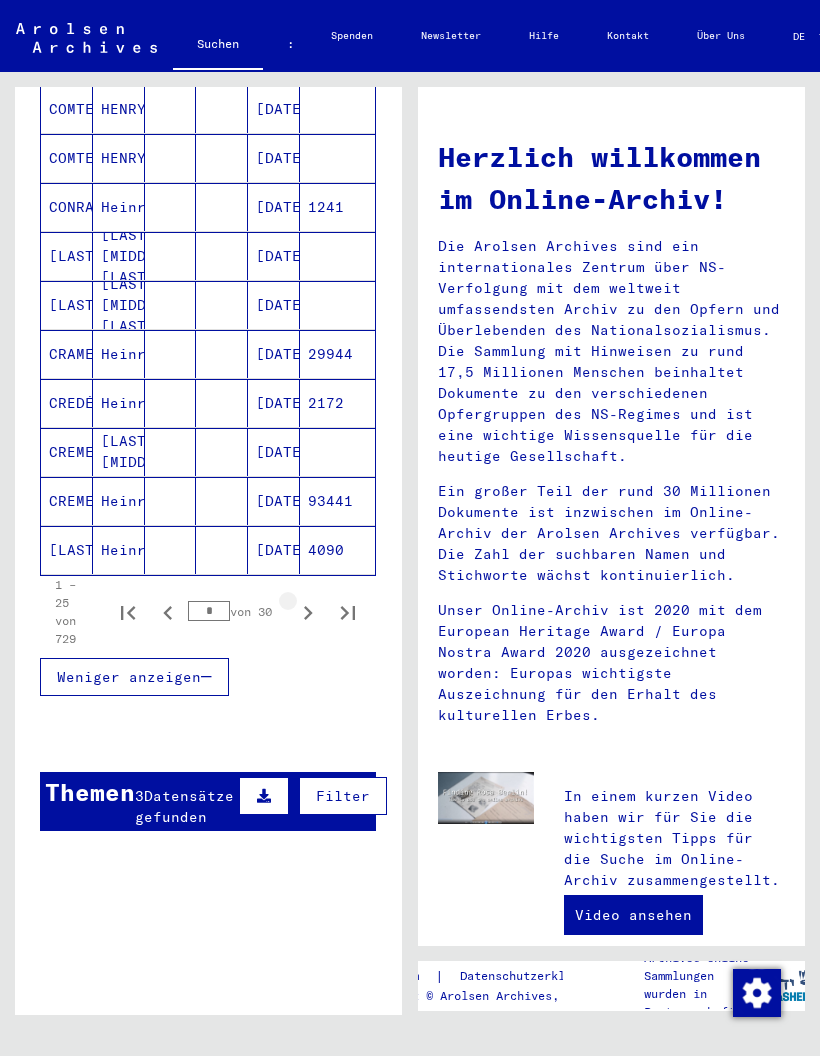 click 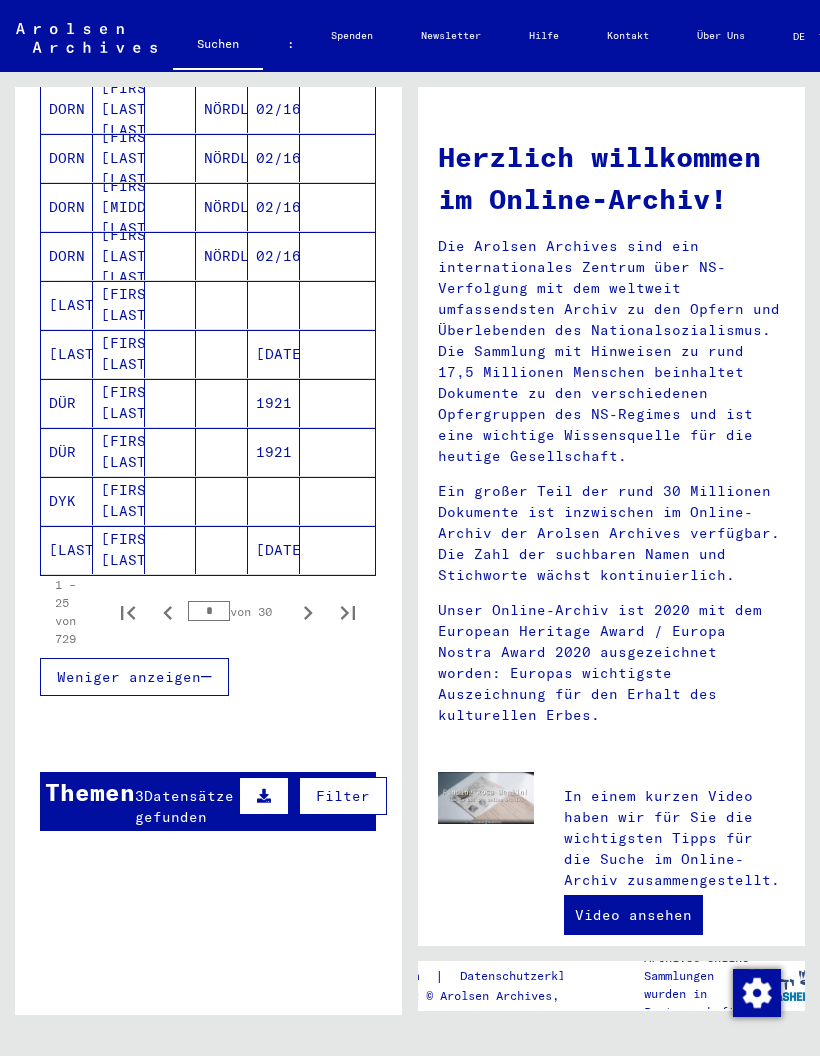 click 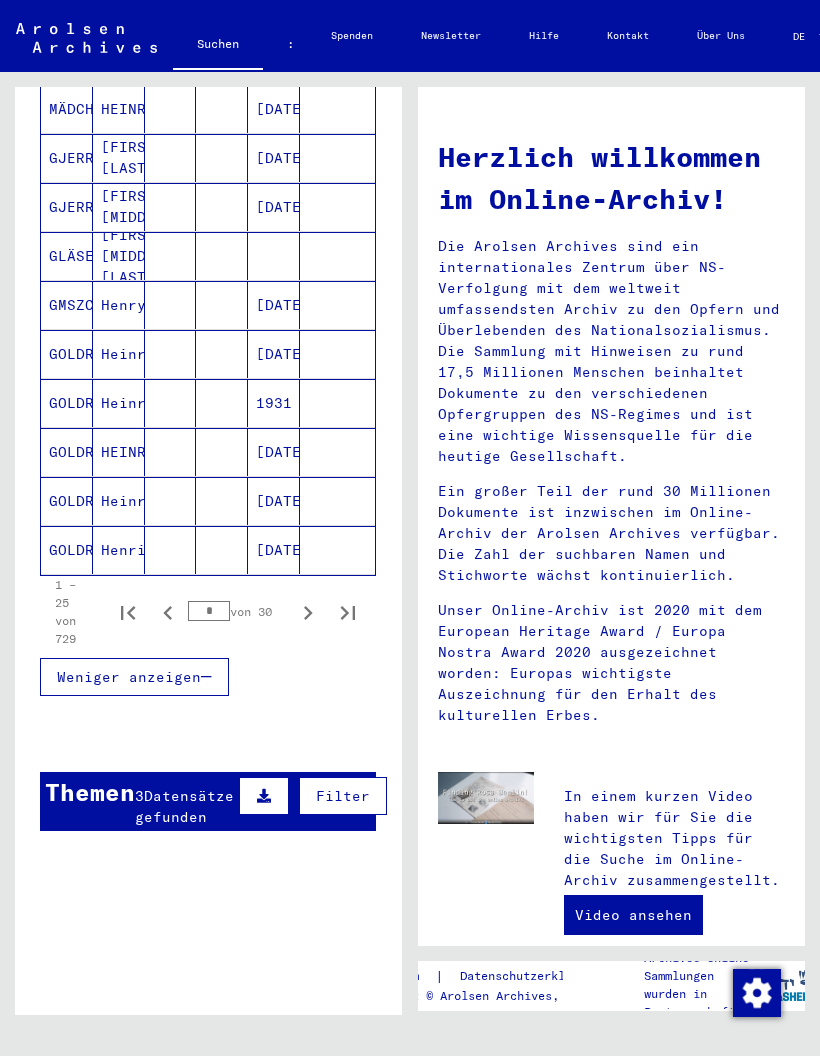 click 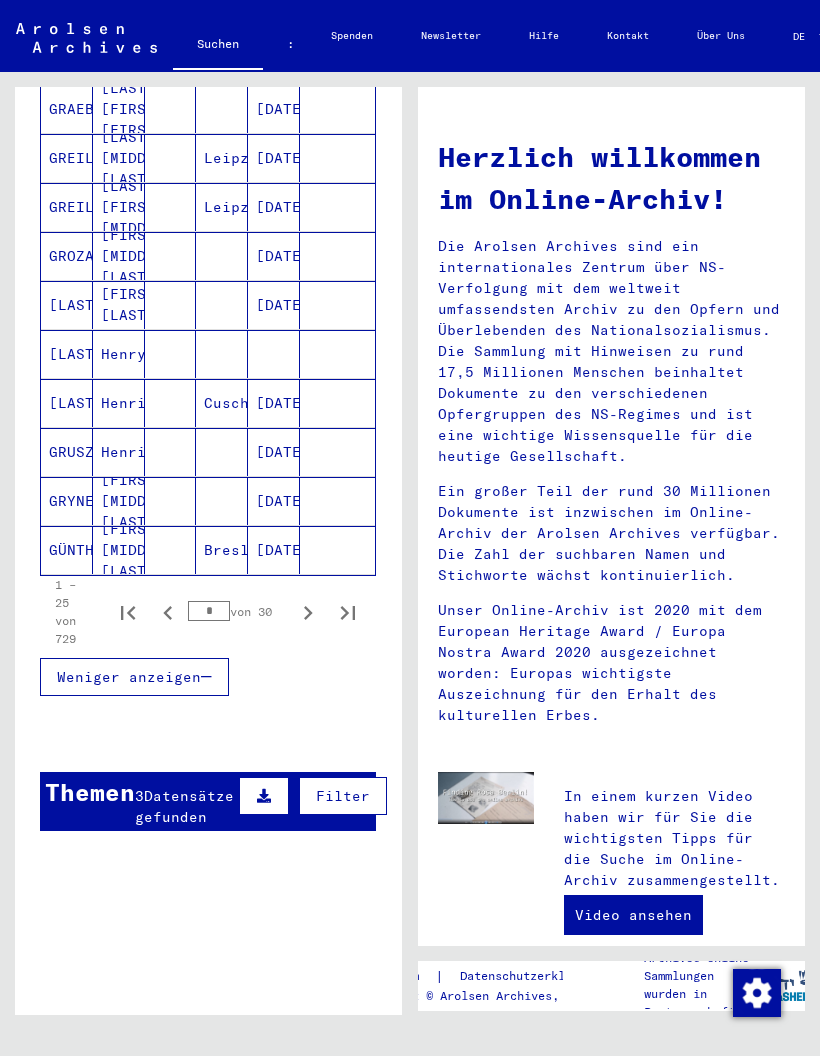 click 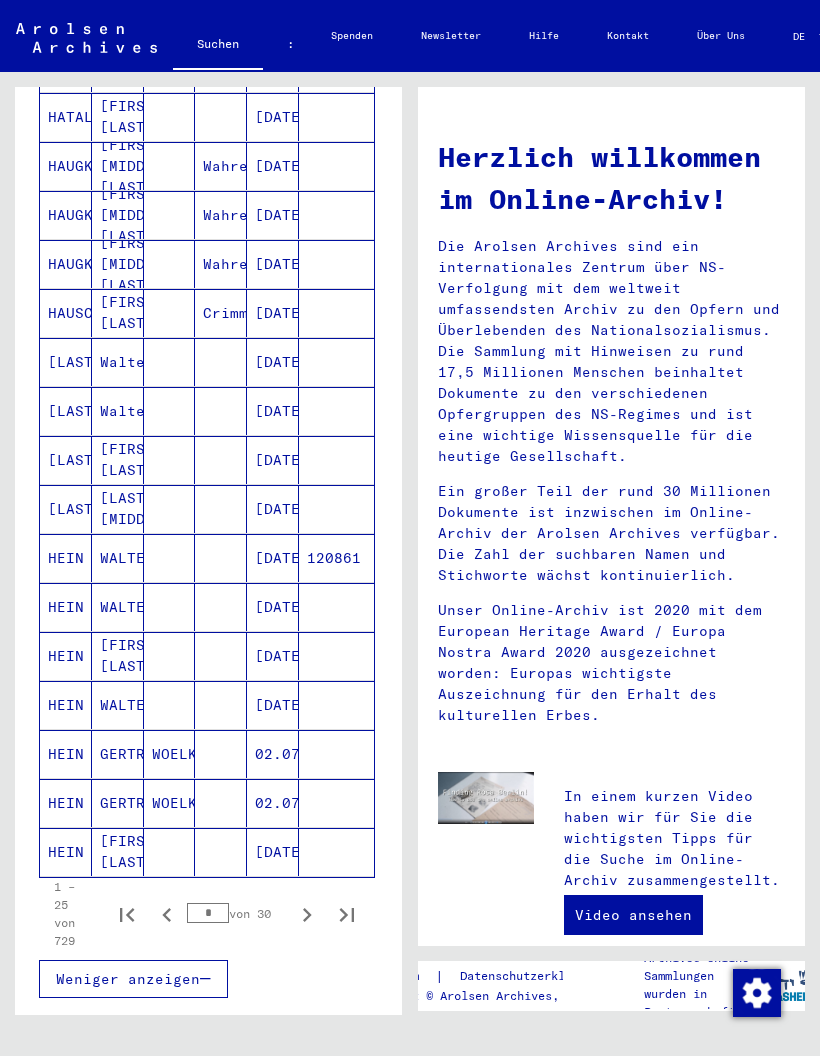 scroll, scrollTop: 901, scrollLeft: 1, axis: both 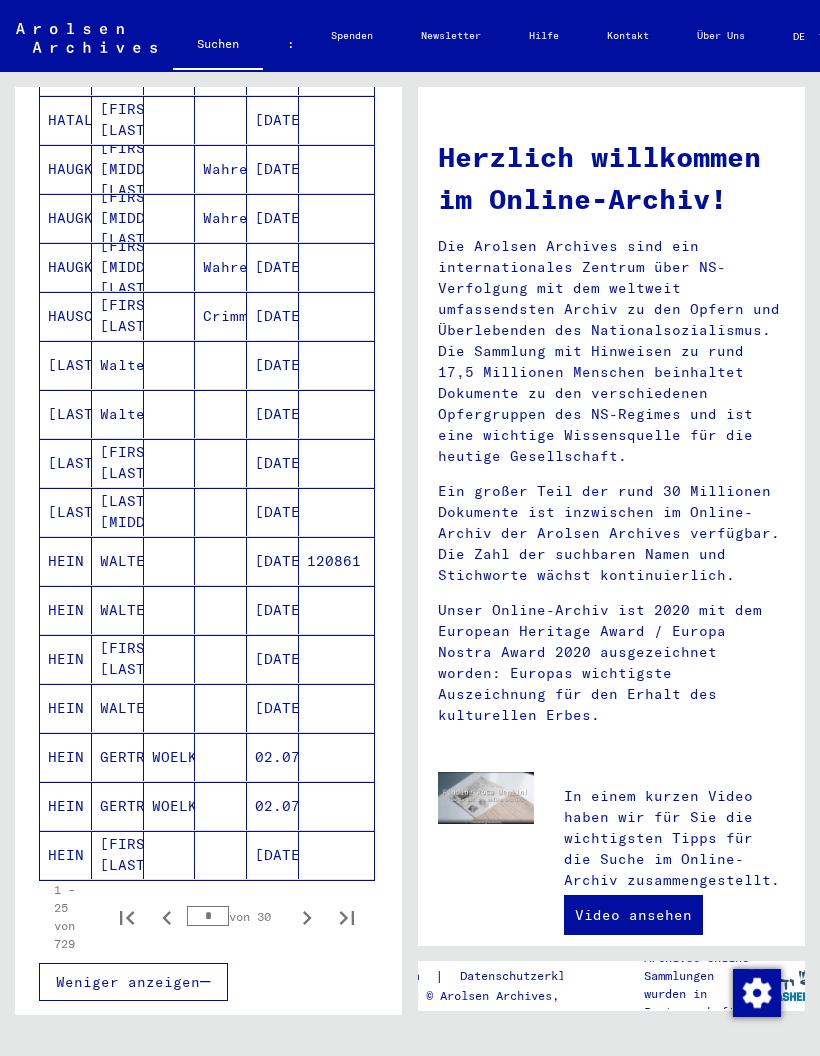 click on "HEIN" at bounding box center (66, 610) 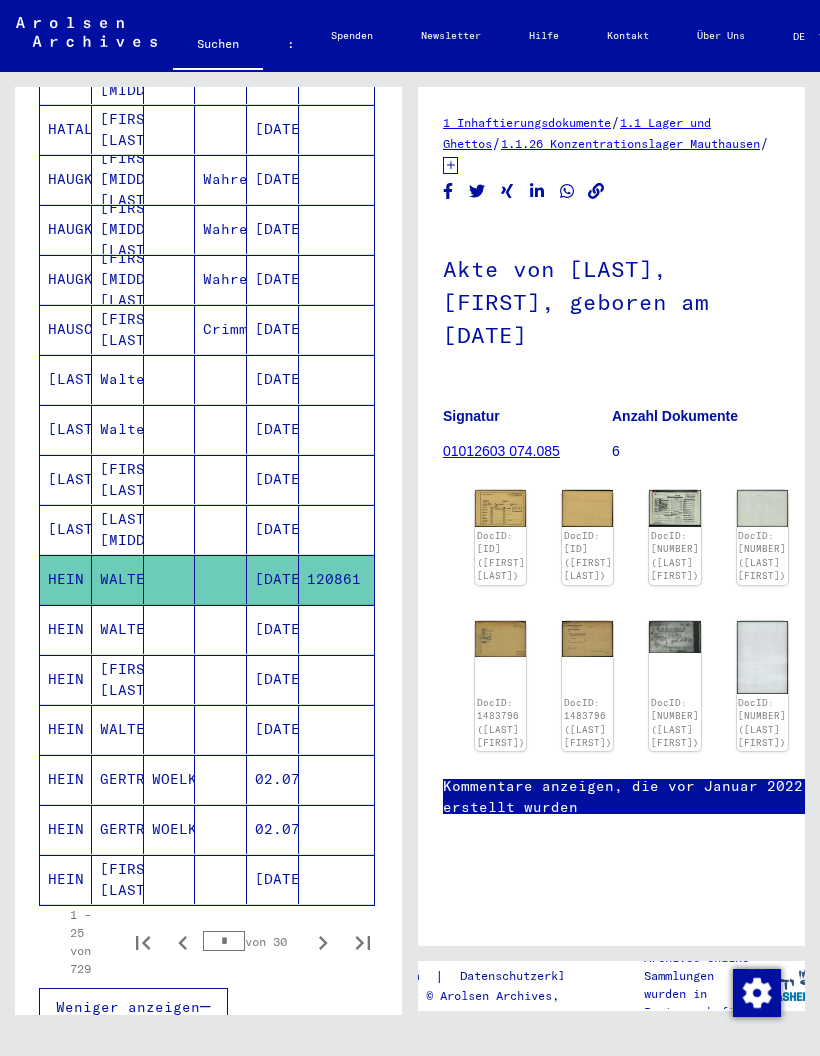 scroll, scrollTop: 0, scrollLeft: 0, axis: both 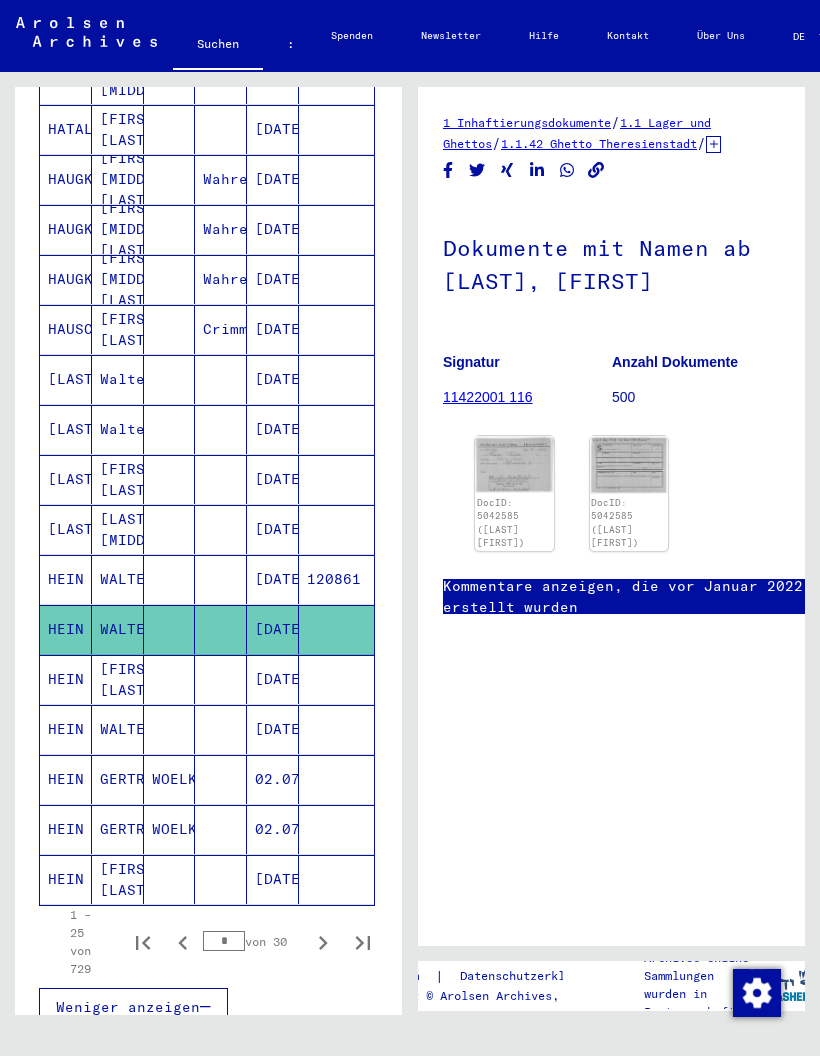 click 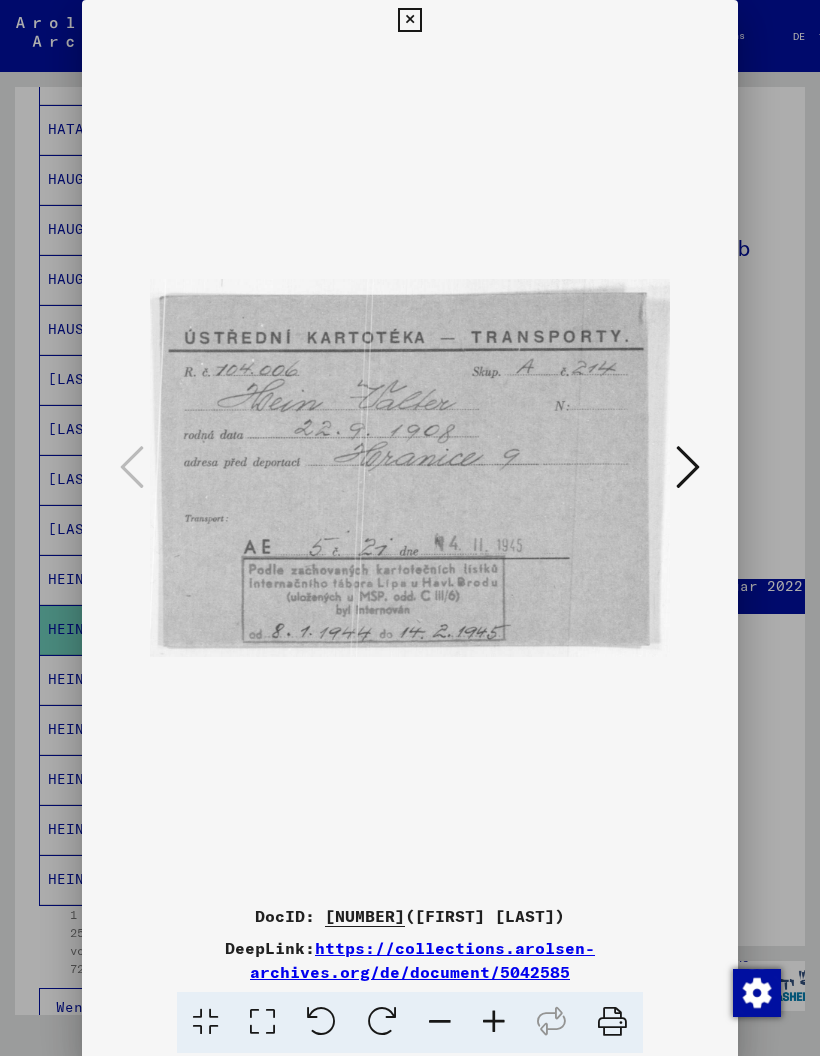click at bounding box center [409, 20] 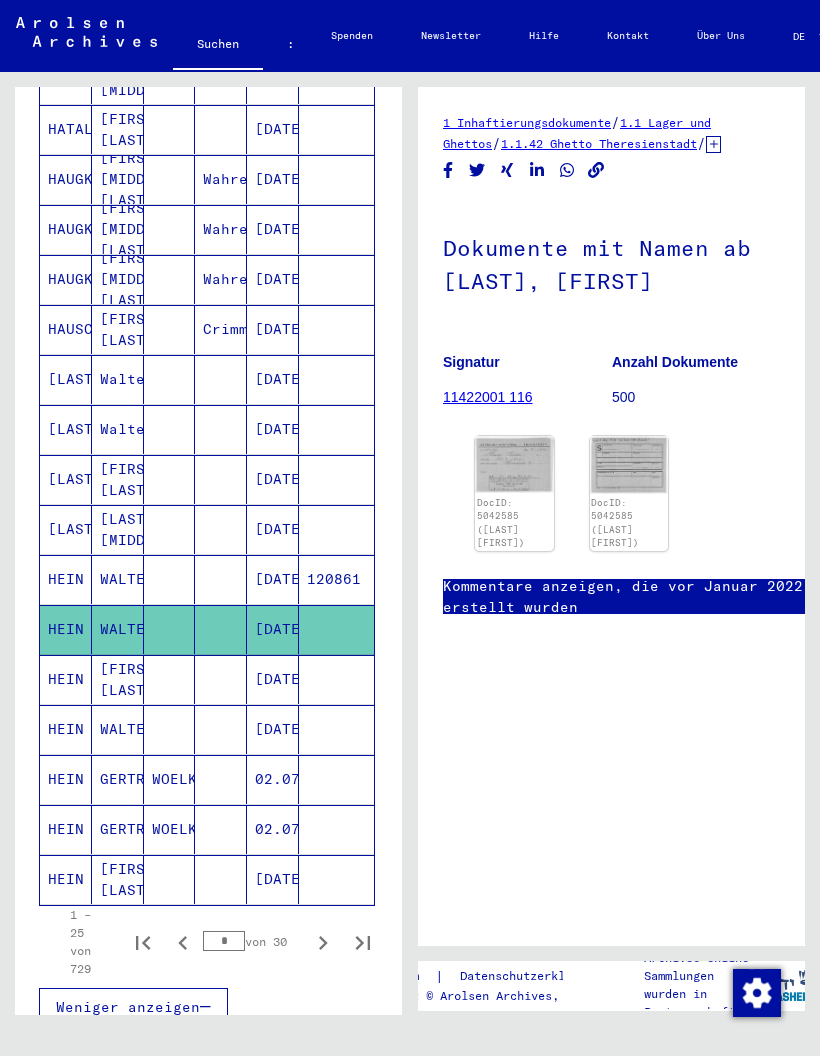 click on "HEIN" at bounding box center [66, 779] 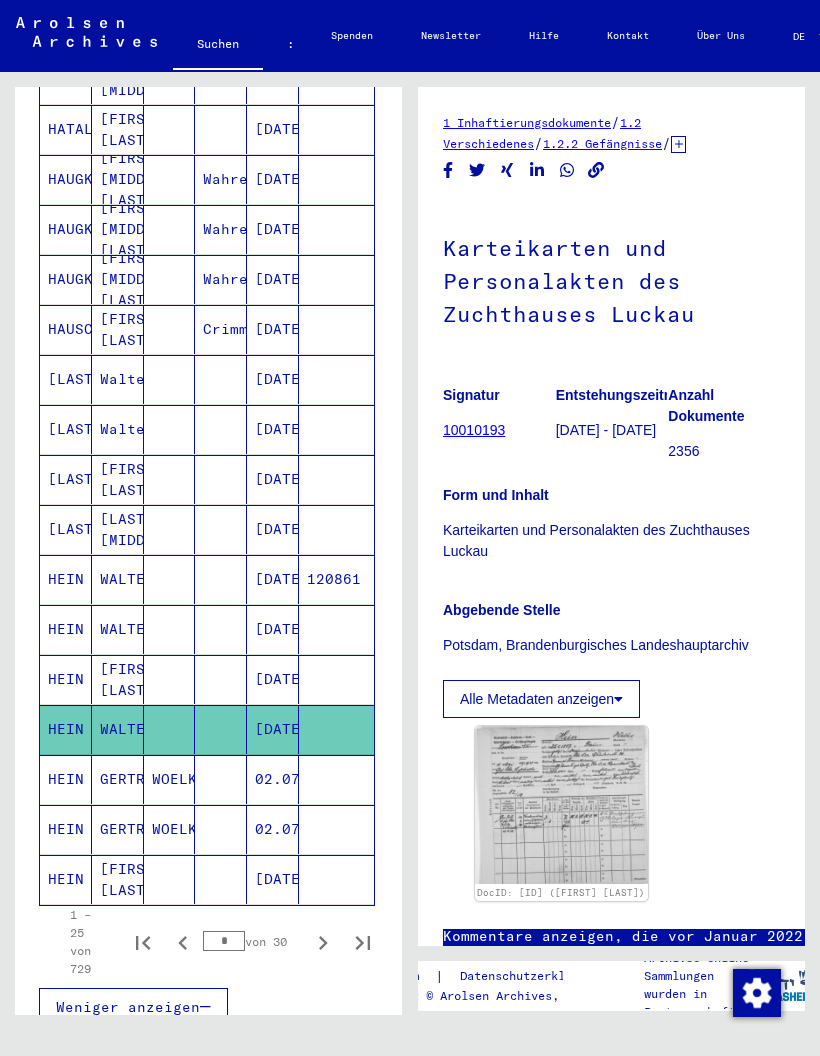 scroll, scrollTop: 0, scrollLeft: 0, axis: both 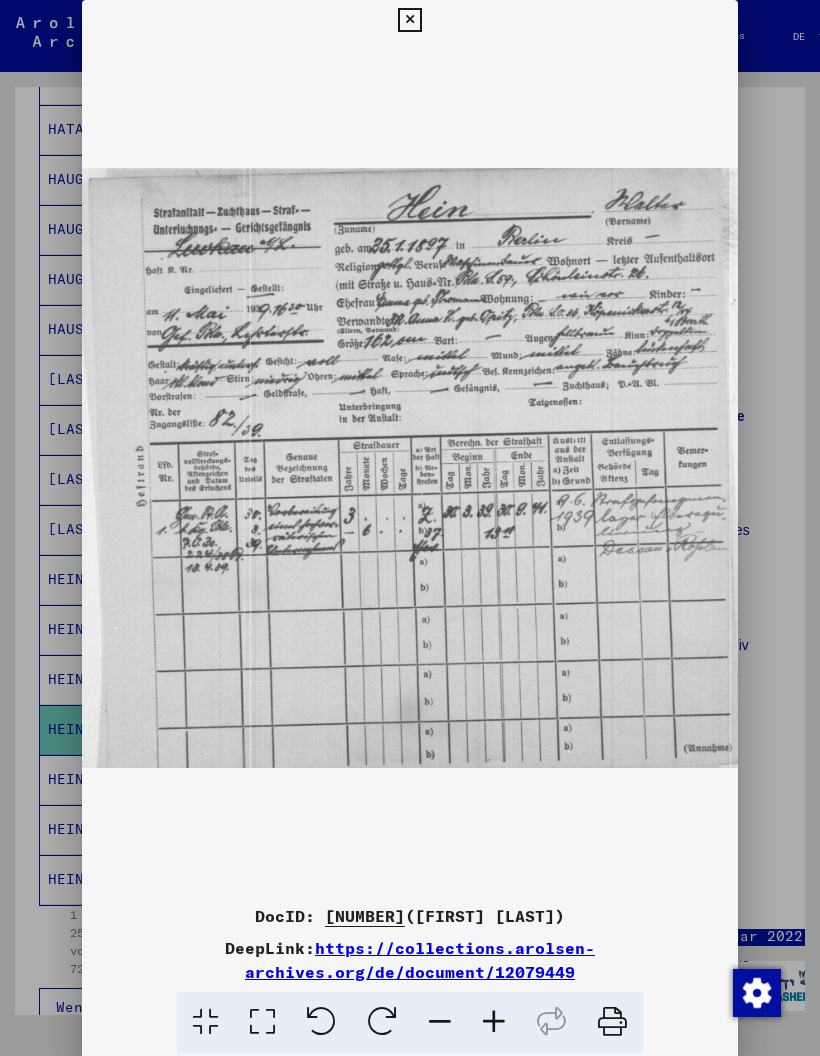 click at bounding box center [409, 20] 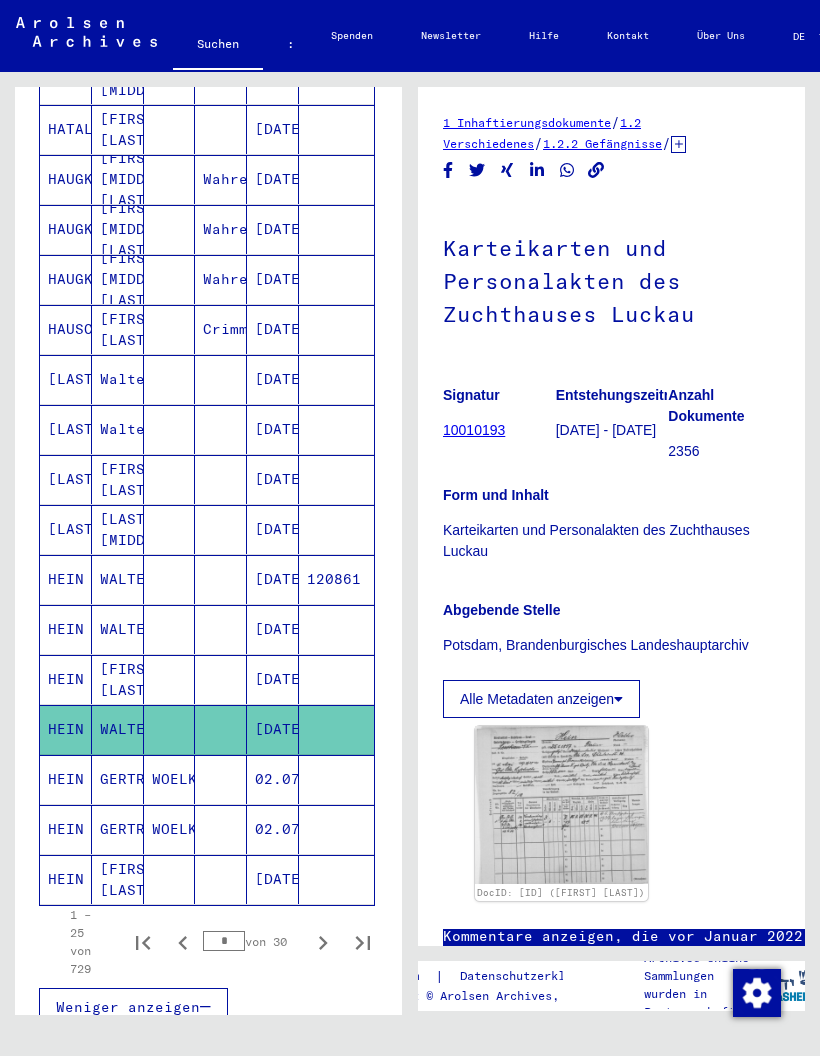 click on "HEIN" 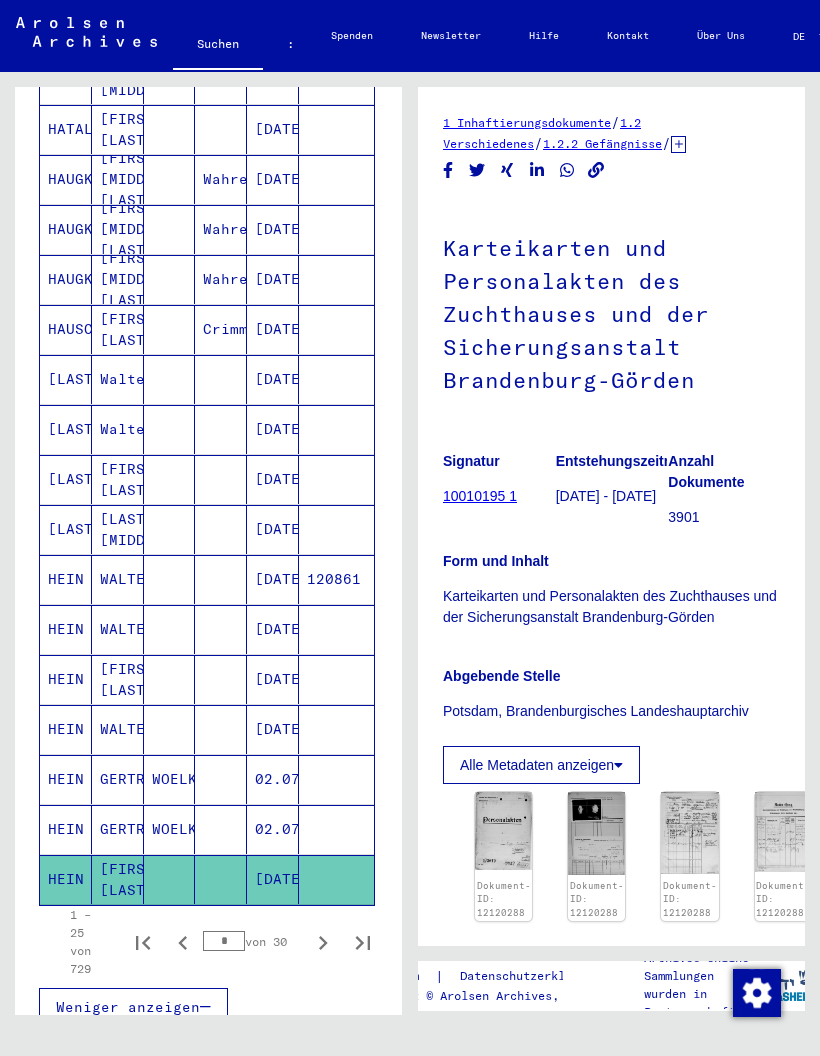scroll, scrollTop: 0, scrollLeft: 0, axis: both 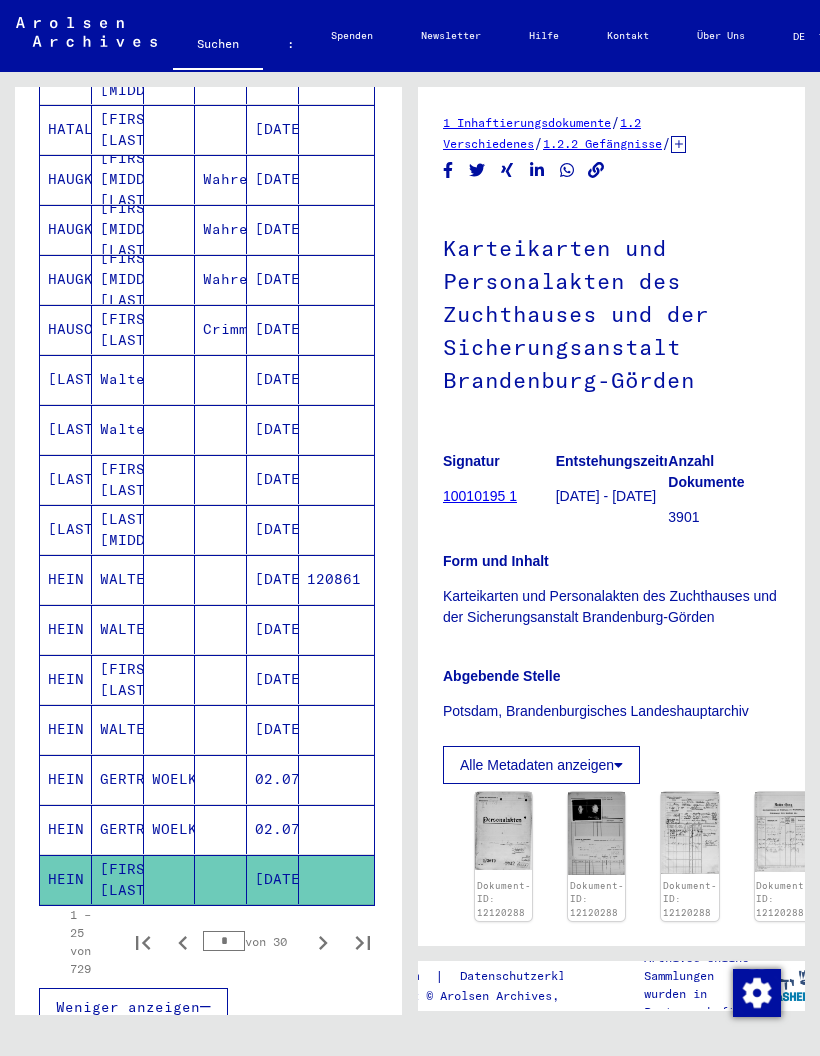 click 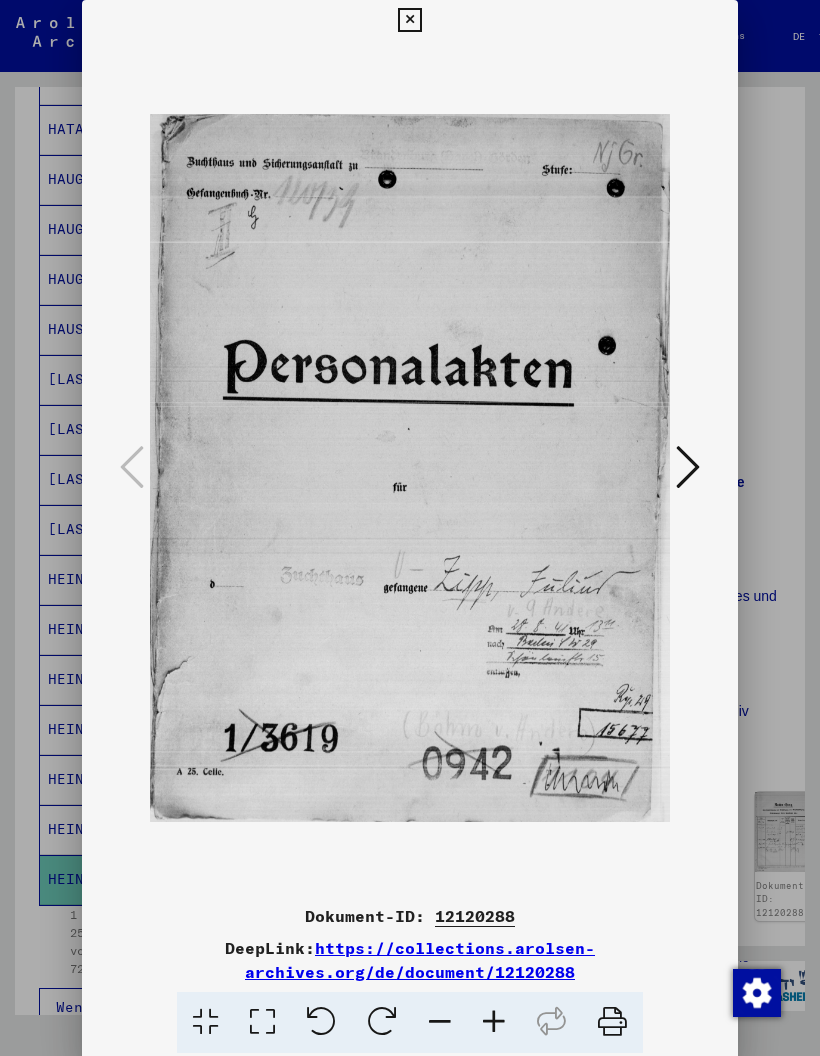 click at bounding box center [688, 467] 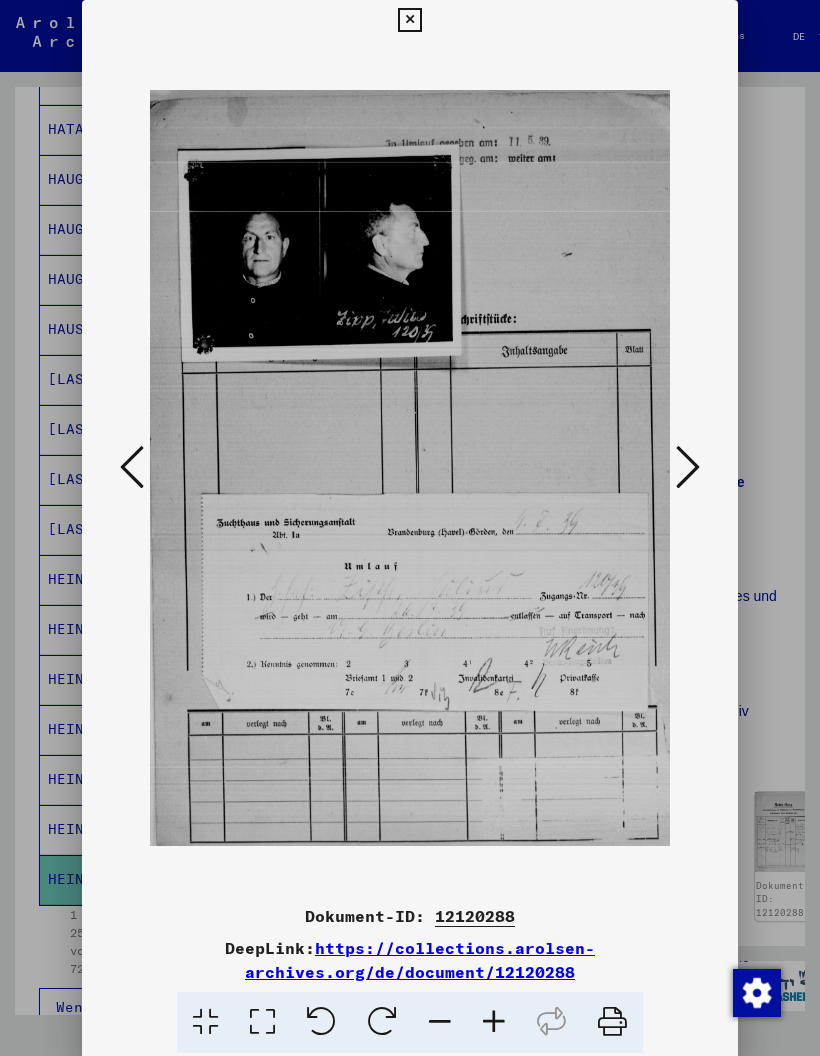 click at bounding box center [688, 468] 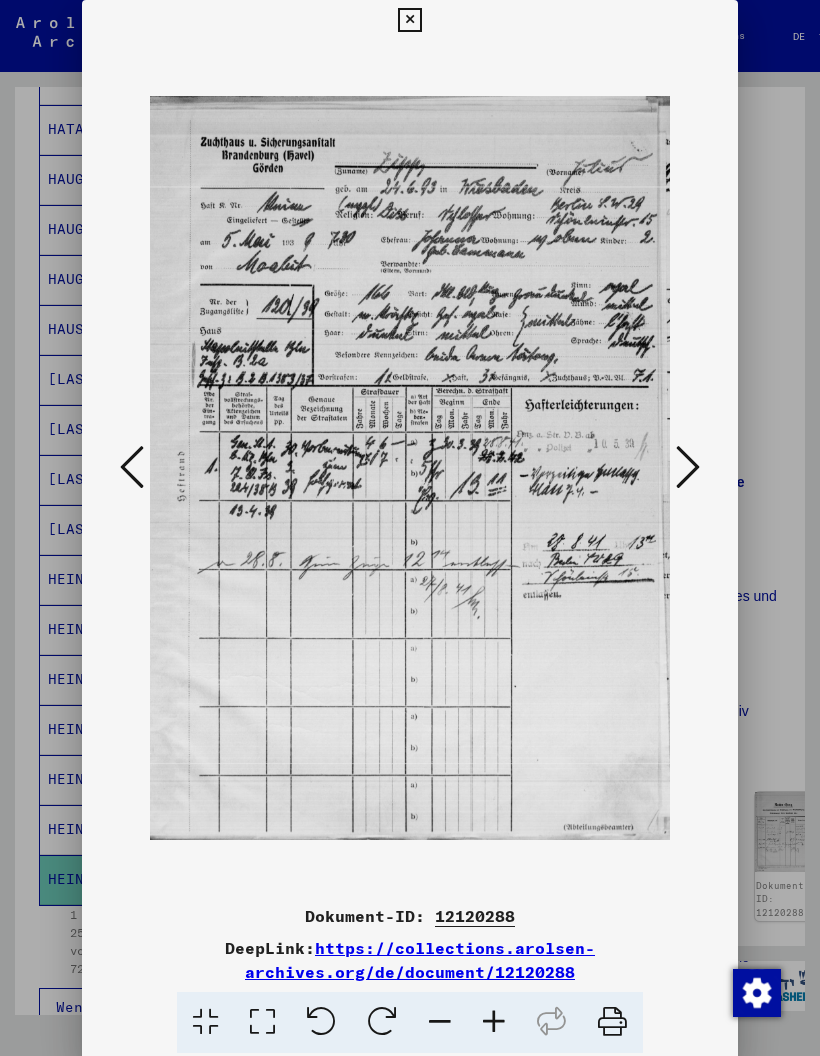 click at bounding box center (409, 20) 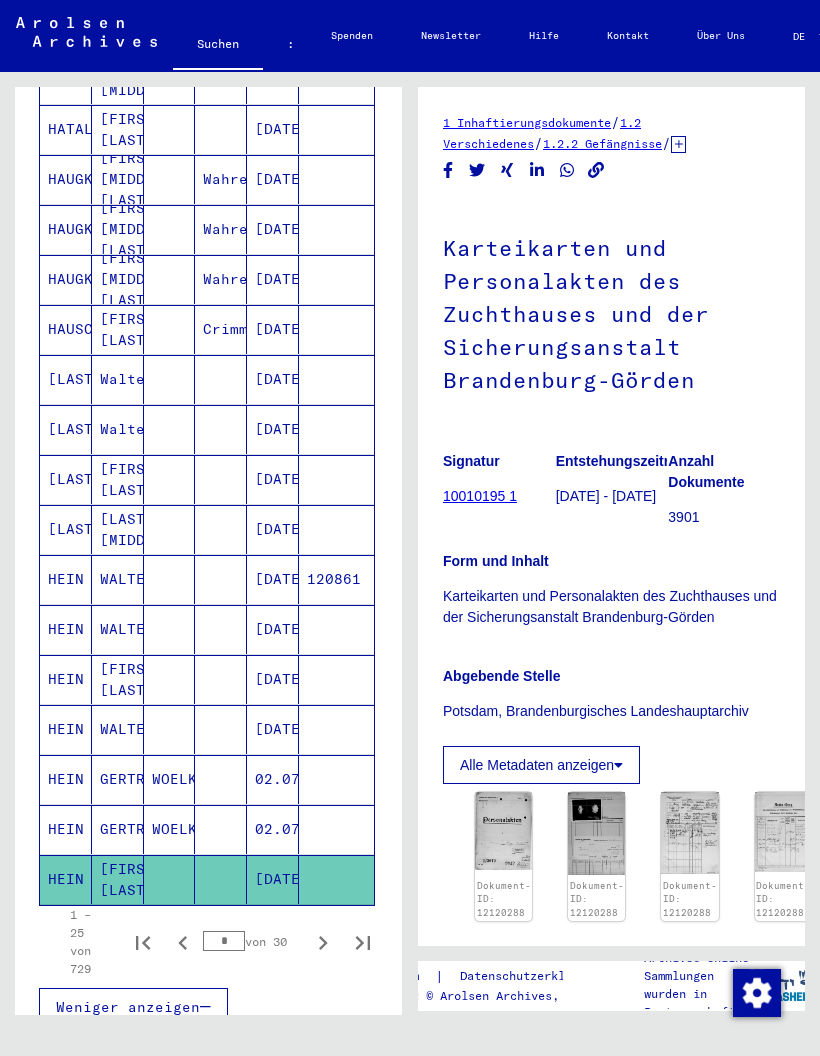 click at bounding box center [323, 942] 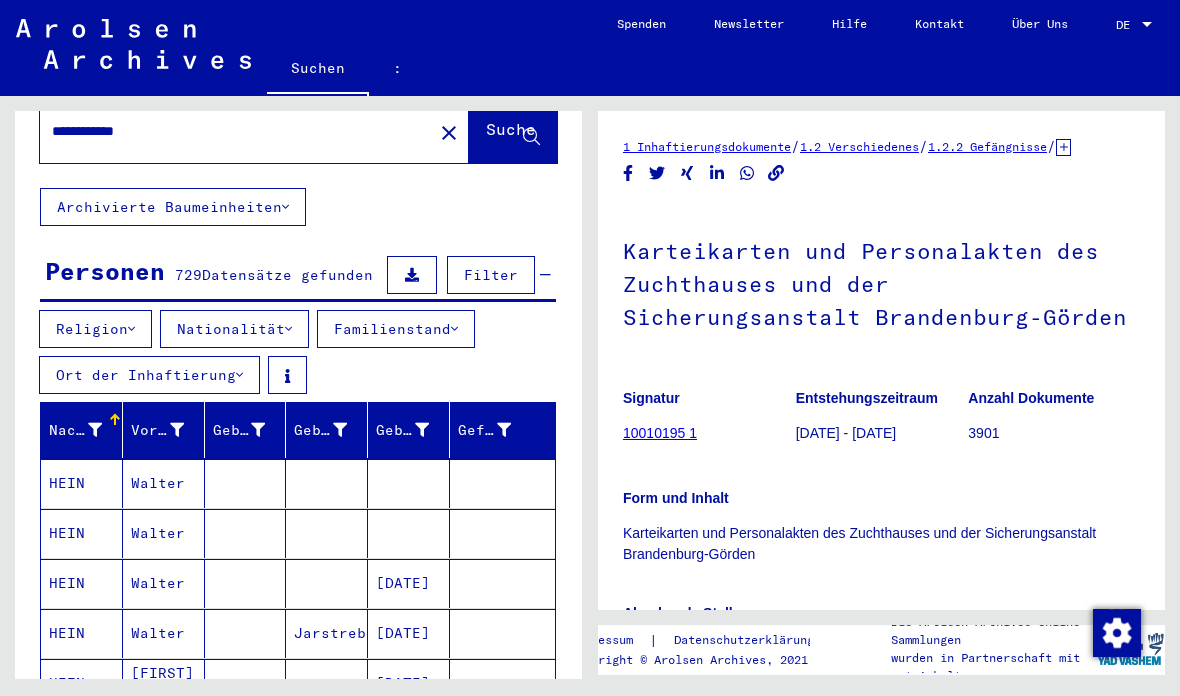 scroll, scrollTop: 65, scrollLeft: 0, axis: vertical 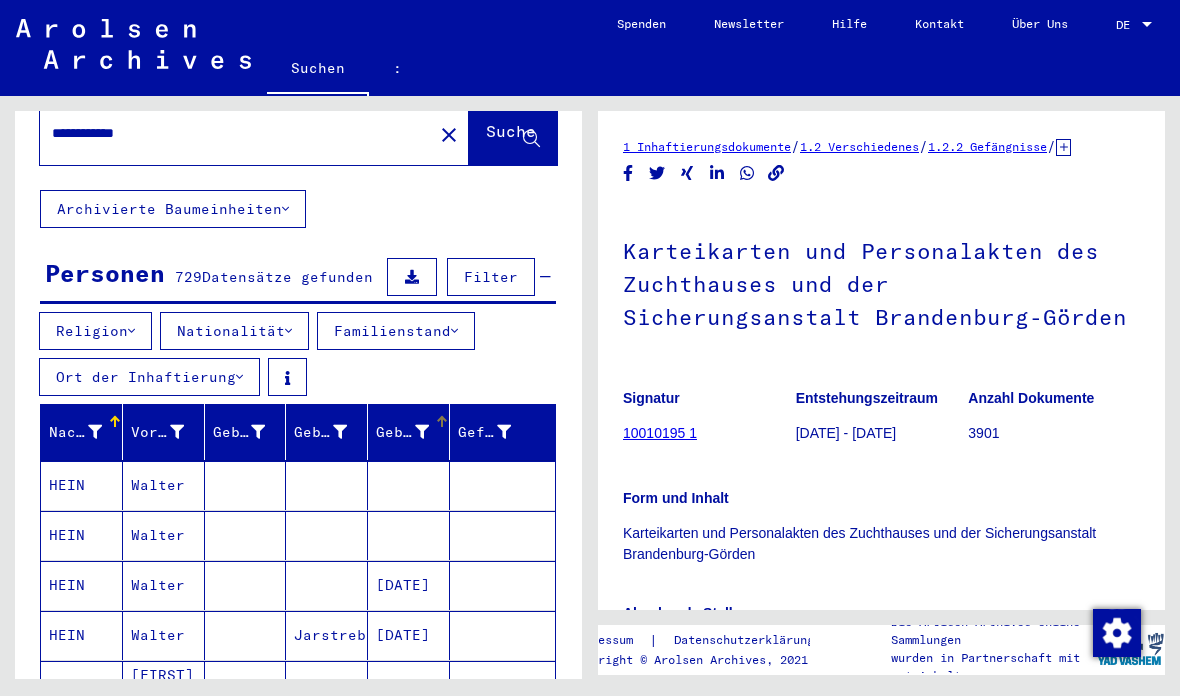 click on "Geburtsdatum" at bounding box center [402, 432] 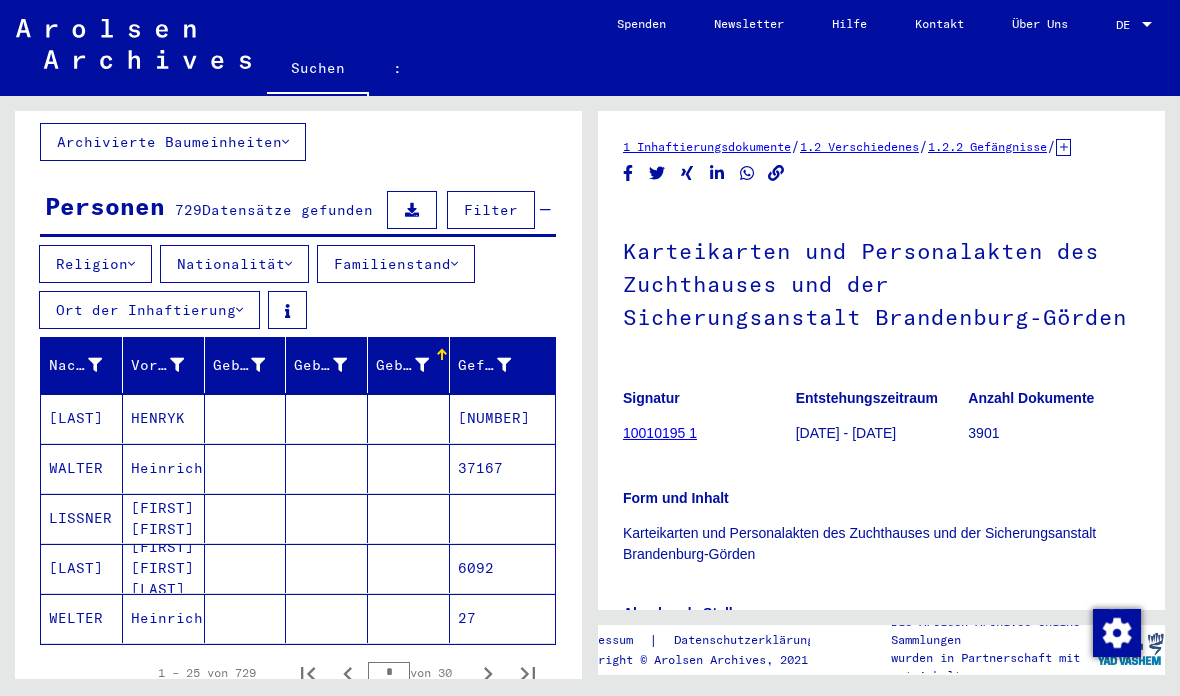 scroll, scrollTop: 152, scrollLeft: 0, axis: vertical 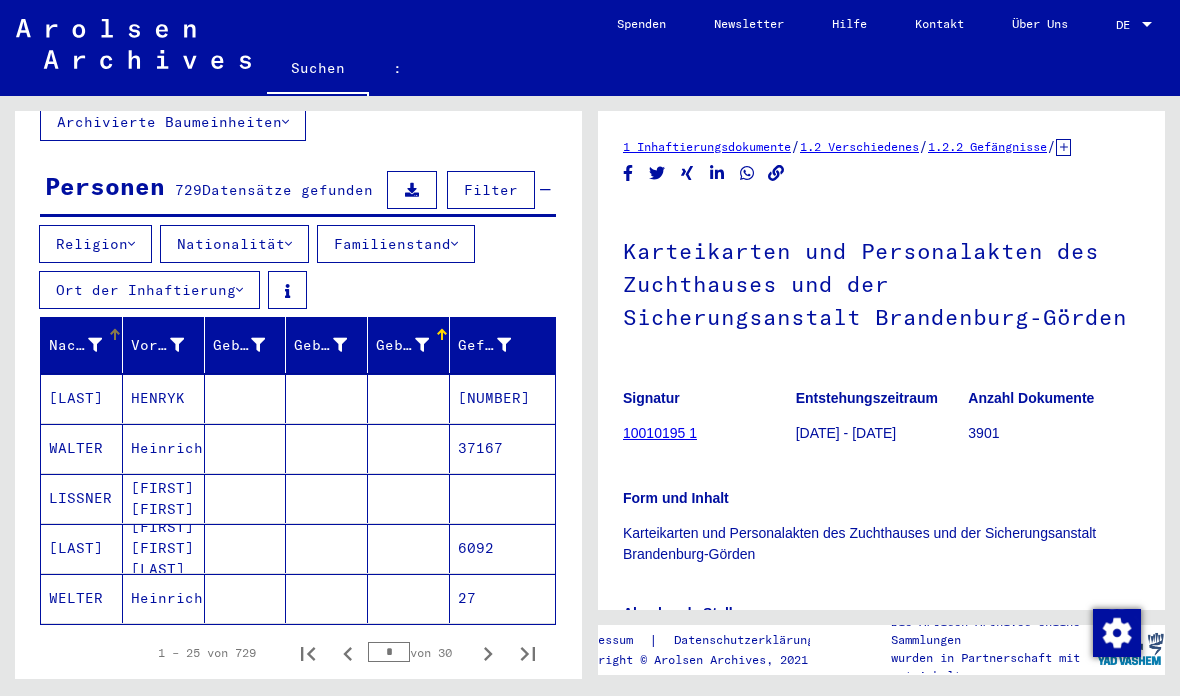 click on "Nachname" at bounding box center [75, 345] 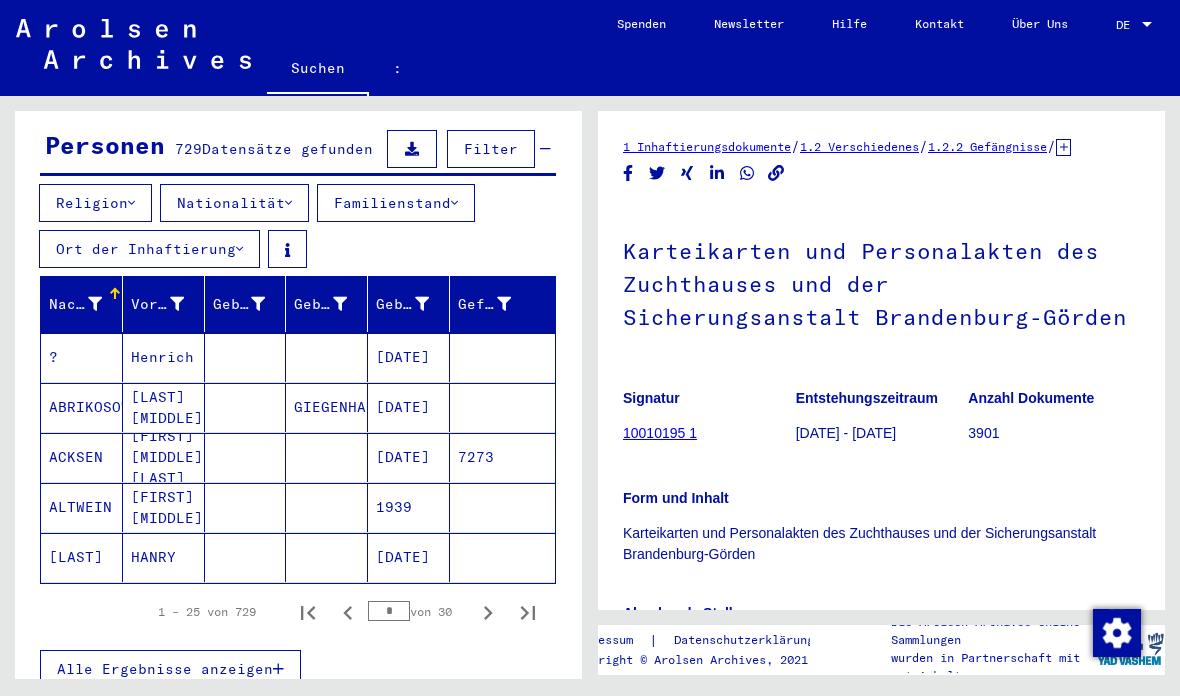 scroll, scrollTop: 192, scrollLeft: 0, axis: vertical 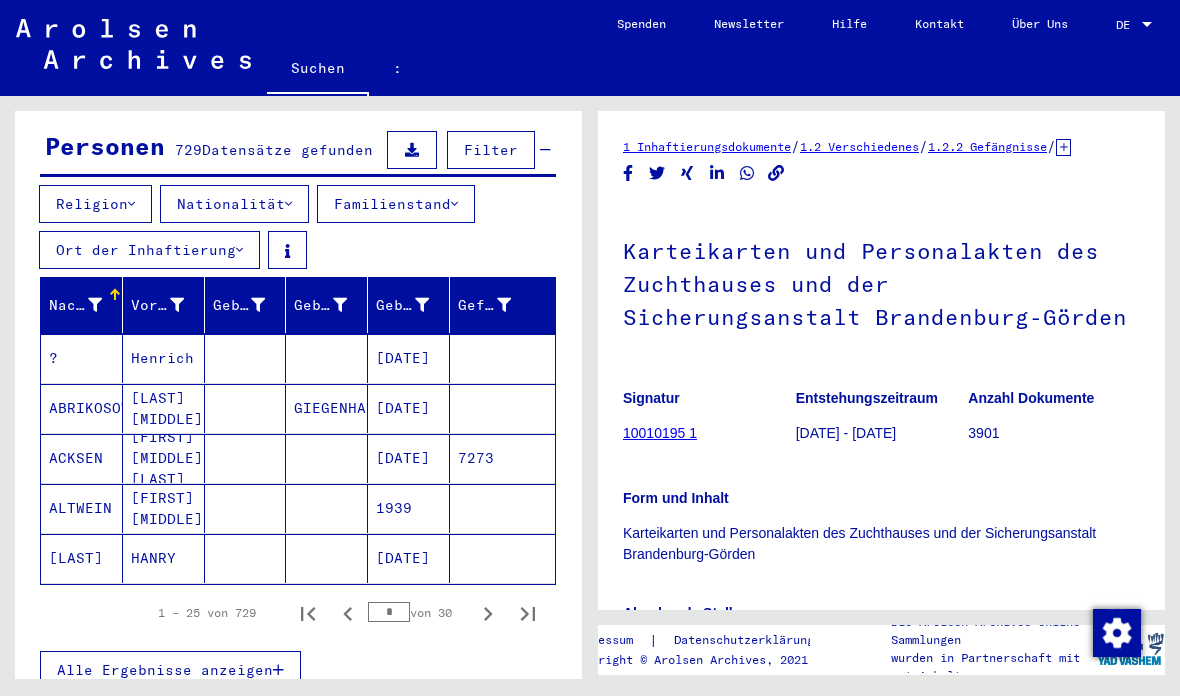 click 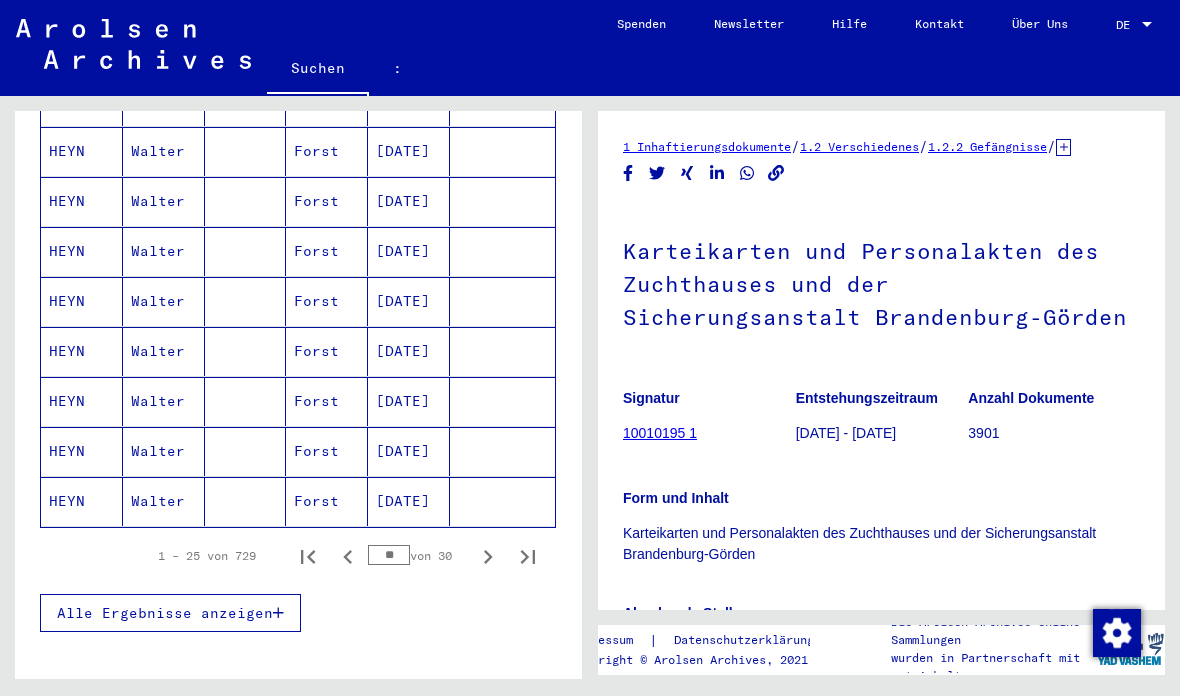 scroll, scrollTop: 1250, scrollLeft: 0, axis: vertical 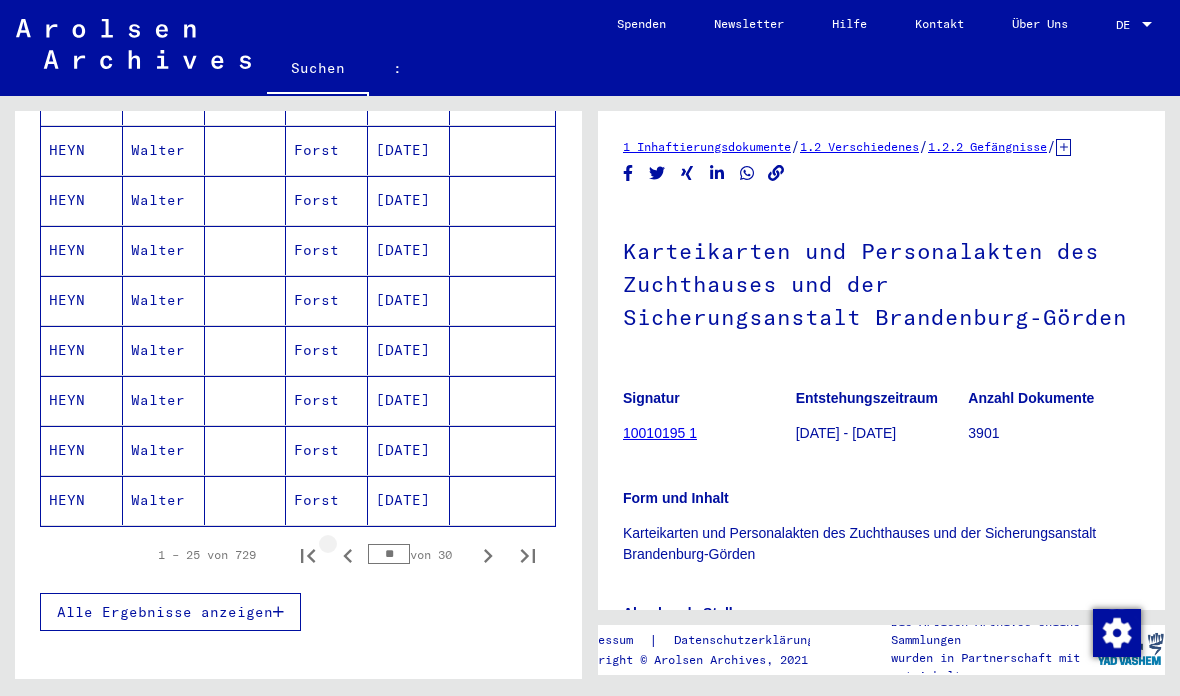 click 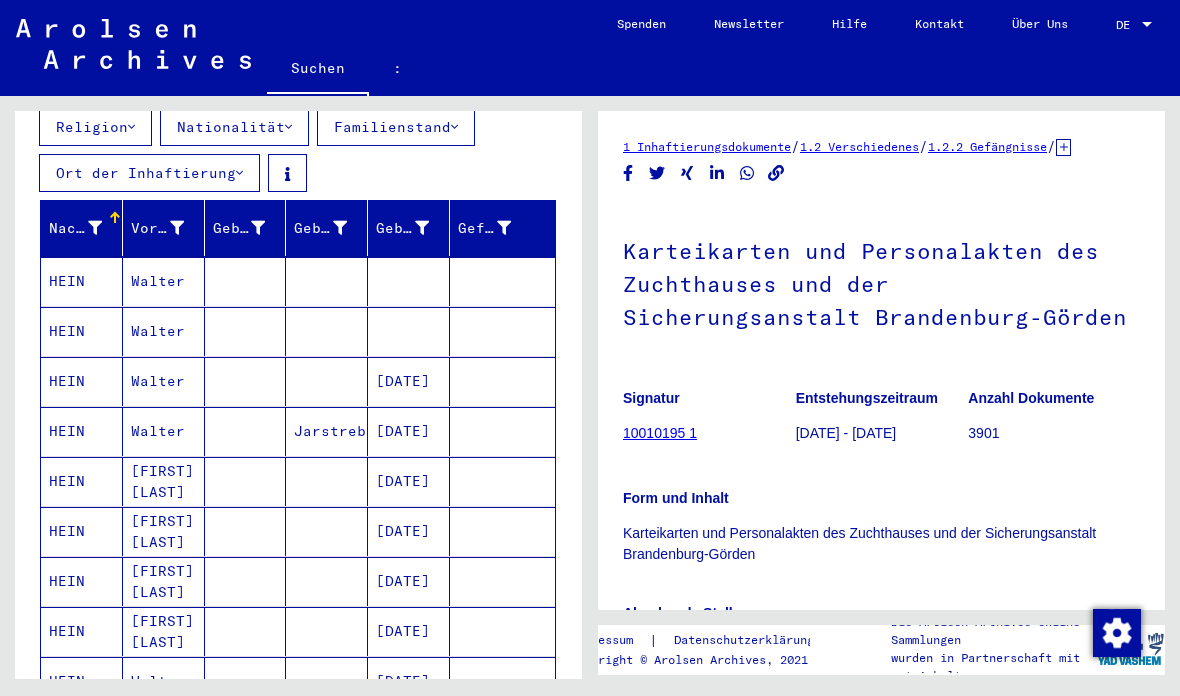 scroll, scrollTop: 267, scrollLeft: 0, axis: vertical 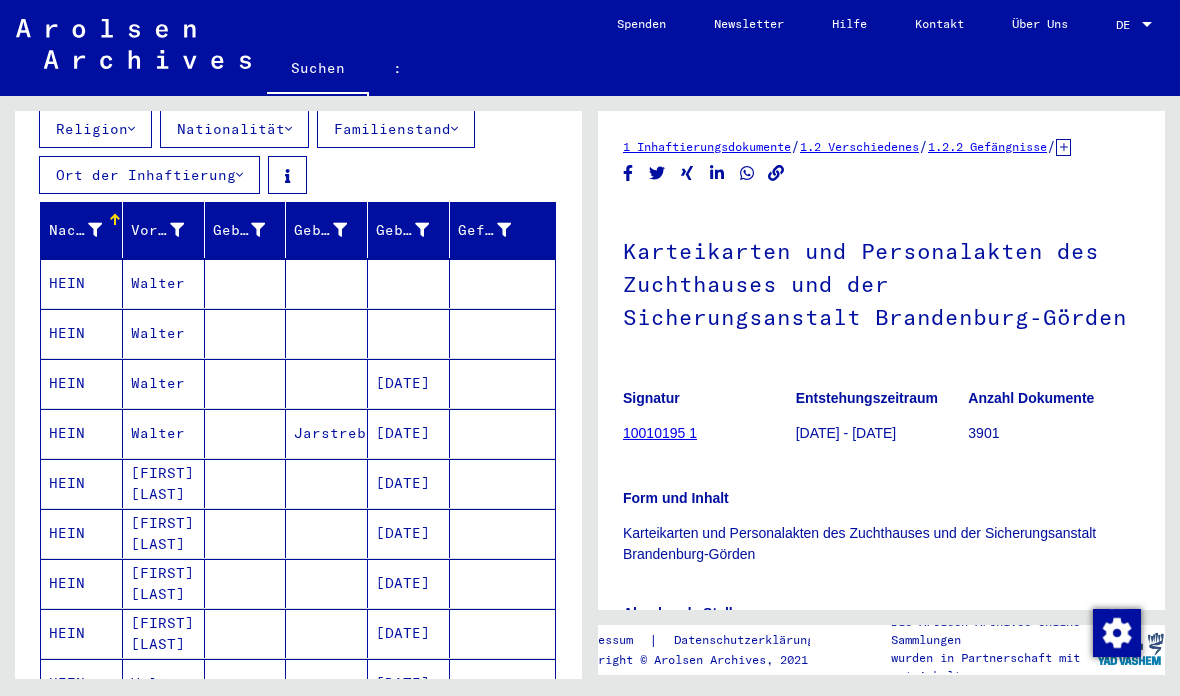 click on "HEIN" at bounding box center [67, 333] 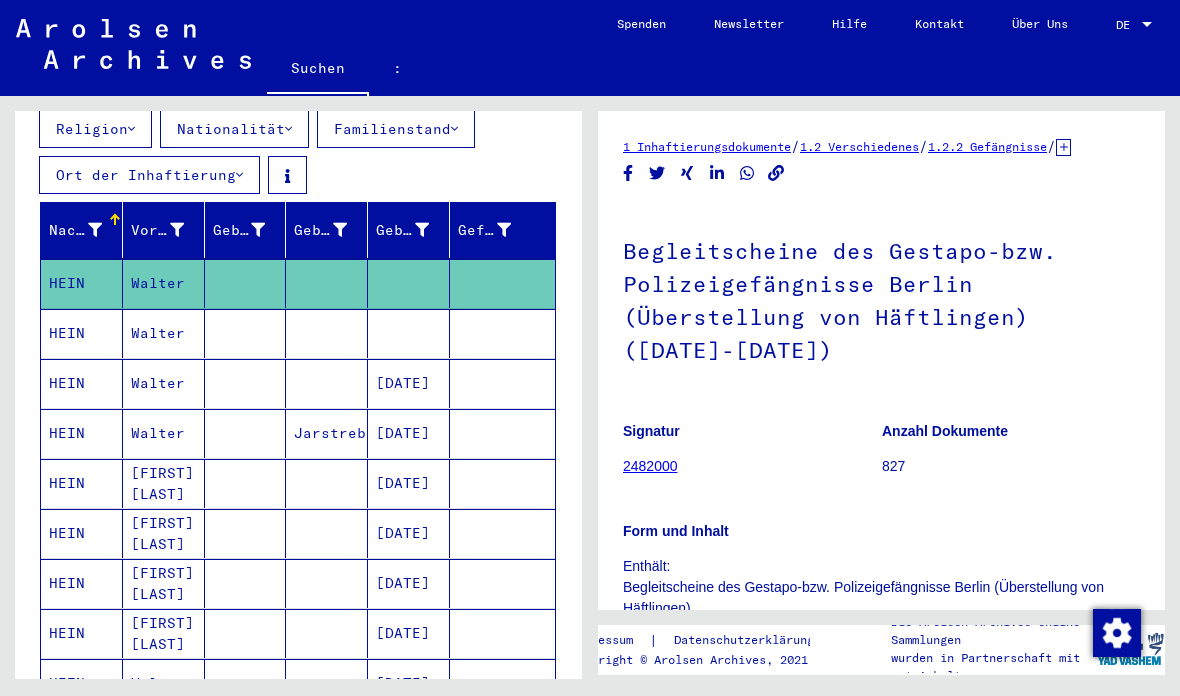 scroll, scrollTop: 0, scrollLeft: 0, axis: both 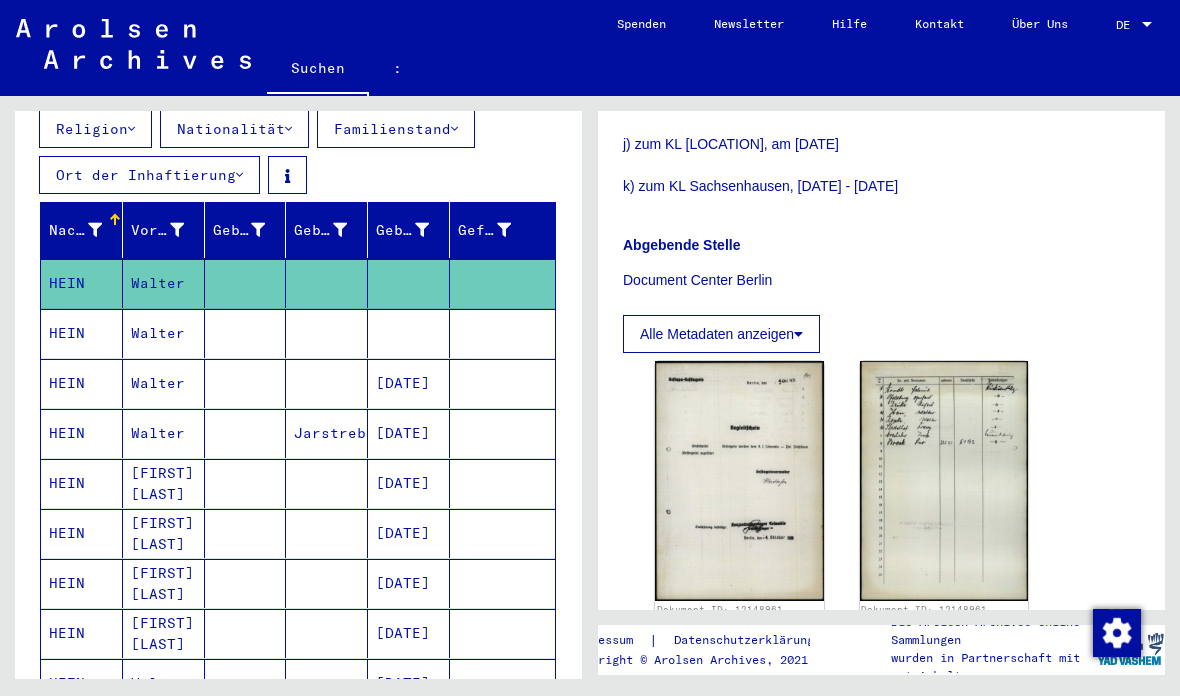 click 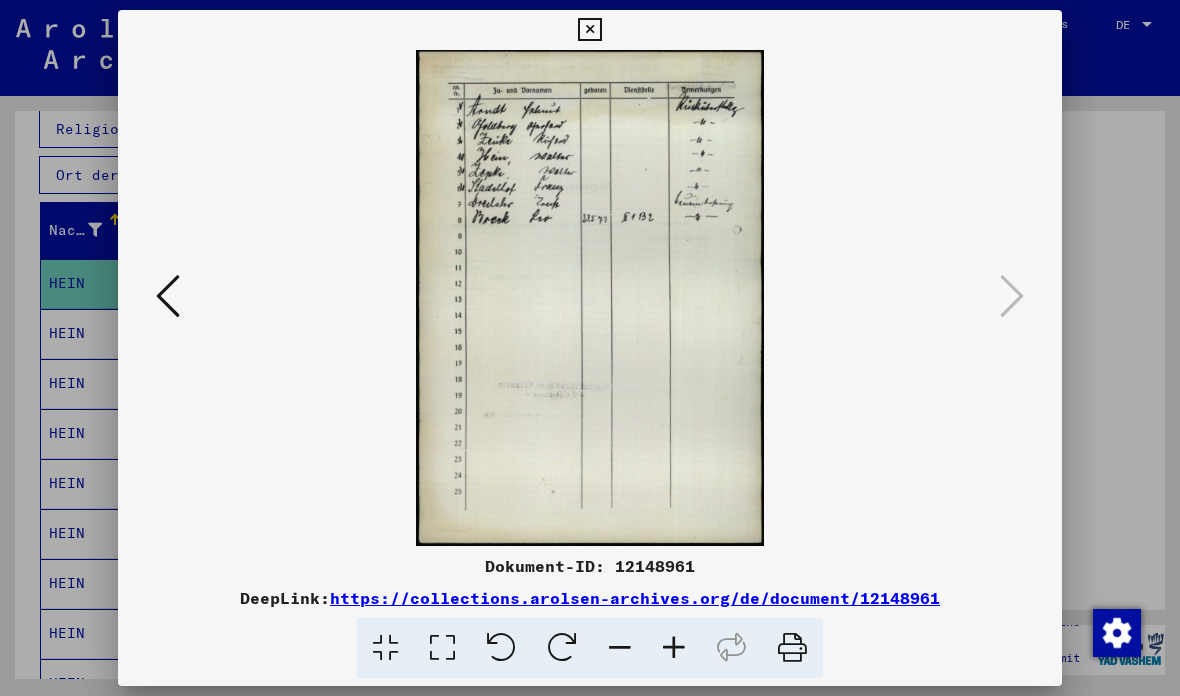click at bounding box center [589, 30] 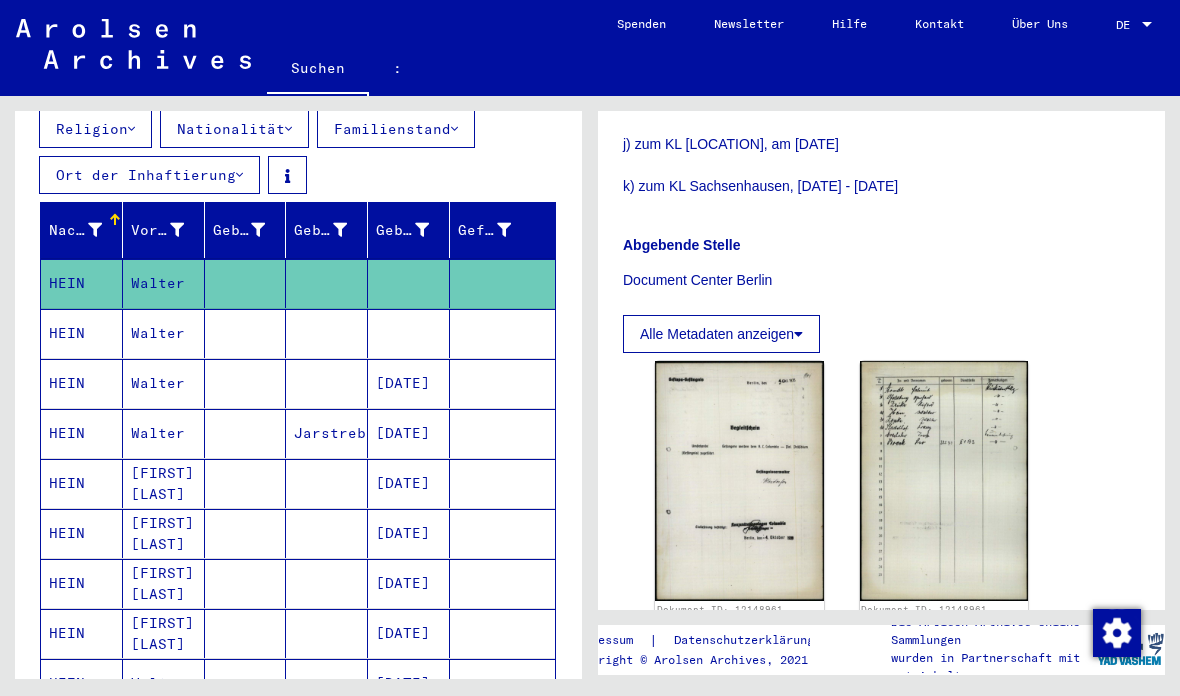 click on "HEIN" at bounding box center (67, 383) 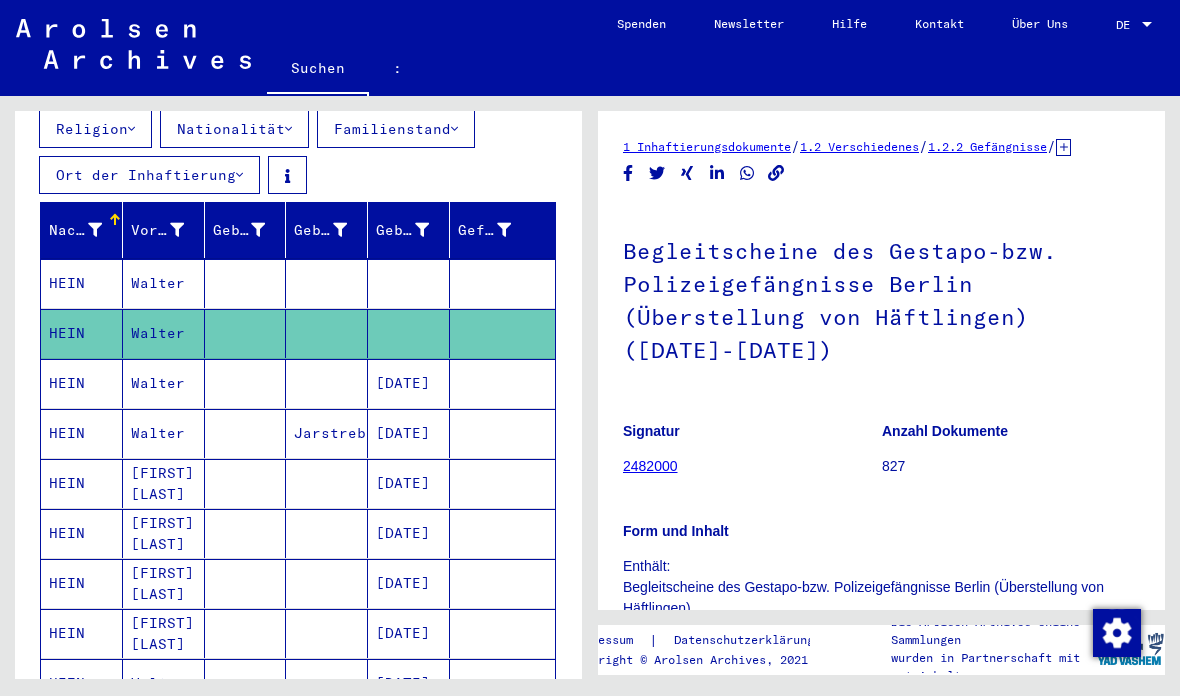 scroll, scrollTop: 0, scrollLeft: 0, axis: both 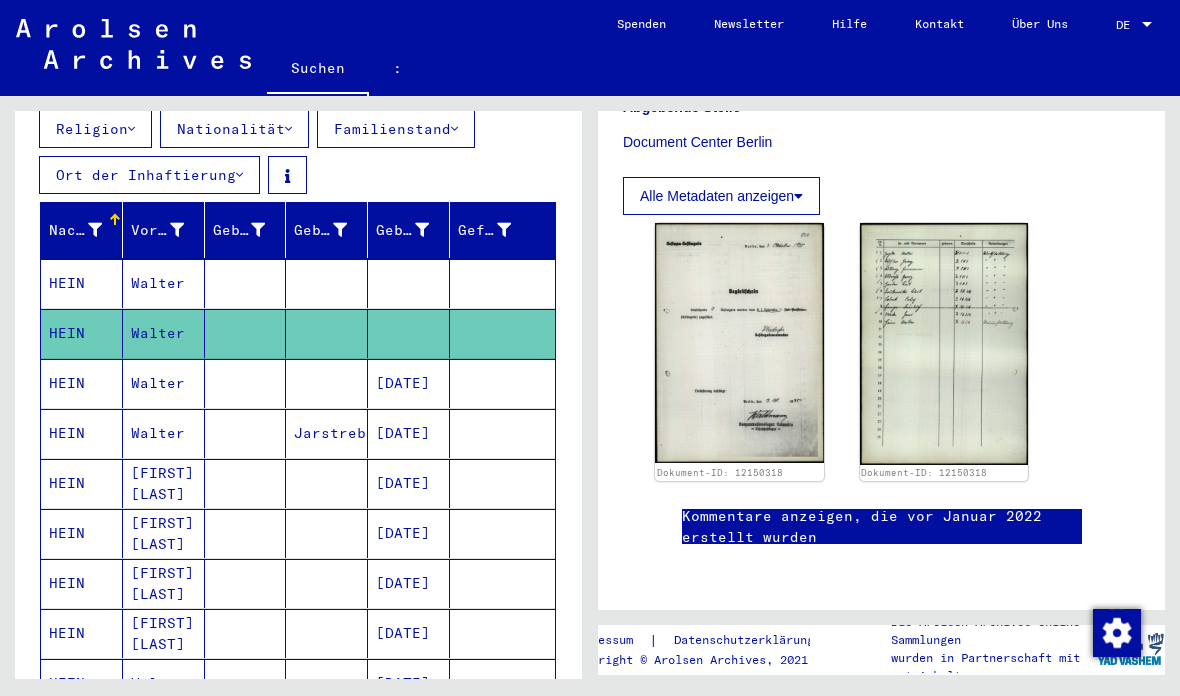 click 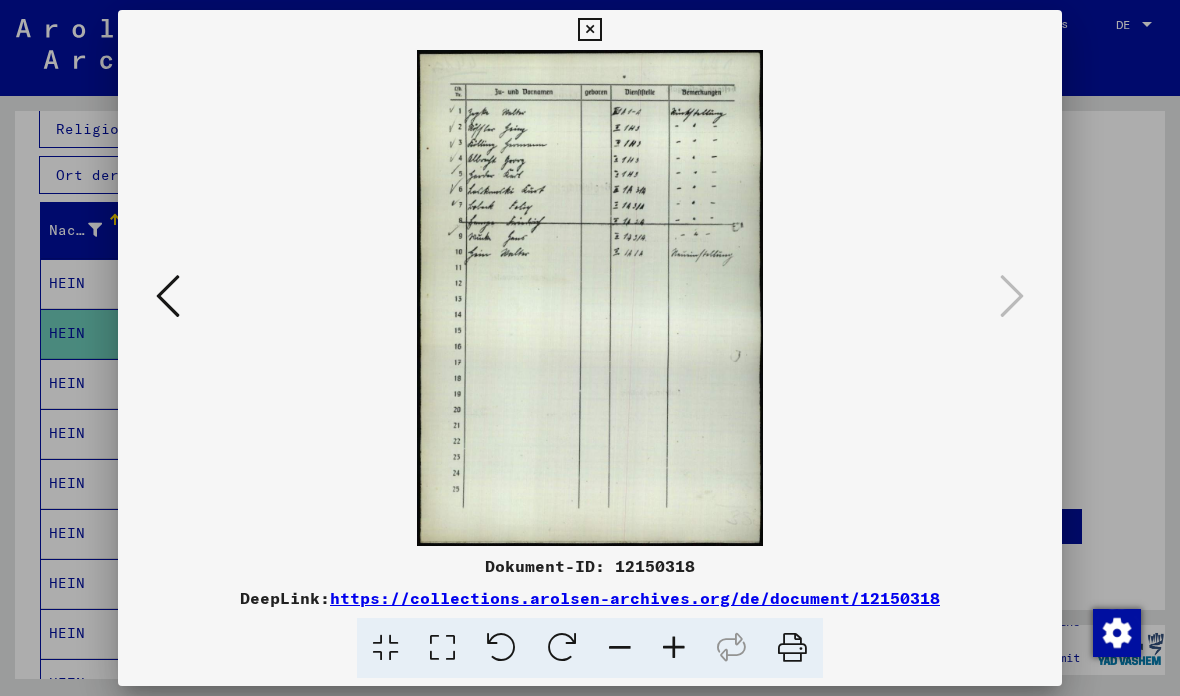 click at bounding box center (589, 30) 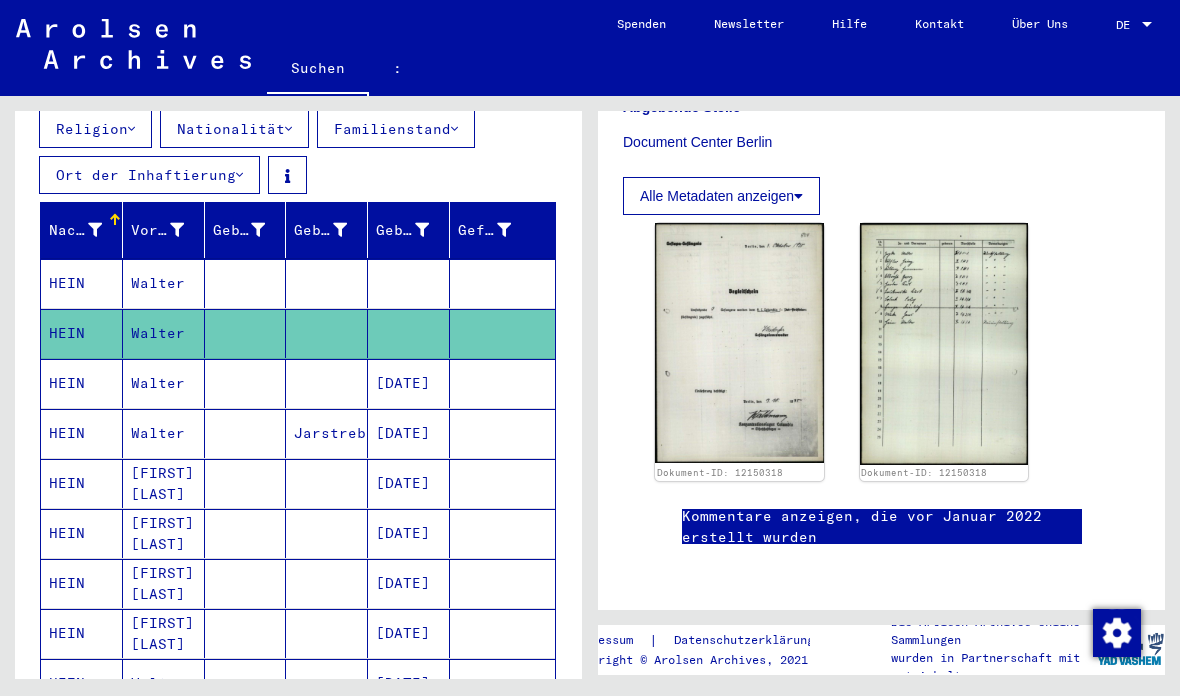 click on "HEIN" at bounding box center [82, 433] 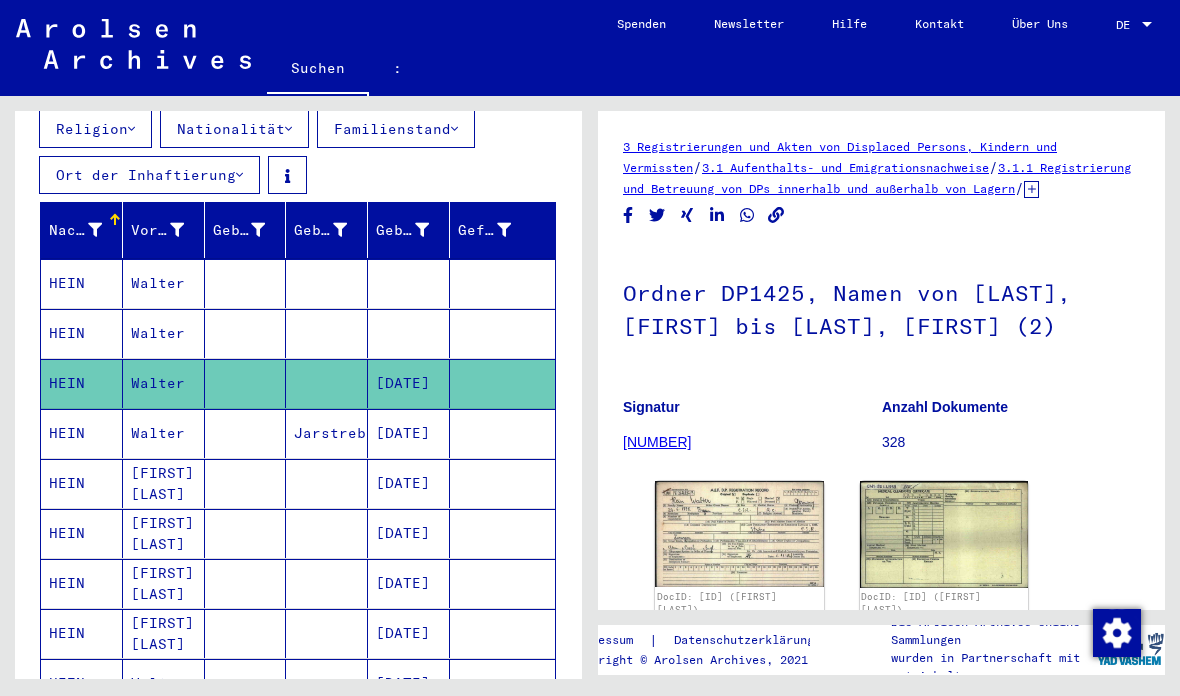 scroll, scrollTop: 0, scrollLeft: 0, axis: both 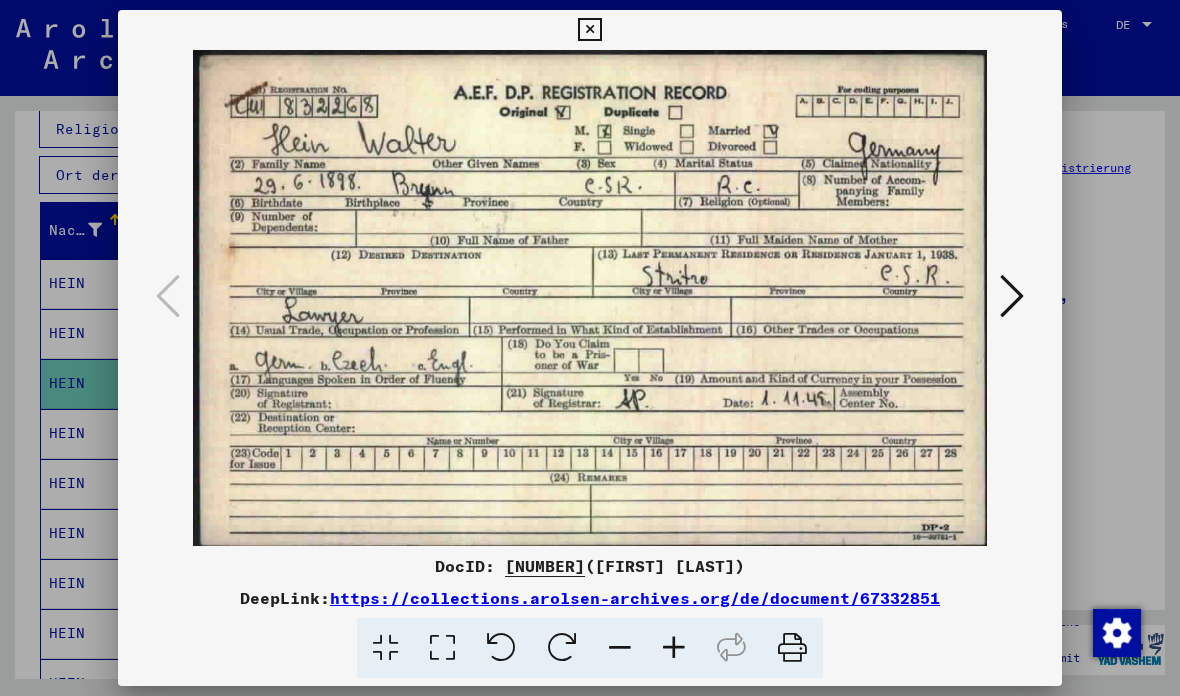 click at bounding box center [589, 30] 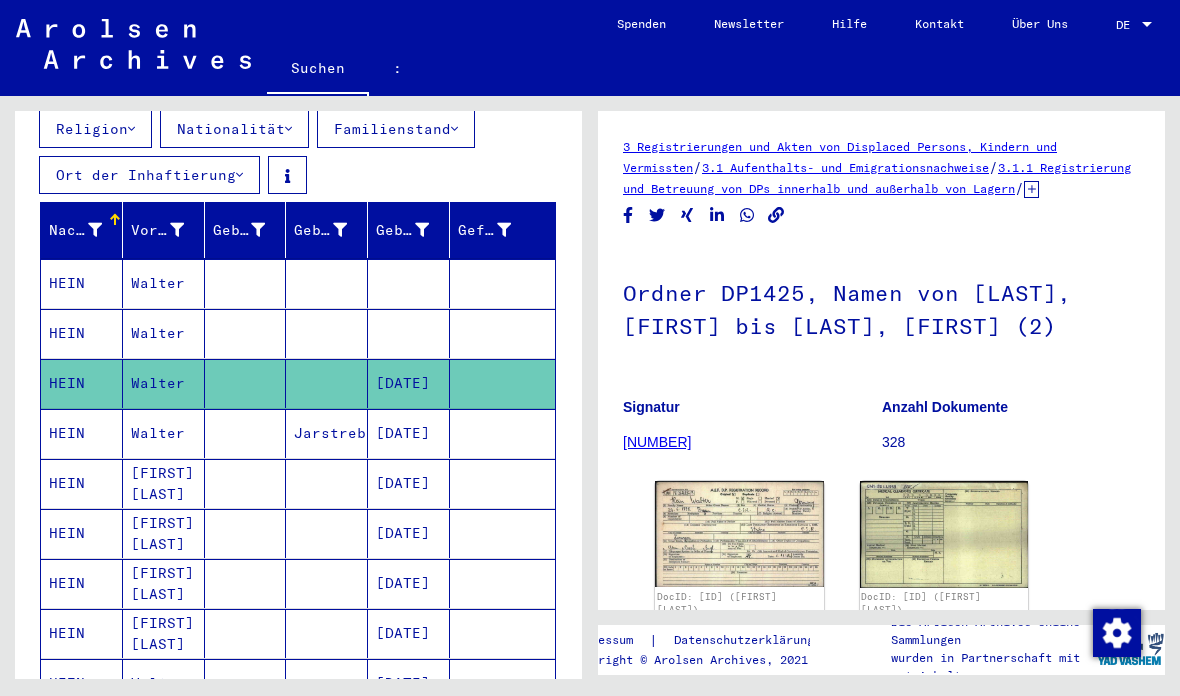 click on "HEIN" at bounding box center (67, 483) 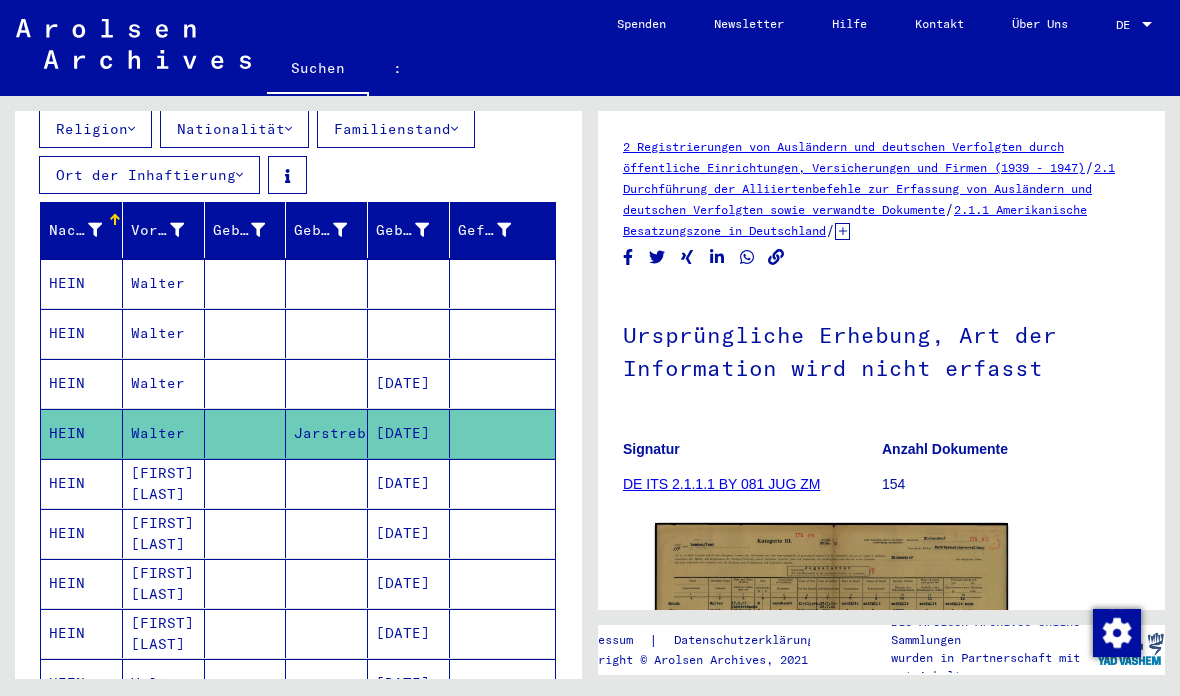 scroll, scrollTop: 0, scrollLeft: 0, axis: both 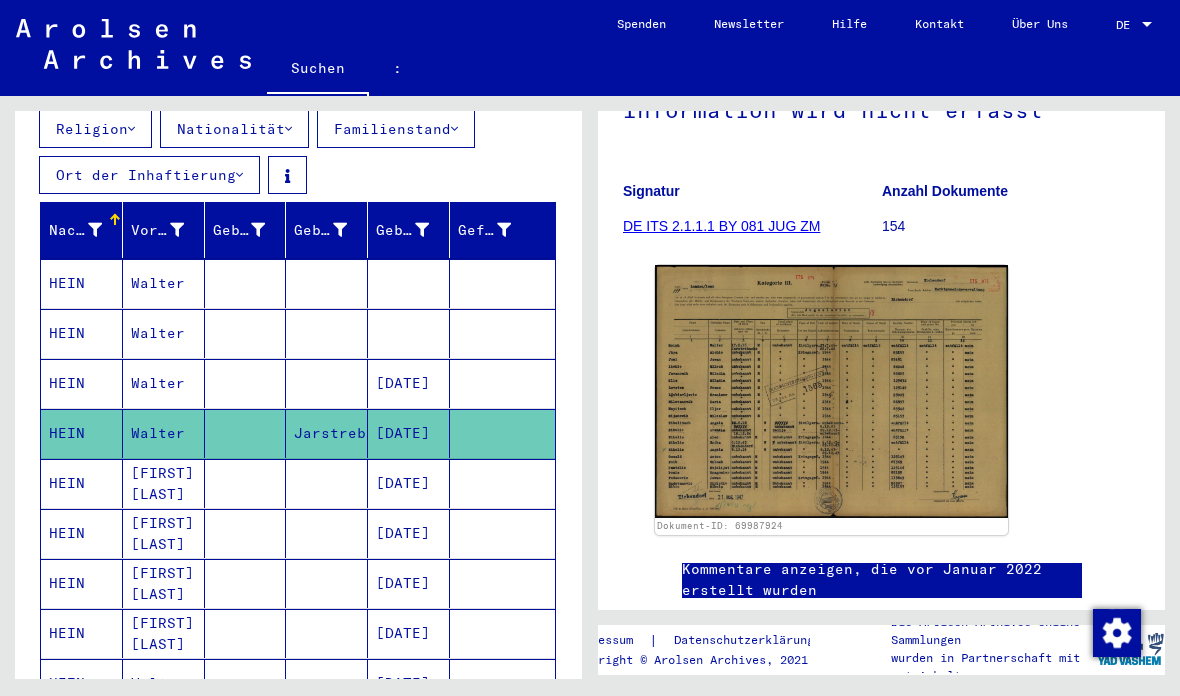 click 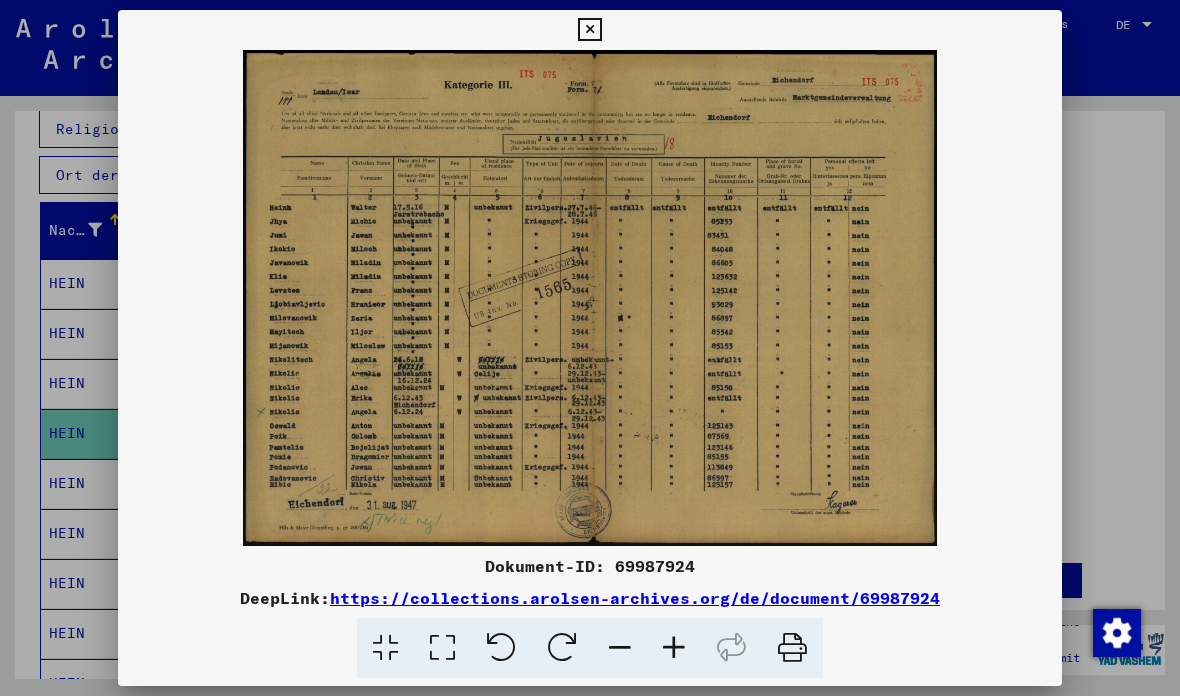 click at bounding box center [590, 298] 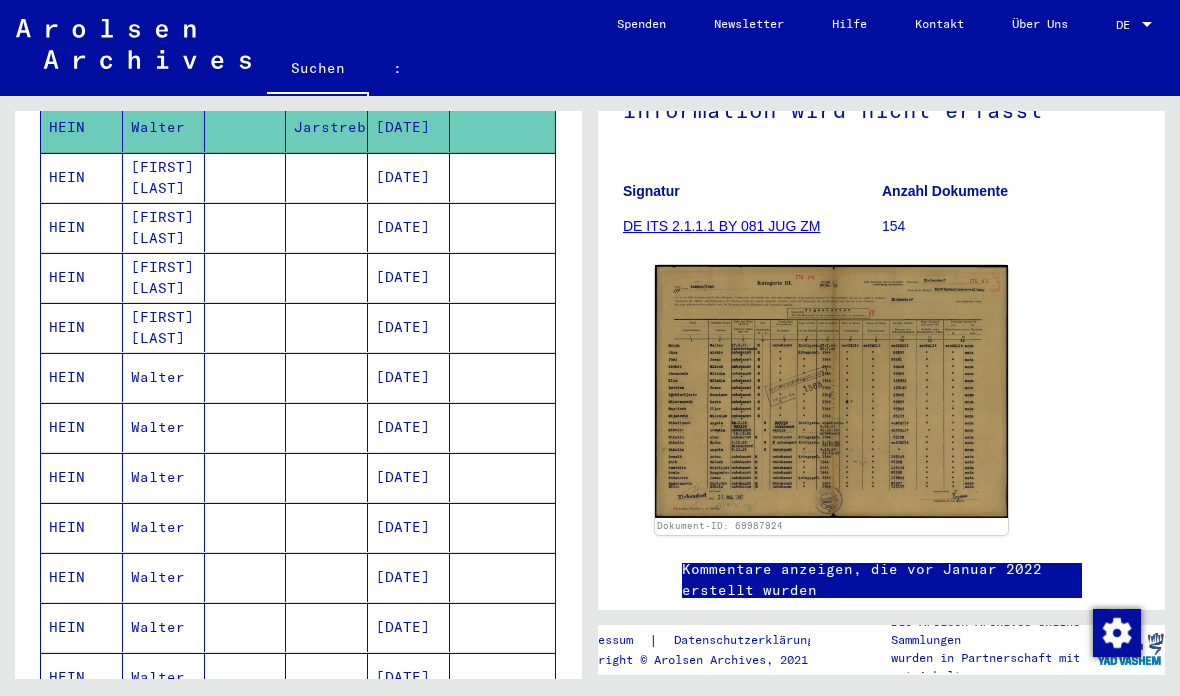 scroll, scrollTop: 574, scrollLeft: 0, axis: vertical 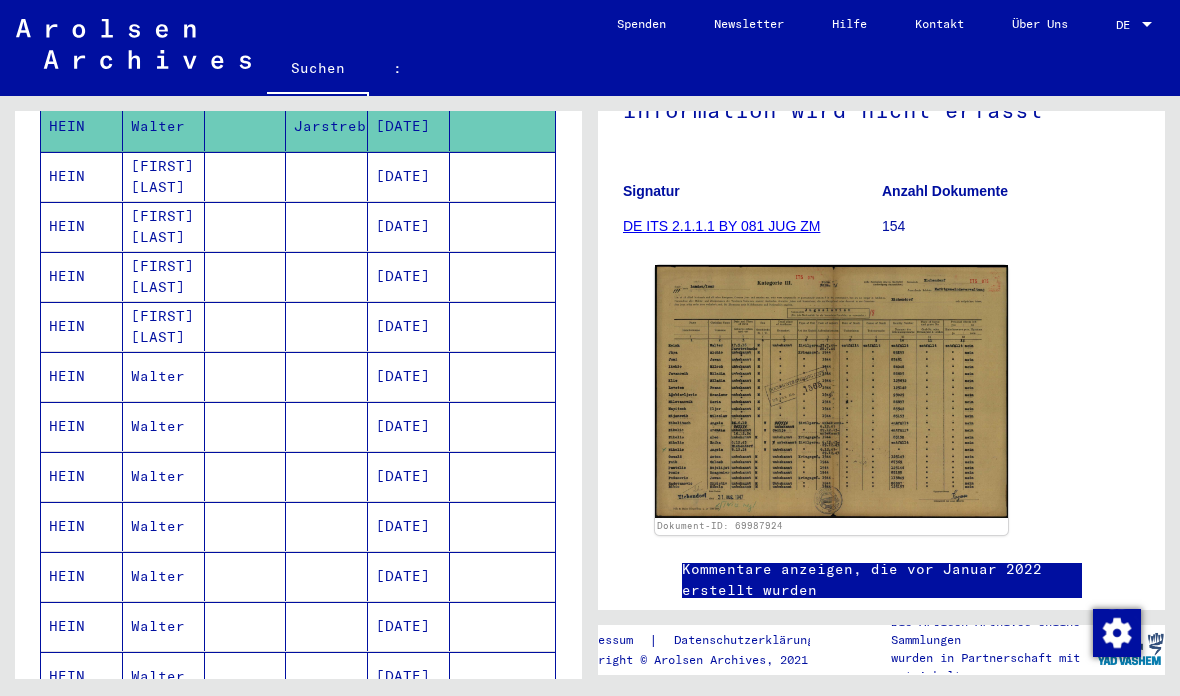 click on "HEIN" at bounding box center [82, 426] 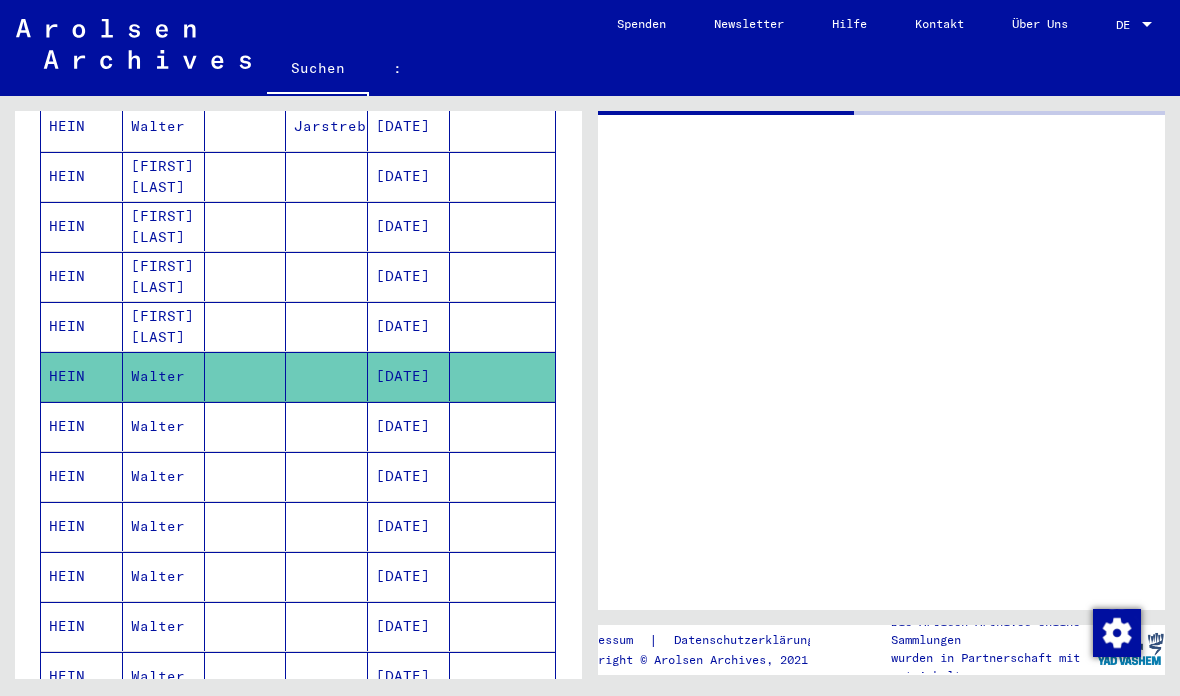scroll, scrollTop: 0, scrollLeft: 0, axis: both 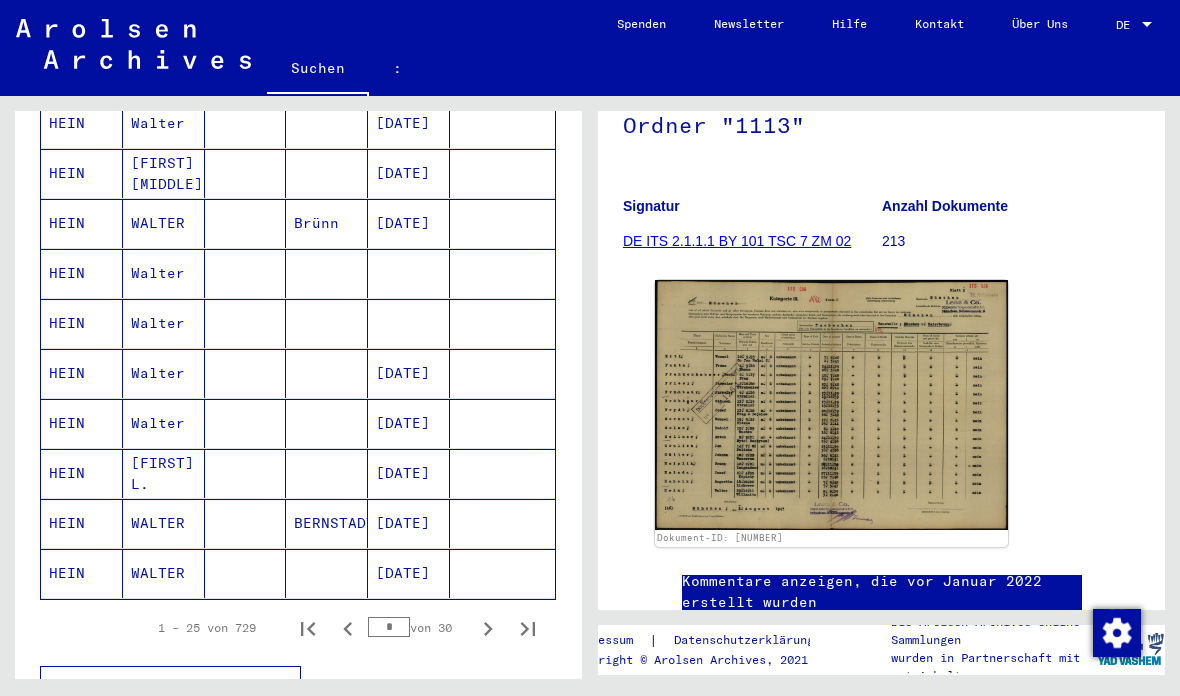 click 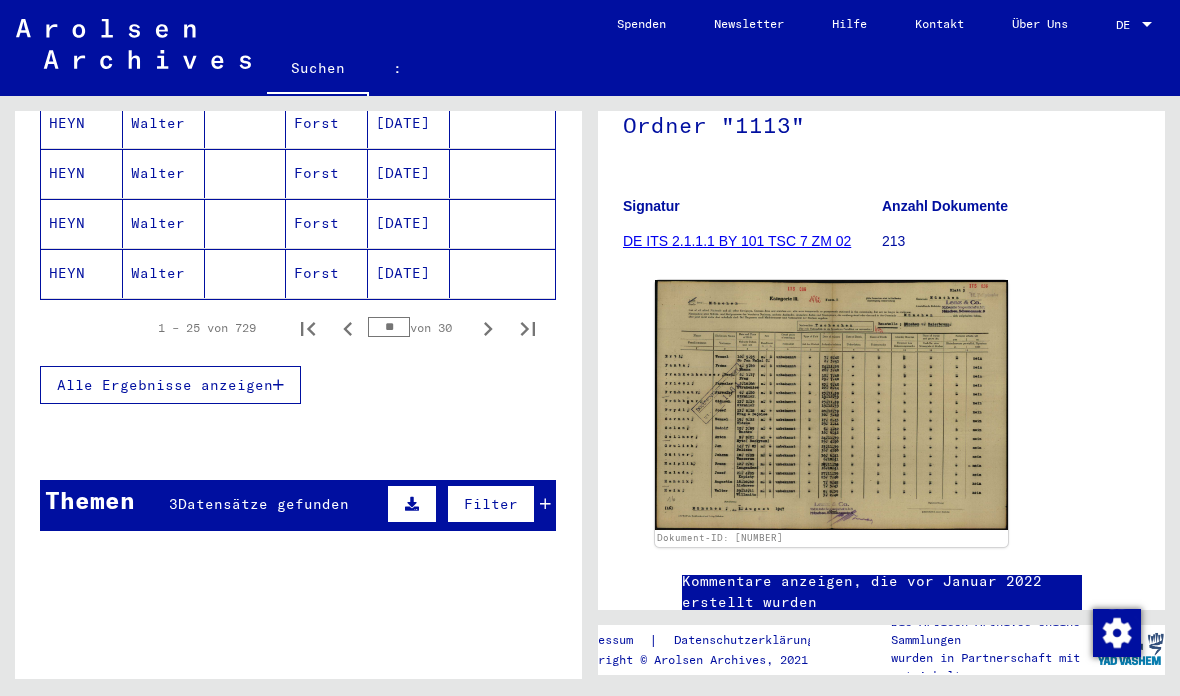 scroll, scrollTop: 1455, scrollLeft: 0, axis: vertical 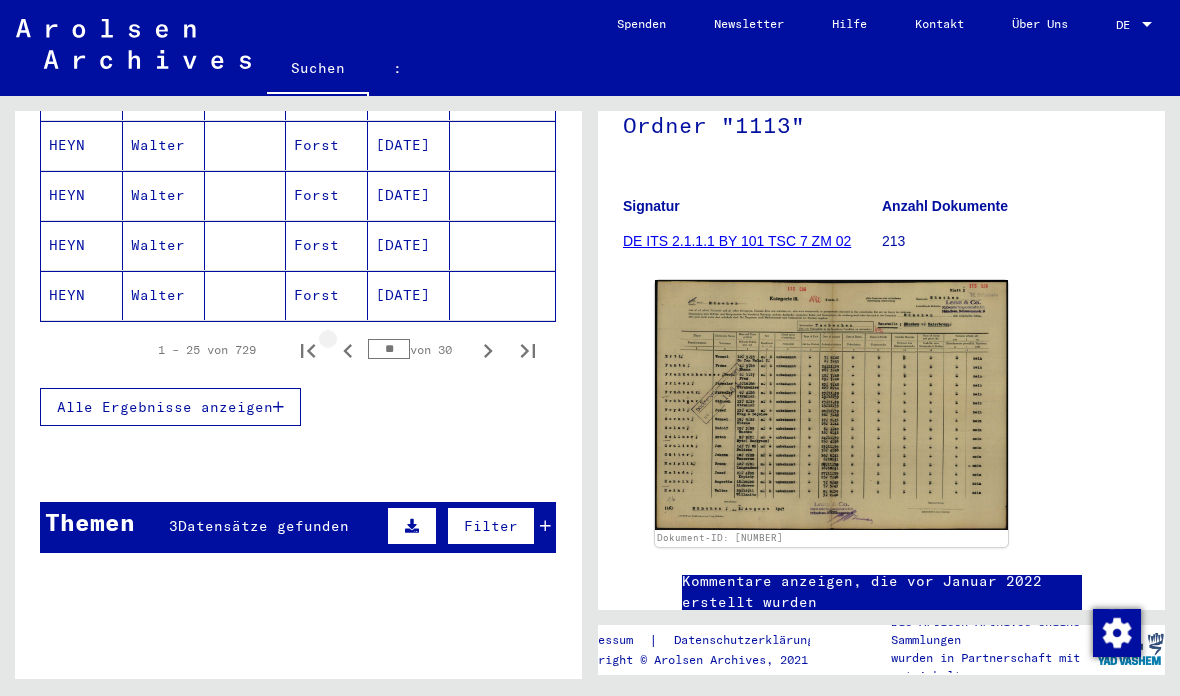 click 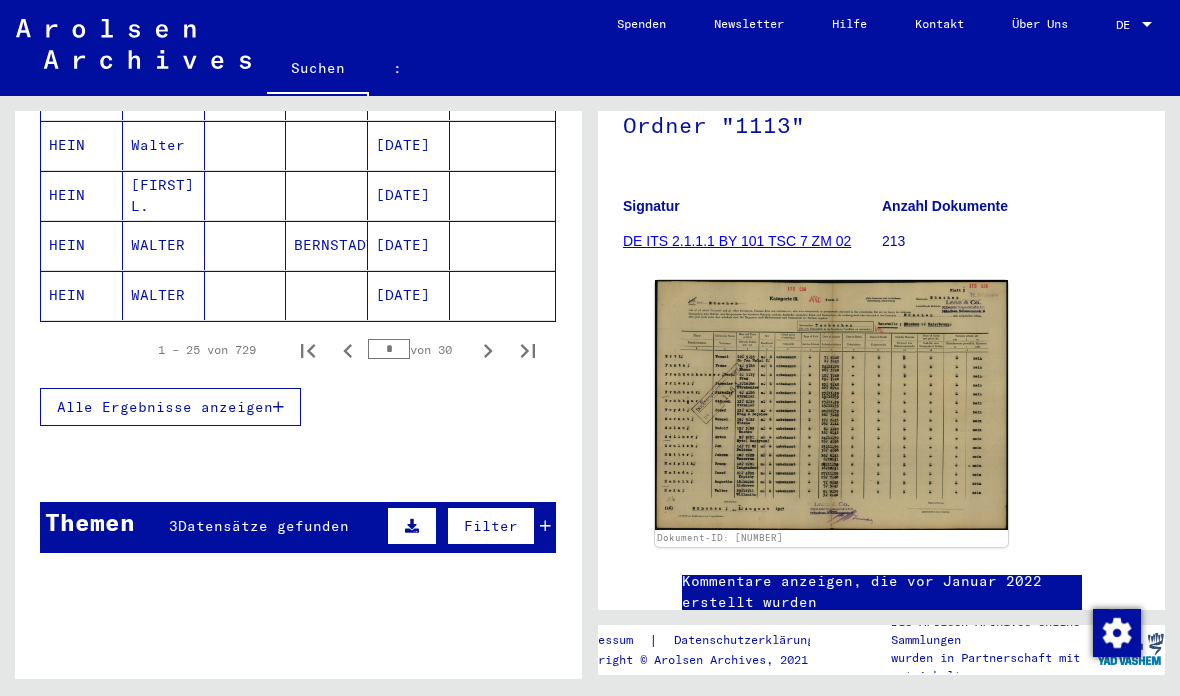 click 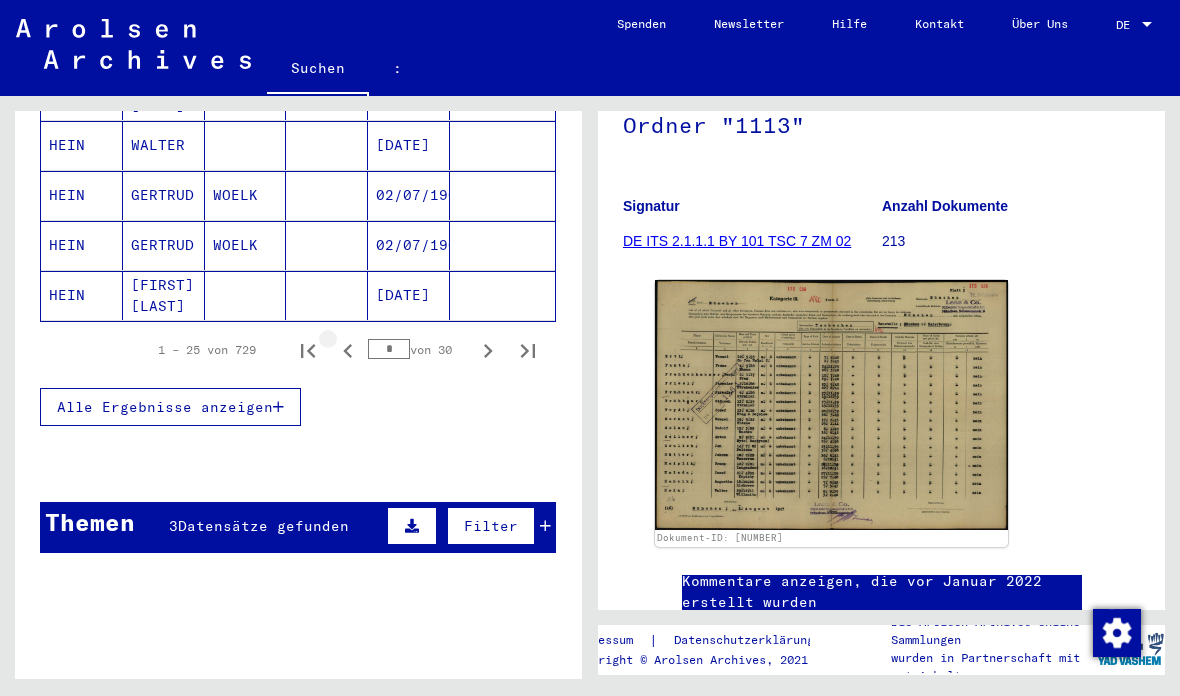 type on "*" 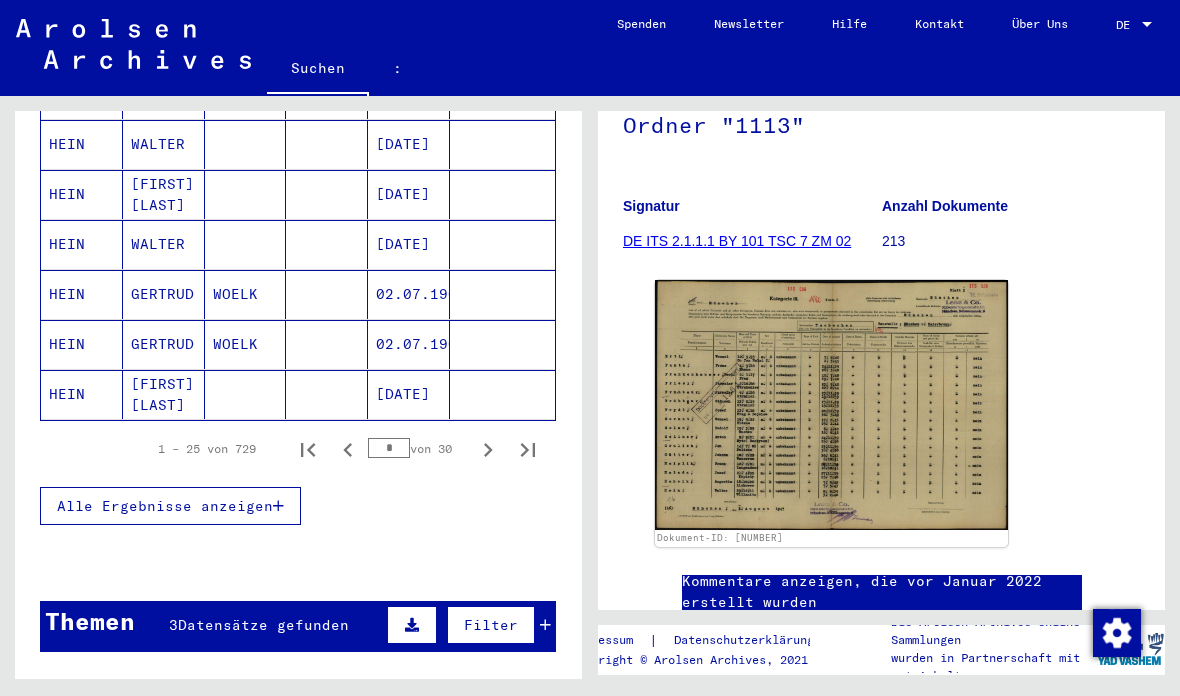 scroll, scrollTop: 1354, scrollLeft: 0, axis: vertical 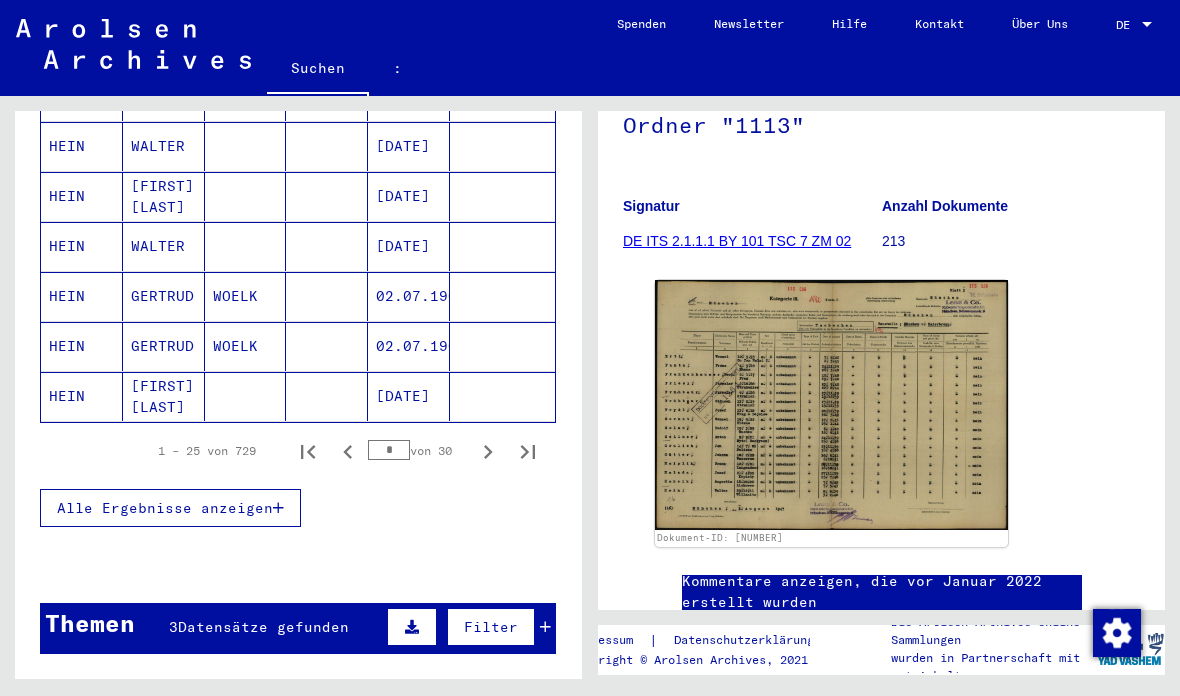 click on "HEIN" at bounding box center (67, 396) 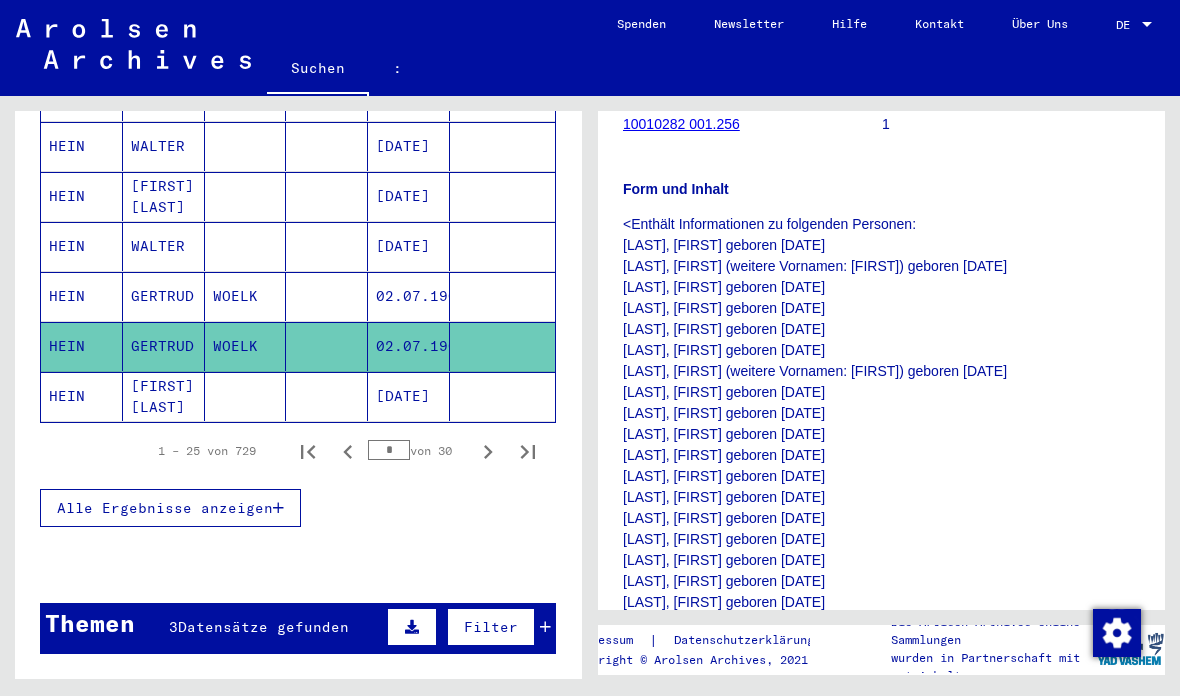scroll, scrollTop: 0, scrollLeft: 0, axis: both 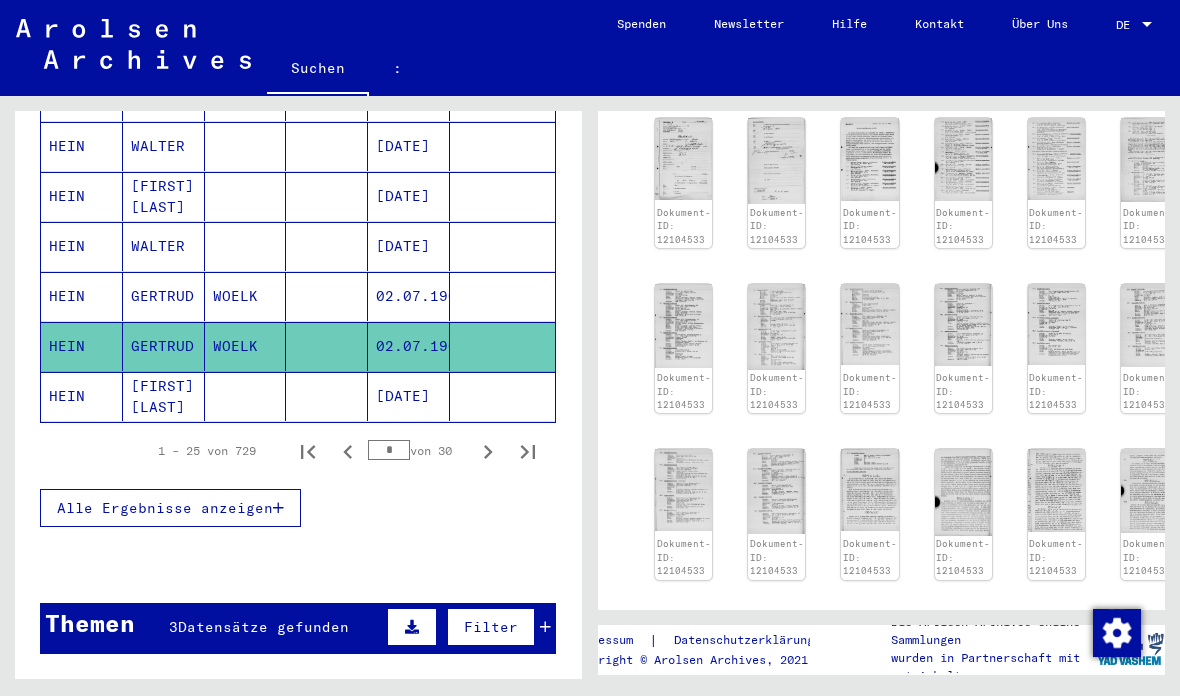 click 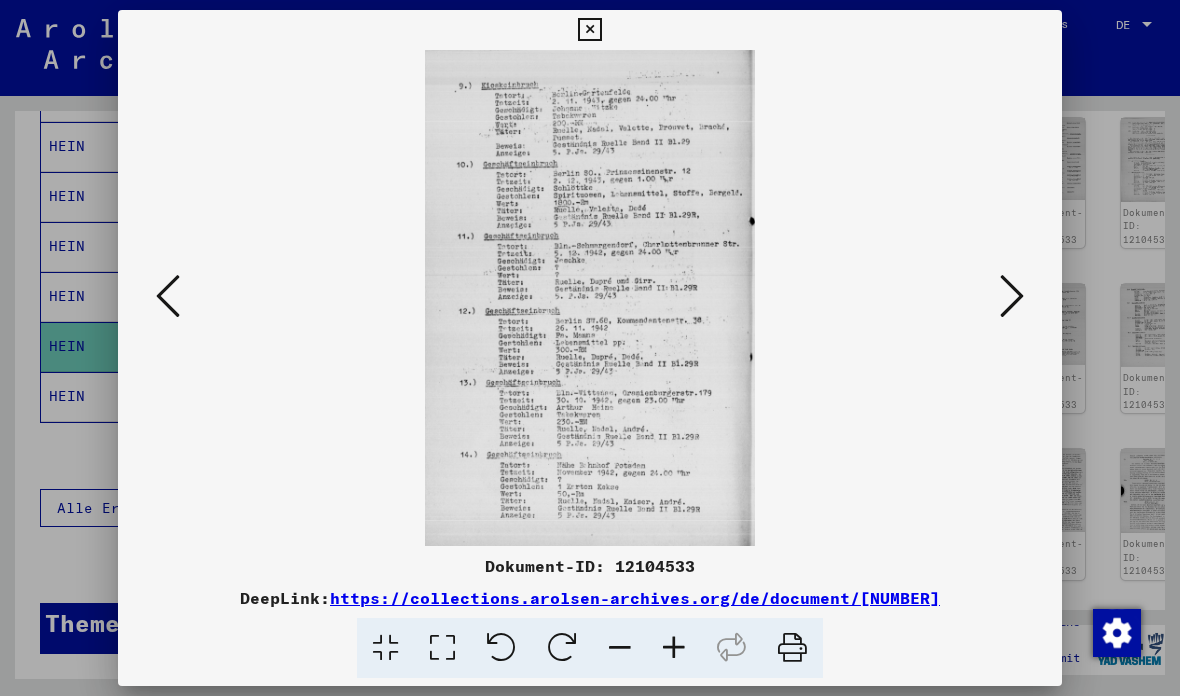 click at bounding box center (1012, 296) 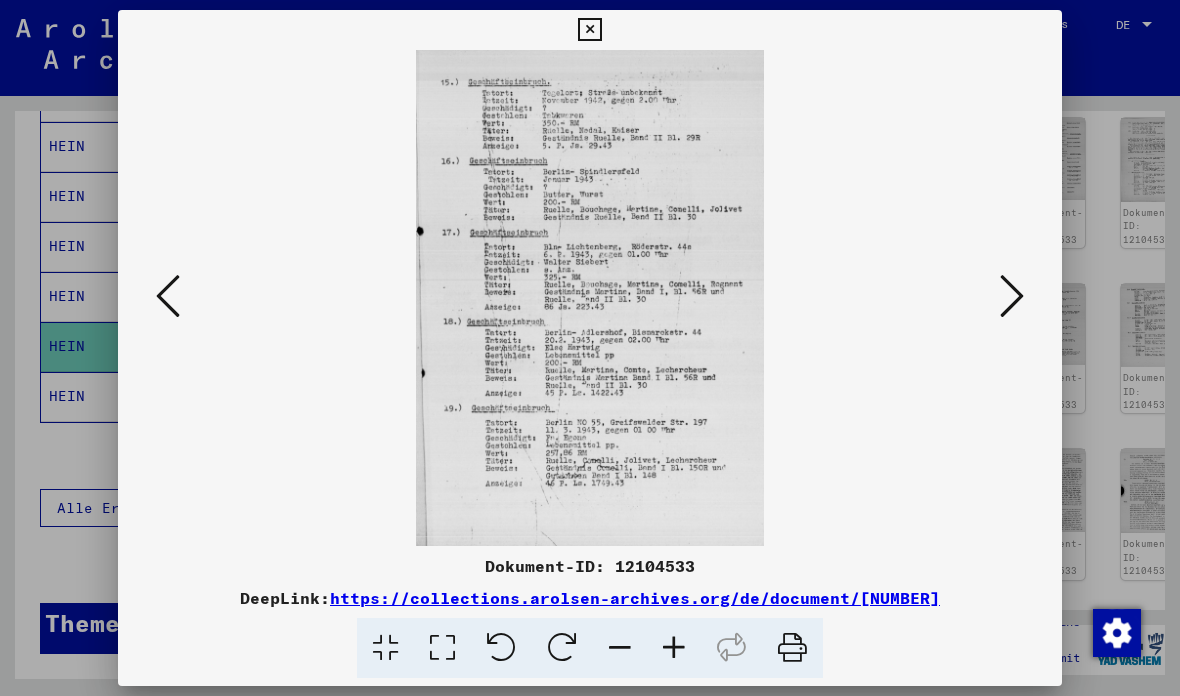 click at bounding box center [1012, 296] 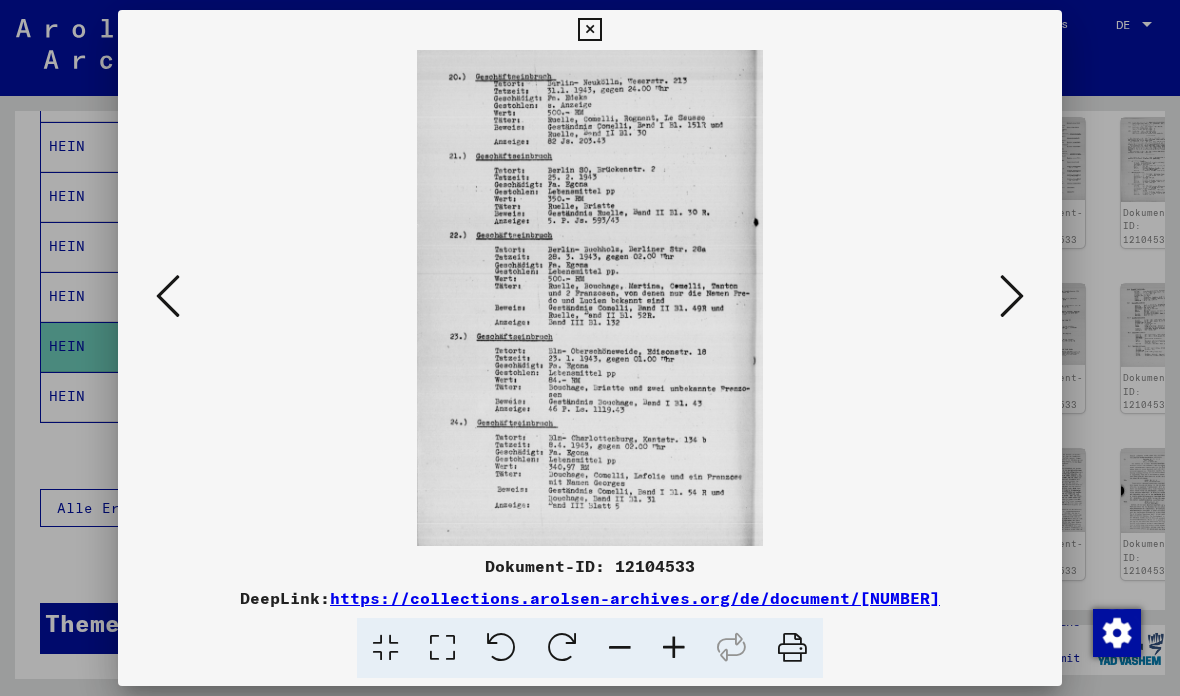 click at bounding box center [1012, 296] 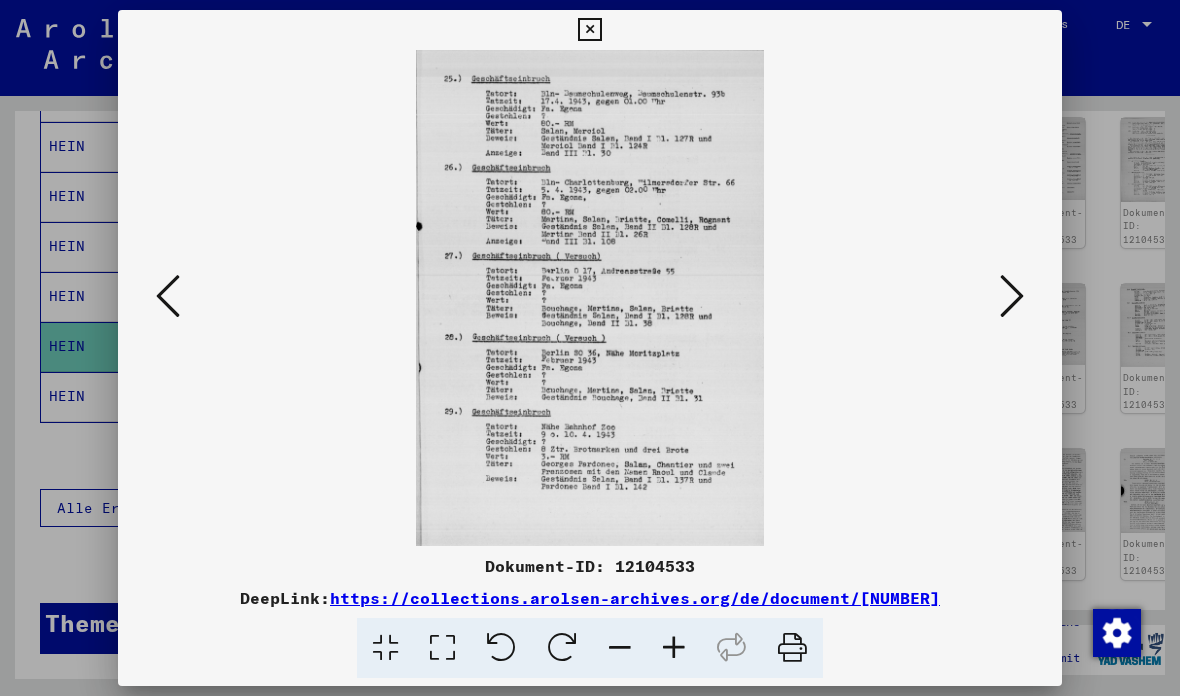 click at bounding box center (1012, 296) 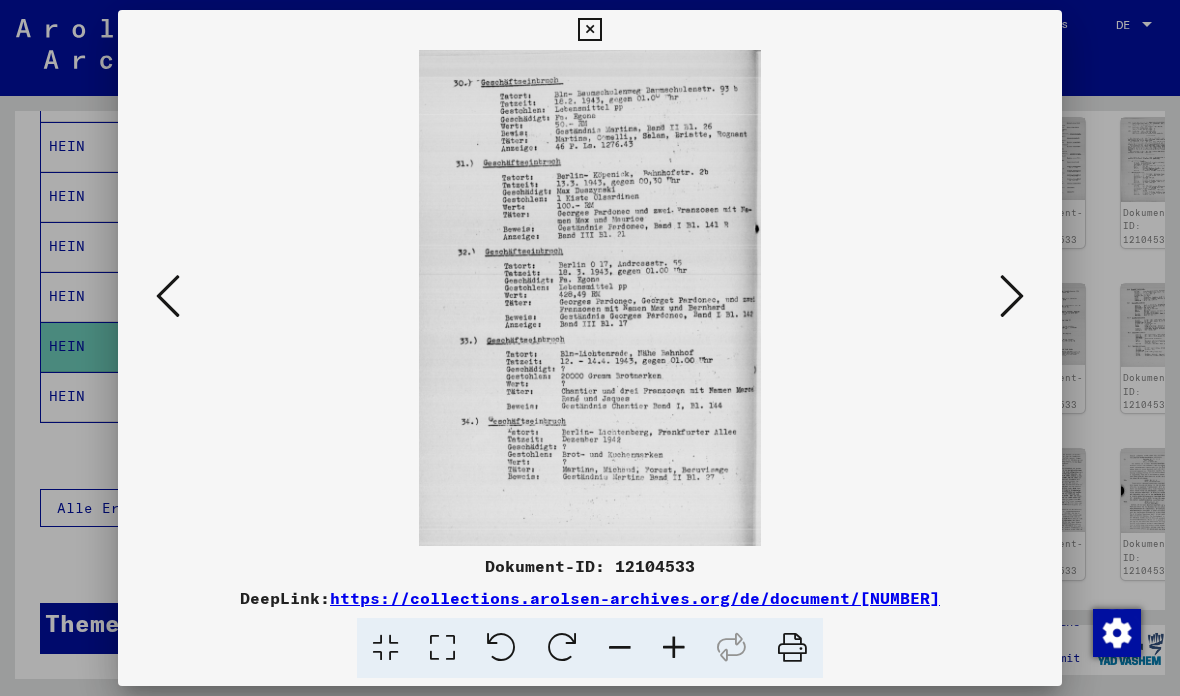 click at bounding box center [1012, 297] 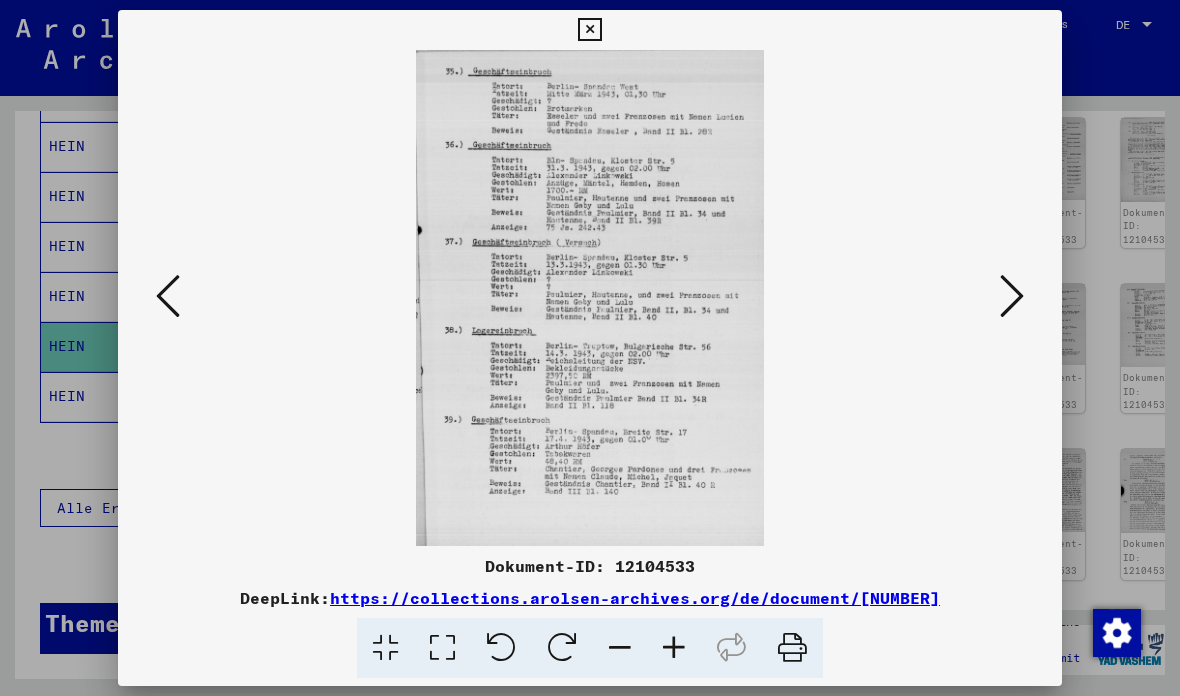 click at bounding box center (1012, 296) 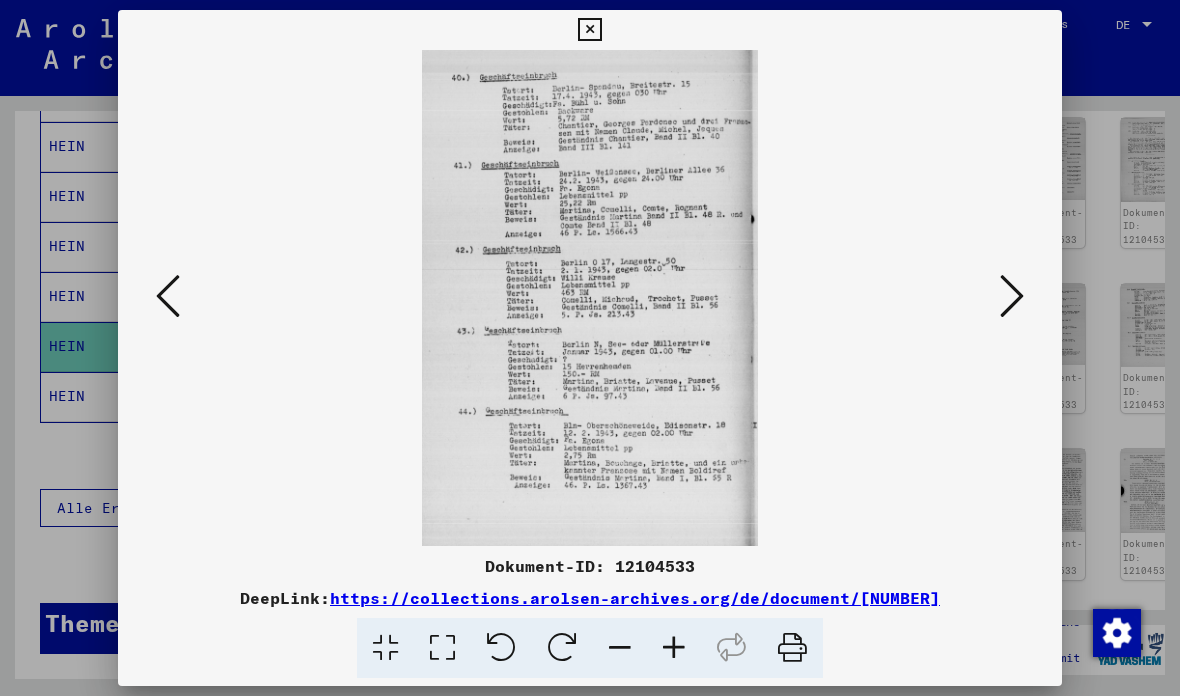 click at bounding box center (1012, 296) 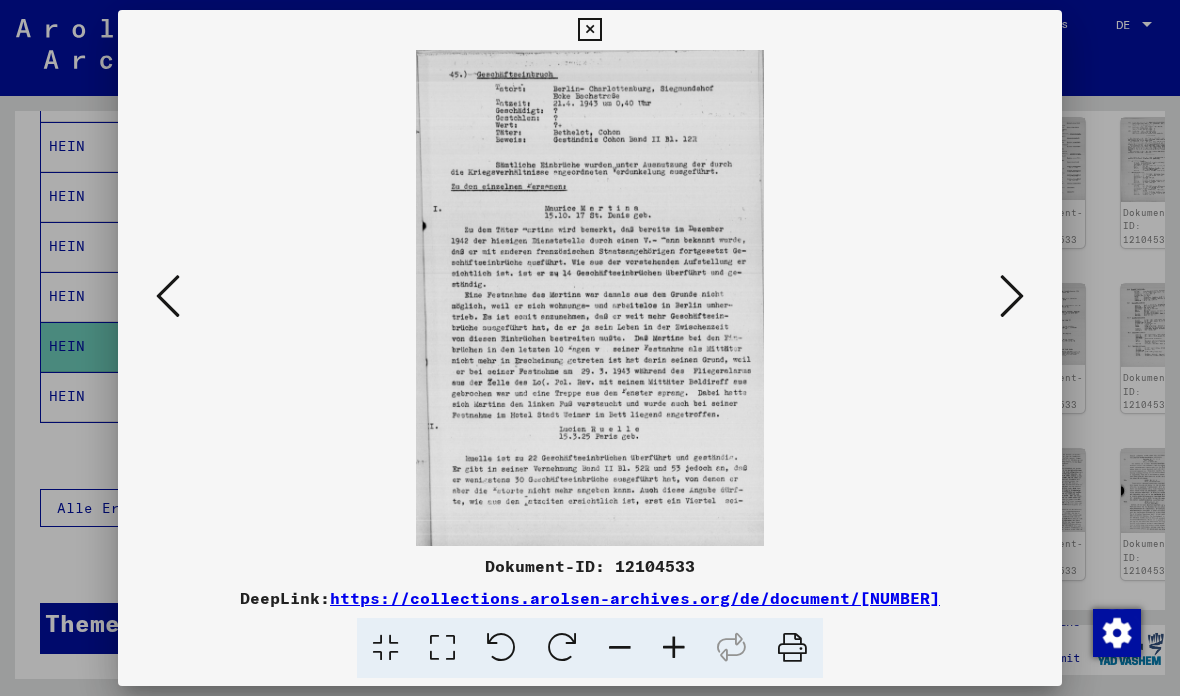 click at bounding box center (1012, 296) 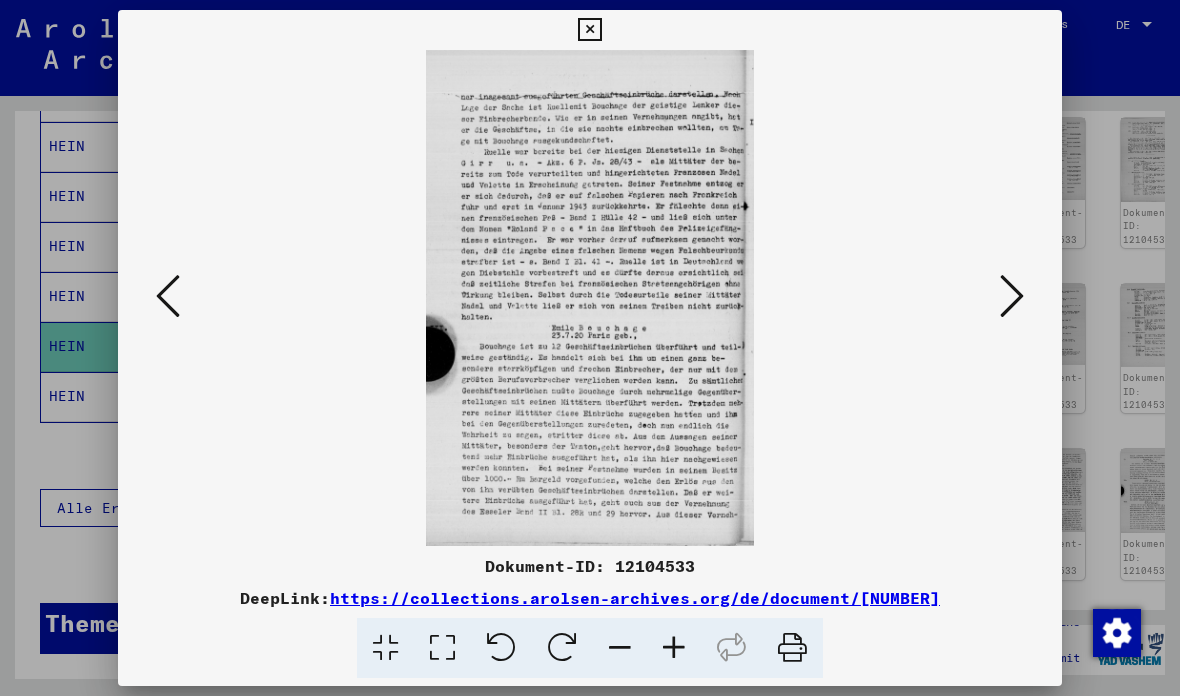 click at bounding box center (1012, 296) 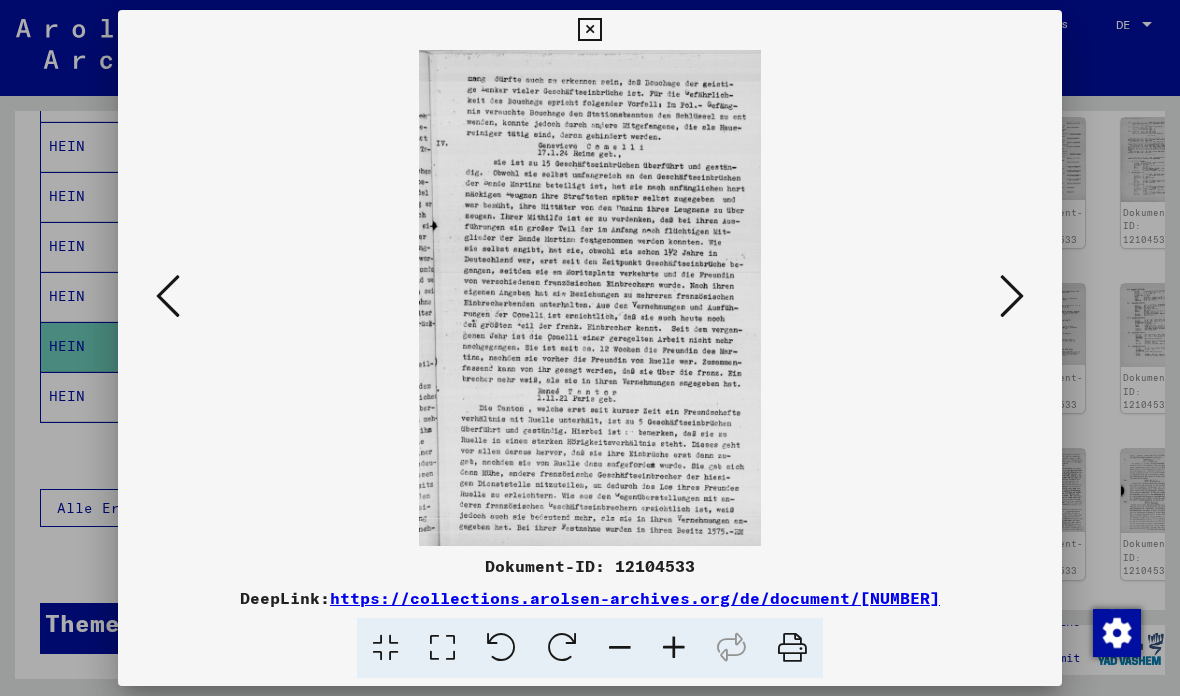 click at bounding box center [1012, 296] 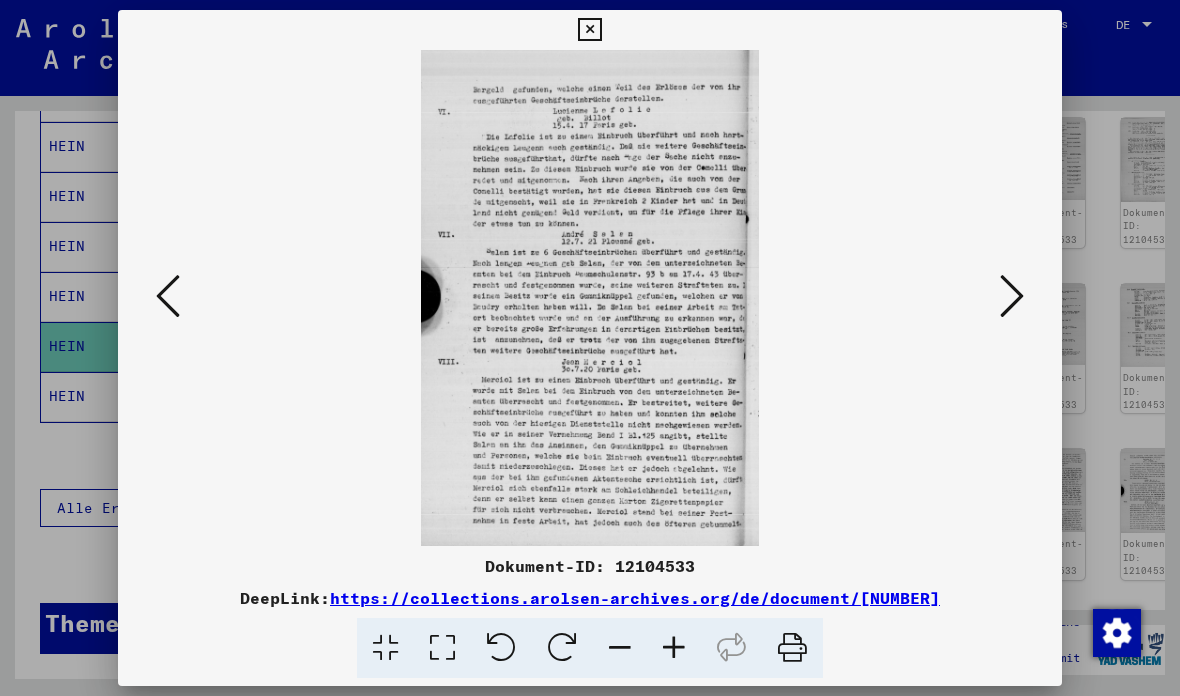 click at bounding box center (1012, 296) 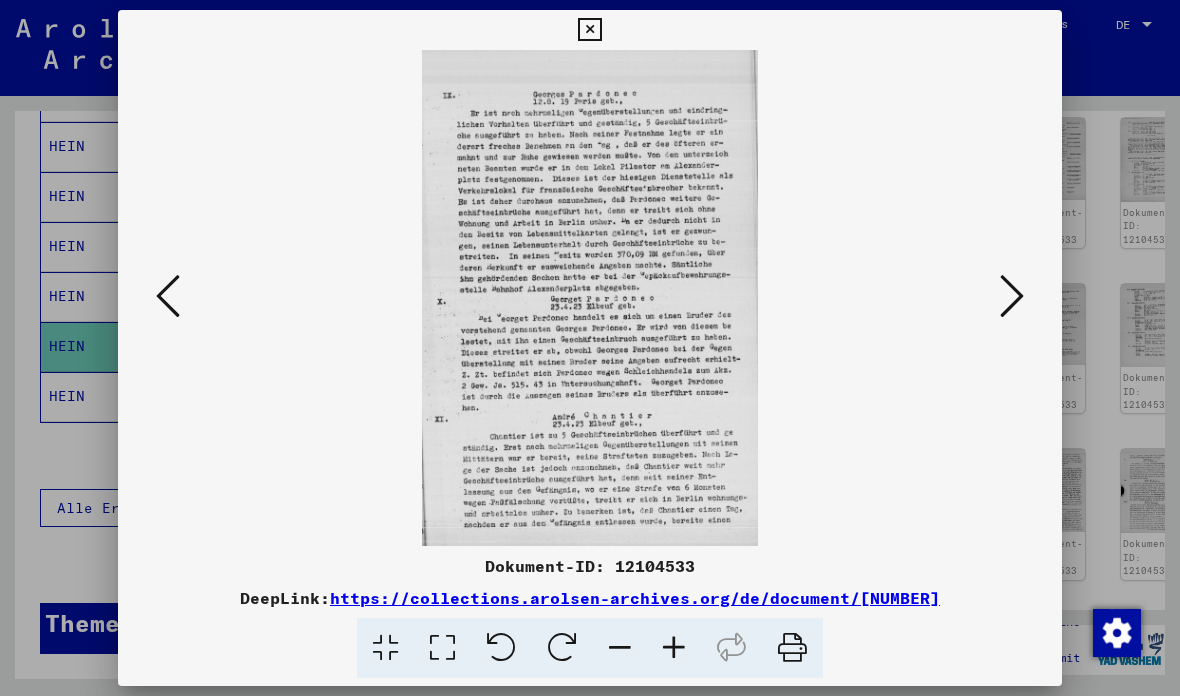 click at bounding box center [1012, 296] 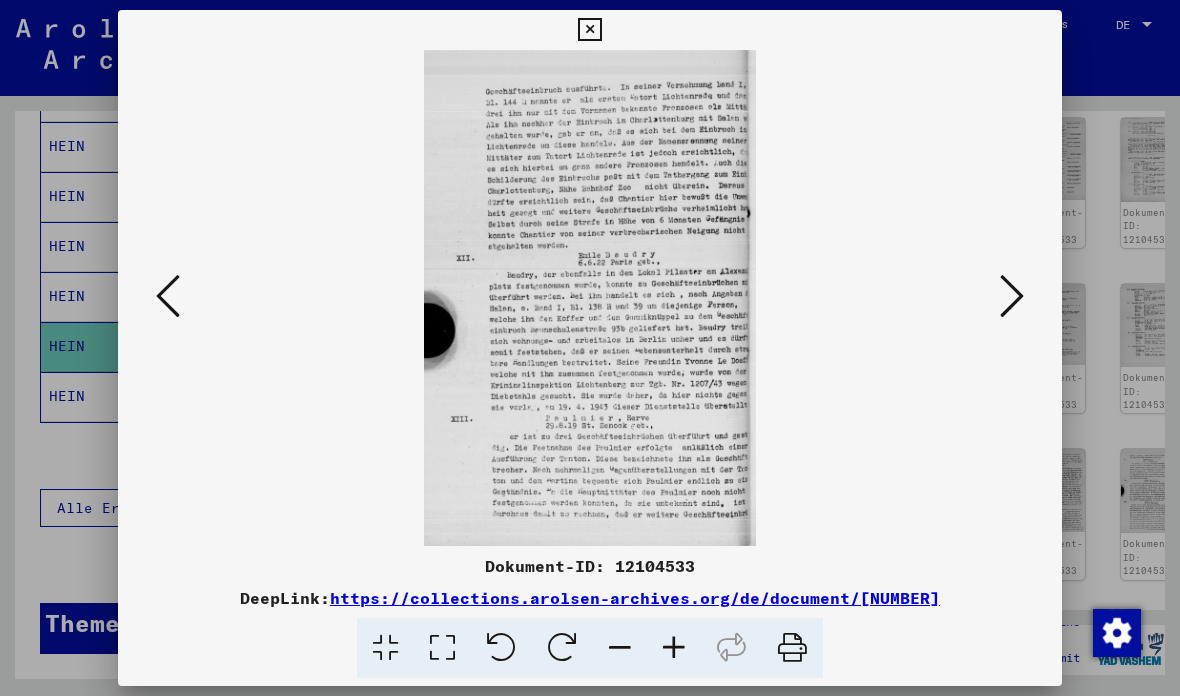 click at bounding box center [1012, 296] 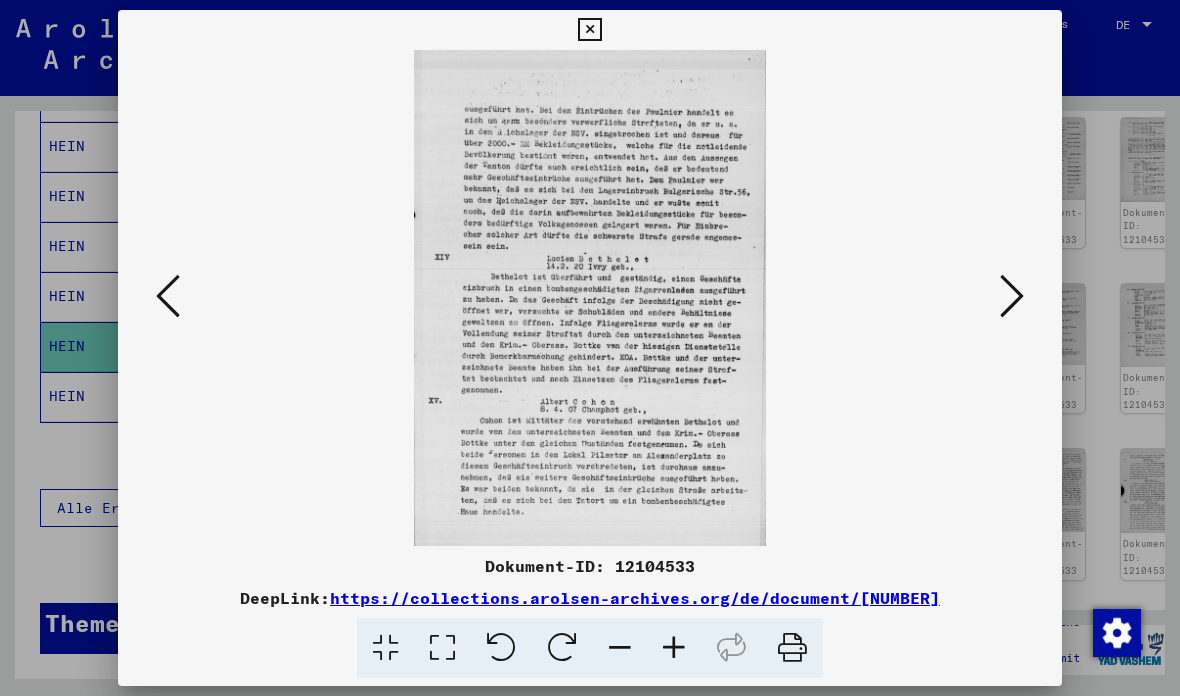 click at bounding box center [1012, 296] 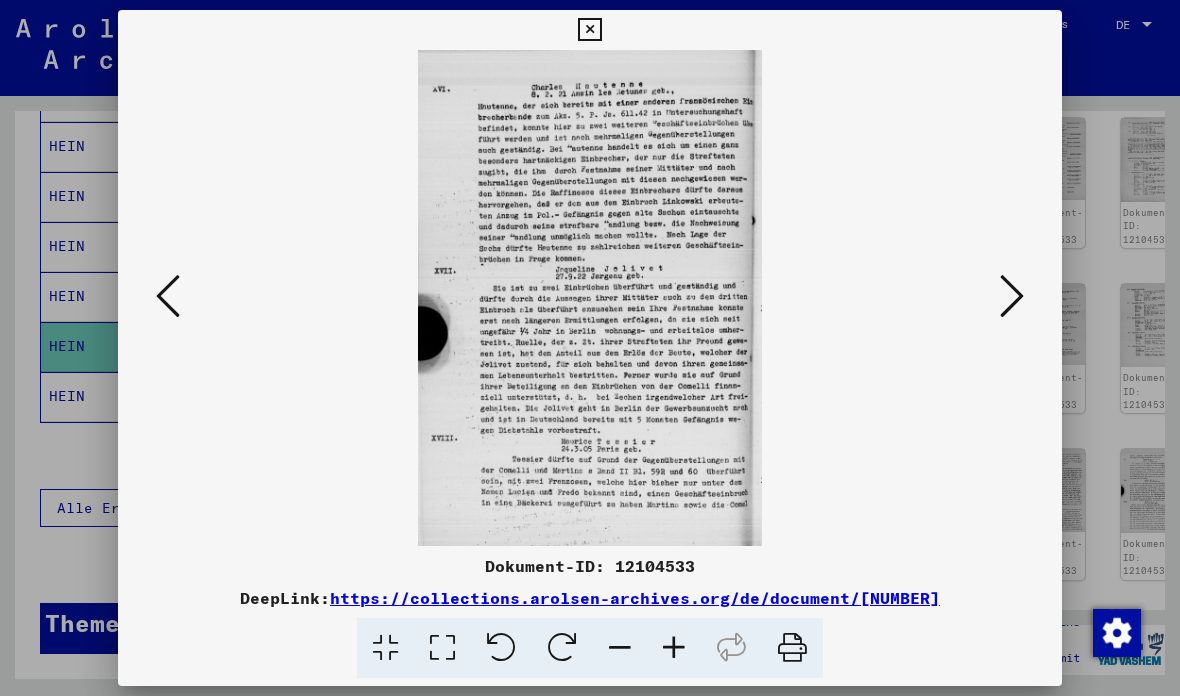 click at bounding box center [1012, 296] 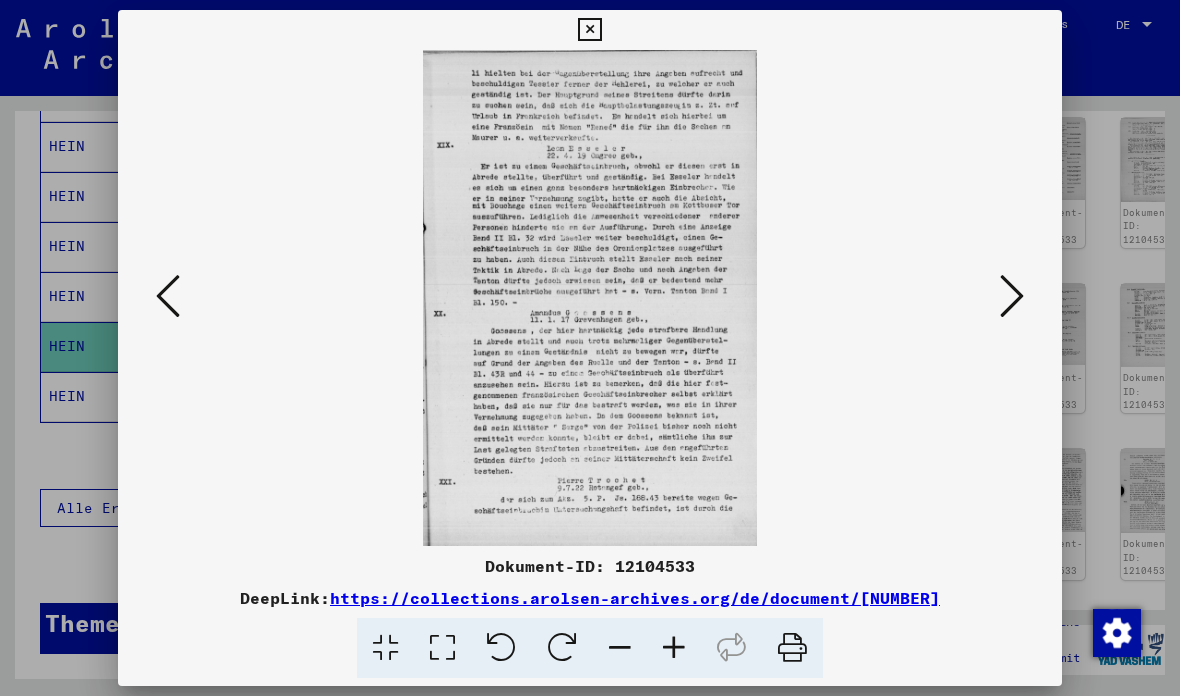click at bounding box center (1012, 296) 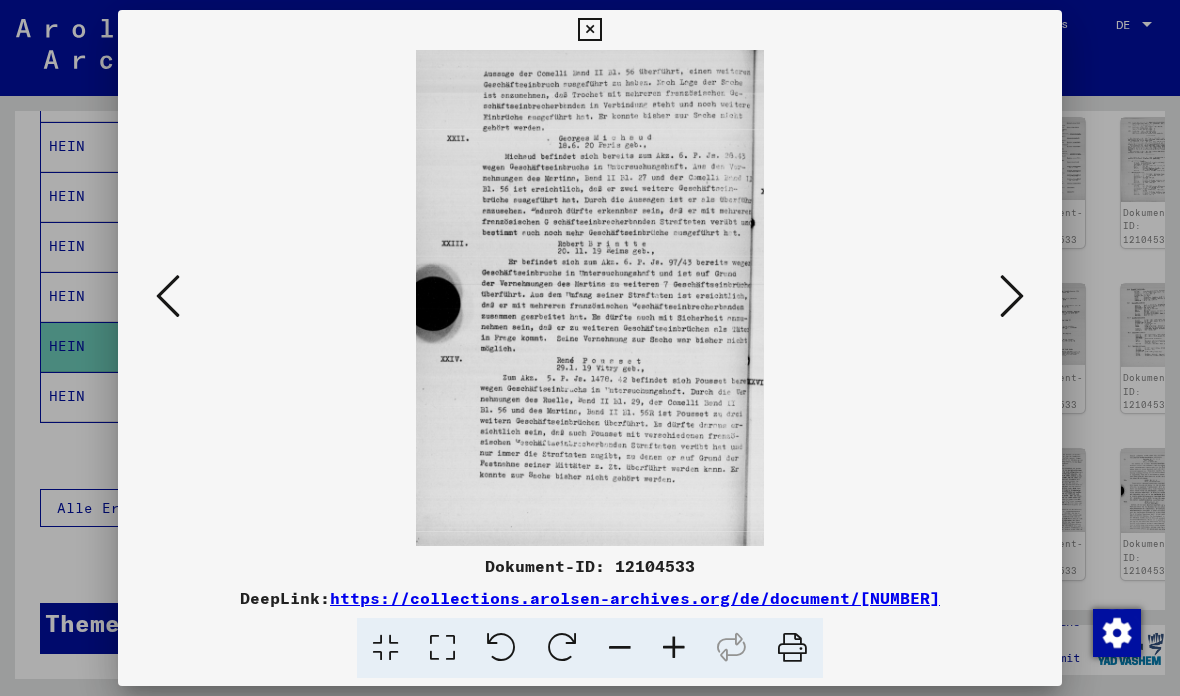 click at bounding box center [1012, 296] 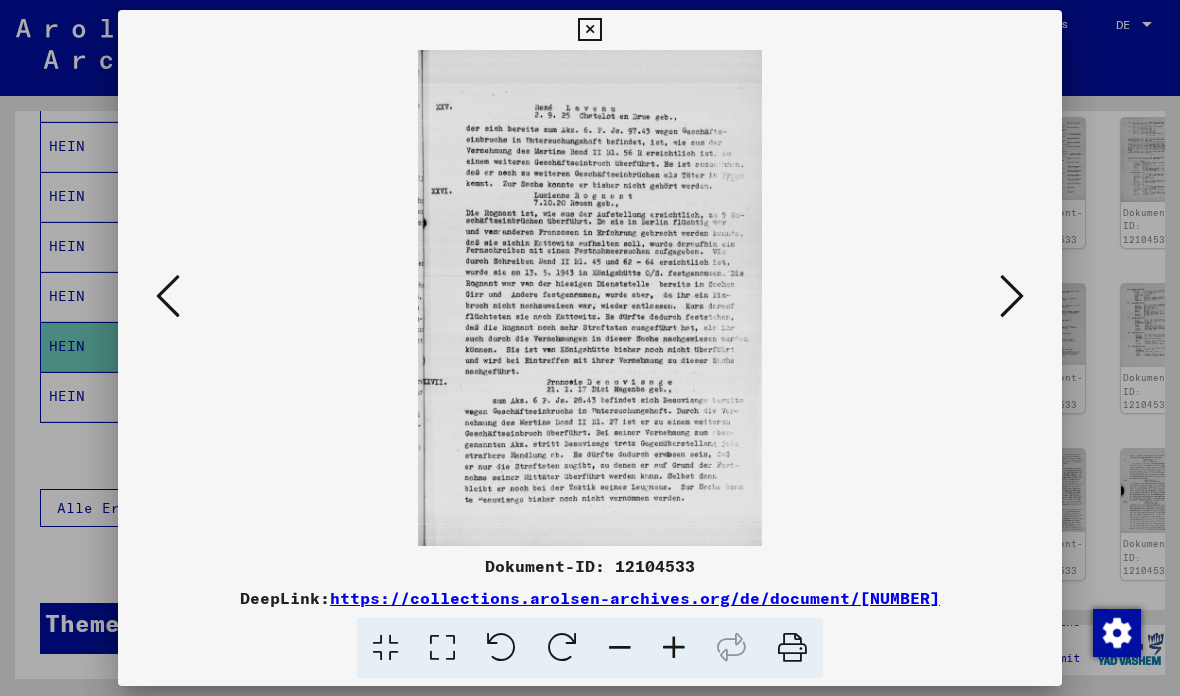 click at bounding box center [1012, 296] 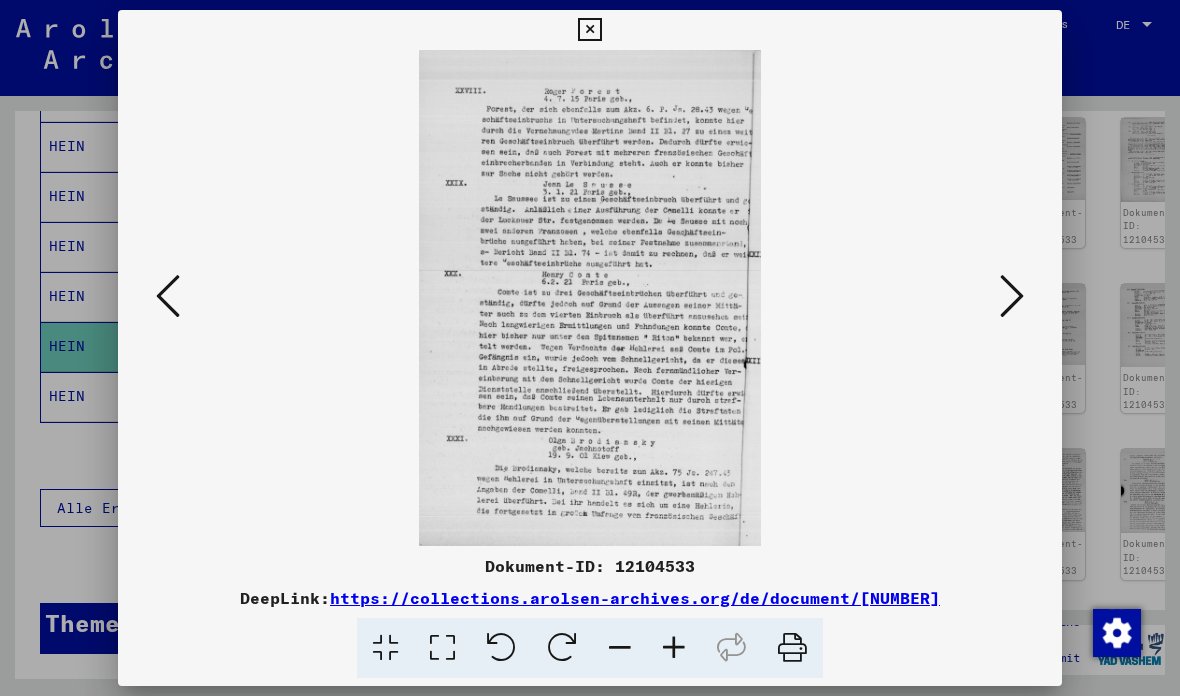 click at bounding box center [1012, 296] 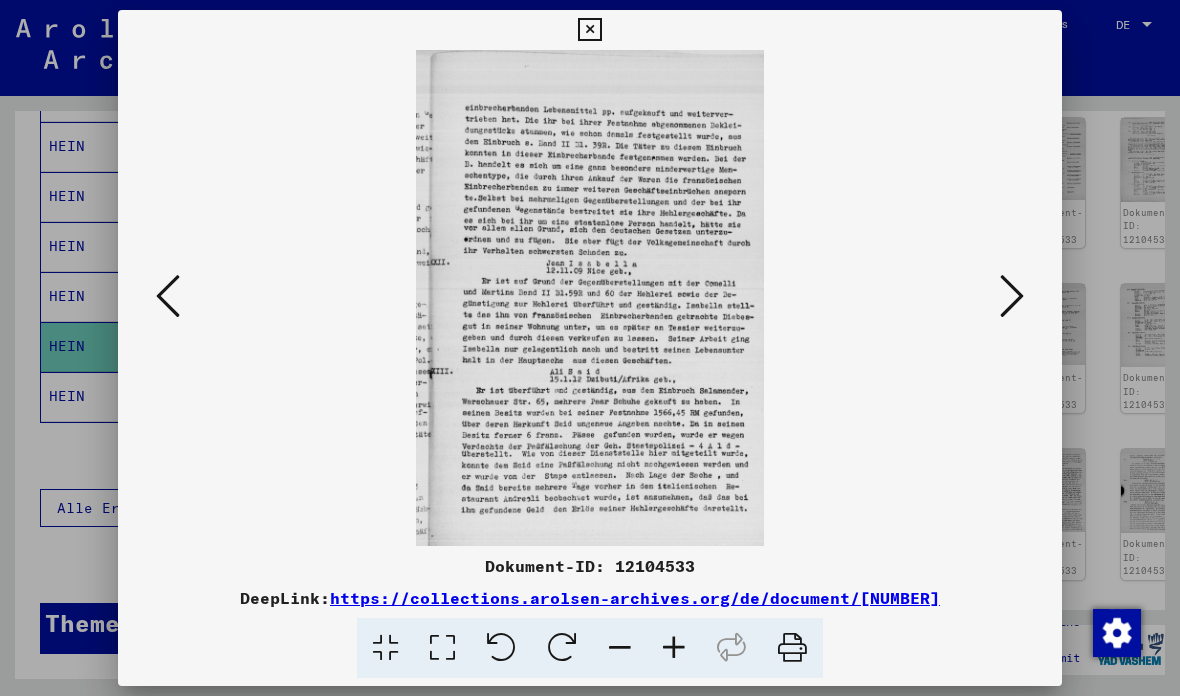 click at bounding box center [1012, 296] 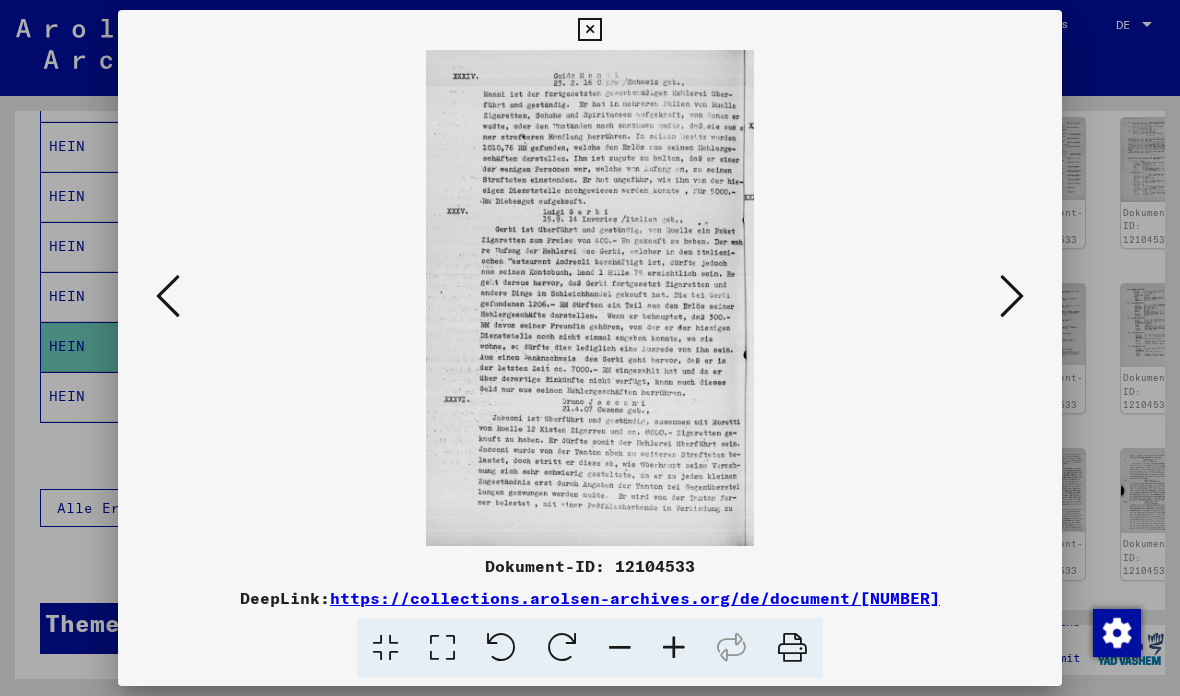 click at bounding box center [1012, 296] 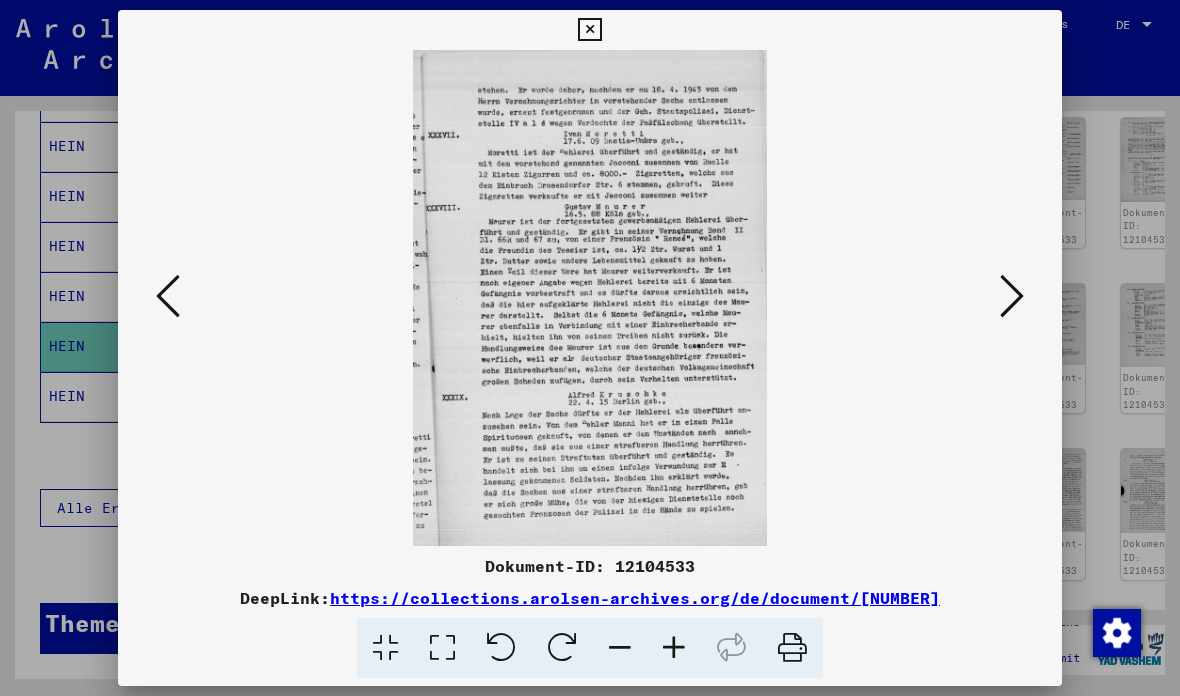 click at bounding box center (1012, 296) 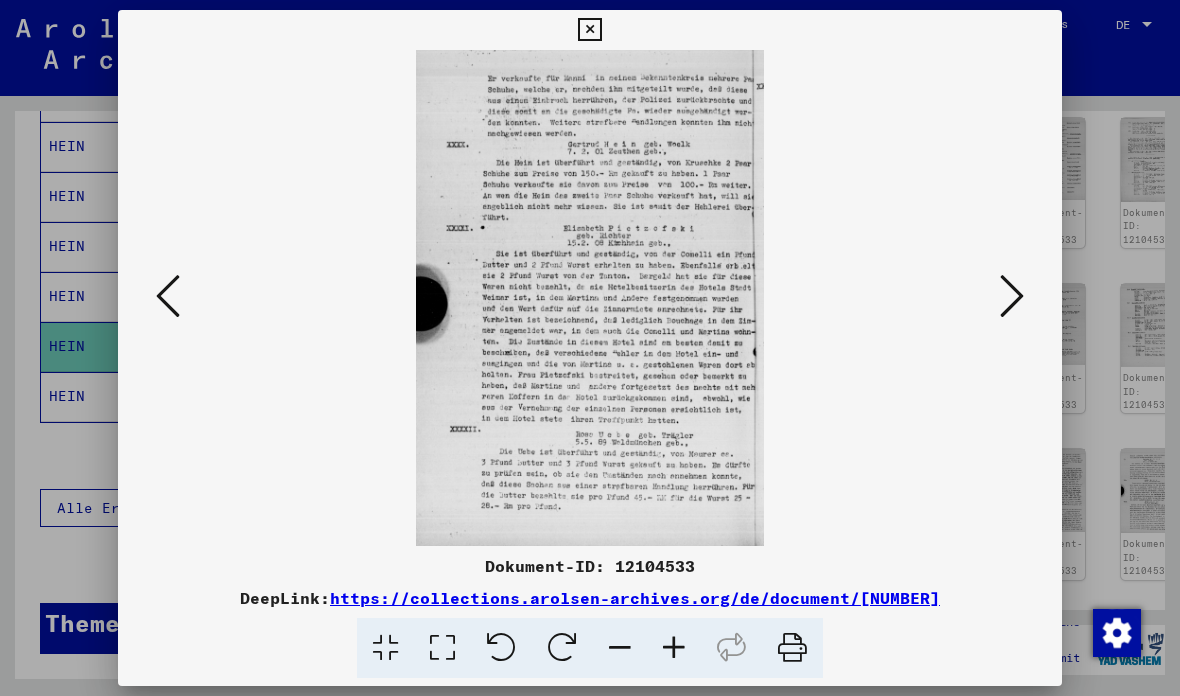 click at bounding box center (589, 30) 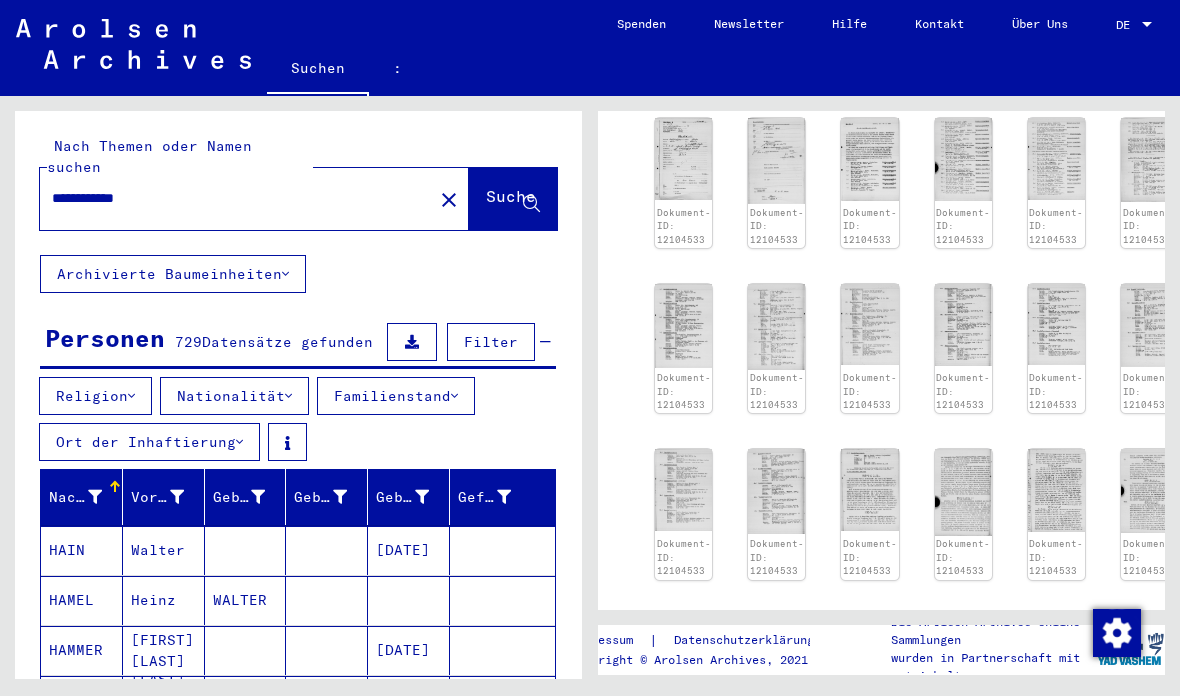 scroll, scrollTop: 0, scrollLeft: 0, axis: both 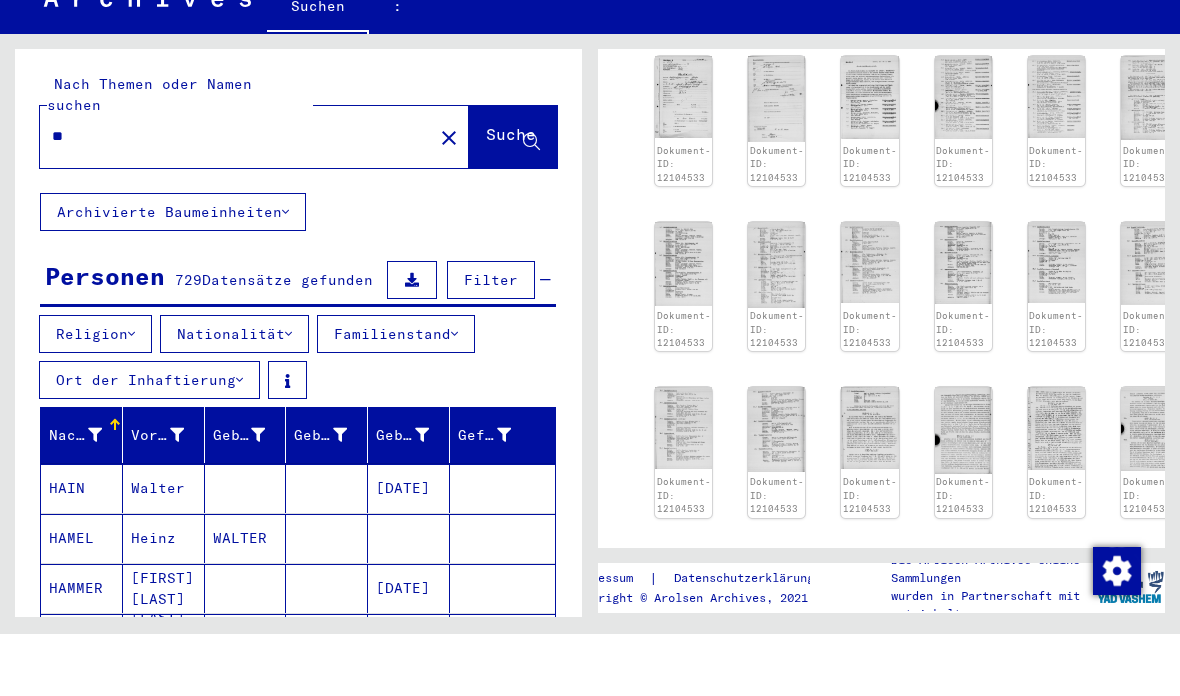 type on "*" 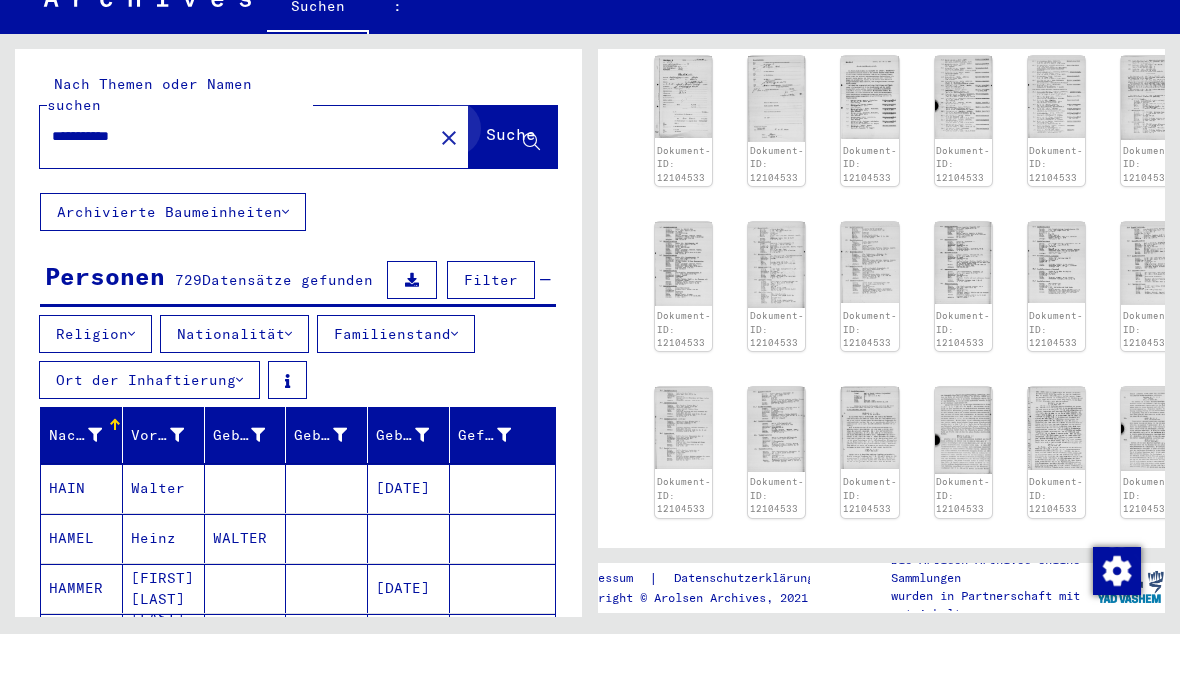 type on "**********" 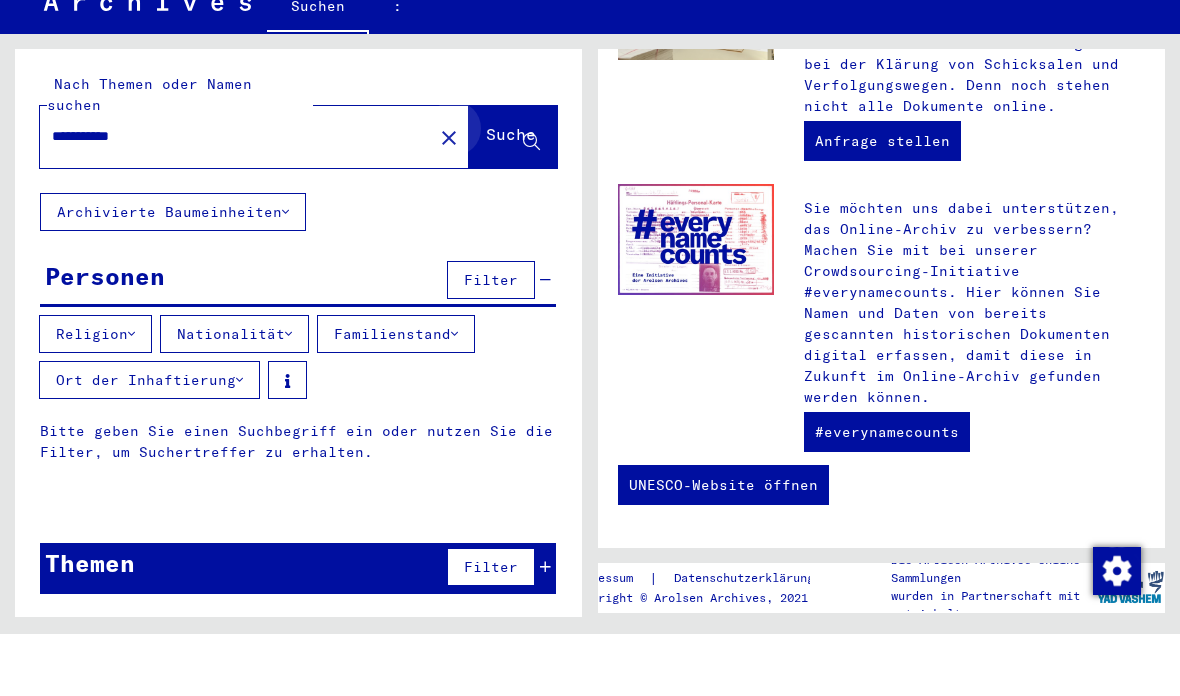 scroll, scrollTop: 0, scrollLeft: 0, axis: both 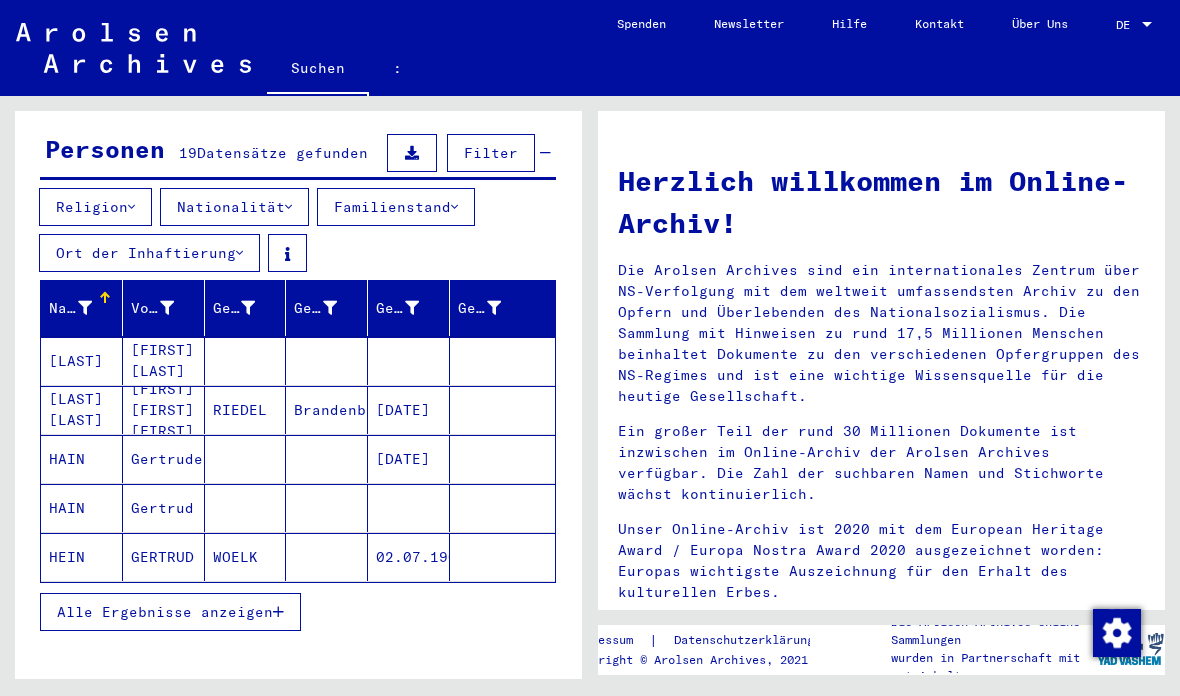 click on "Alle Ergebnisse anzeigen" at bounding box center [170, 612] 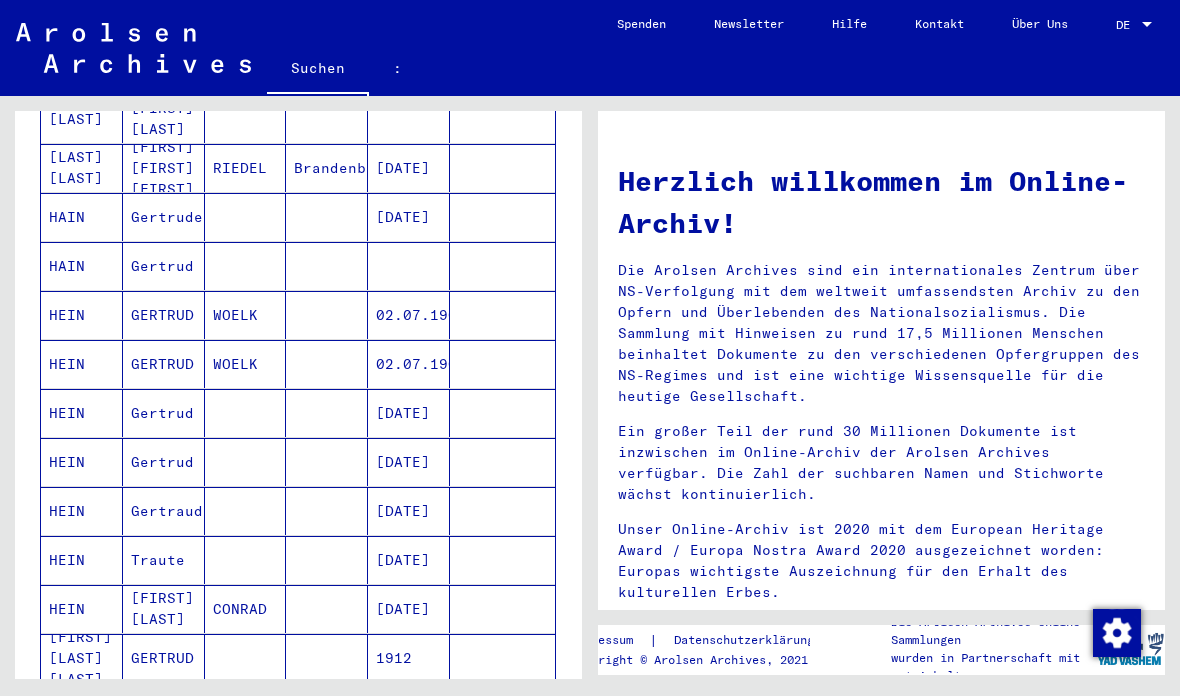 scroll, scrollTop: 440, scrollLeft: 0, axis: vertical 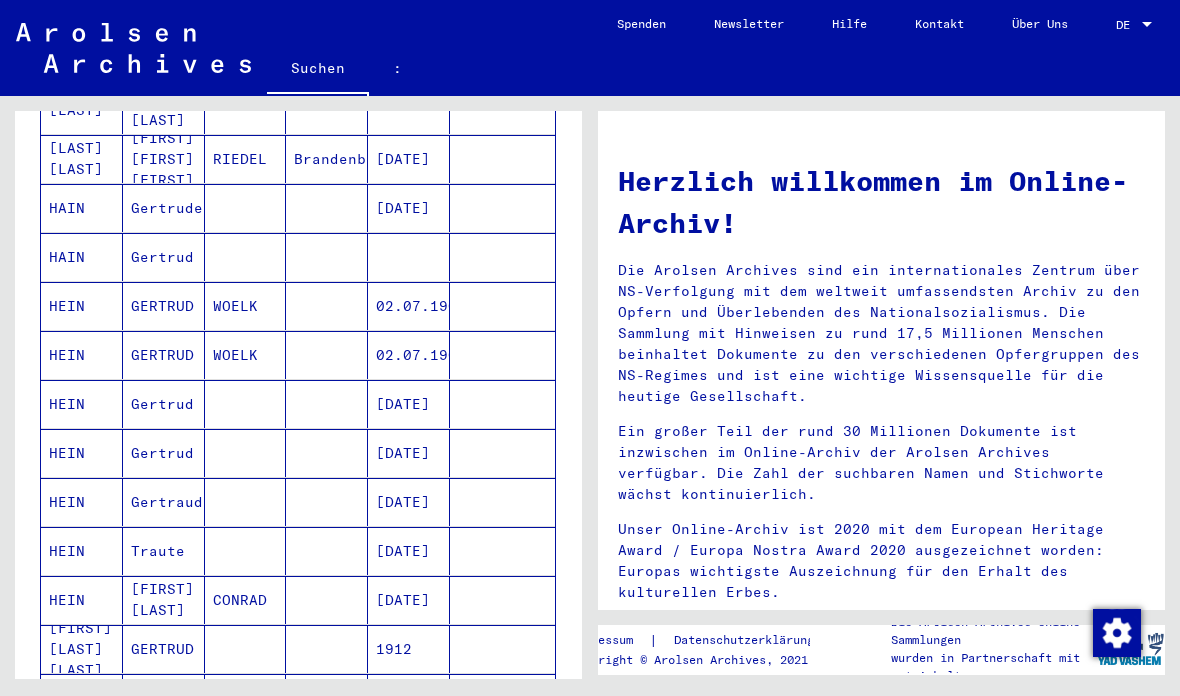 click on "HEIN" at bounding box center (67, 453) 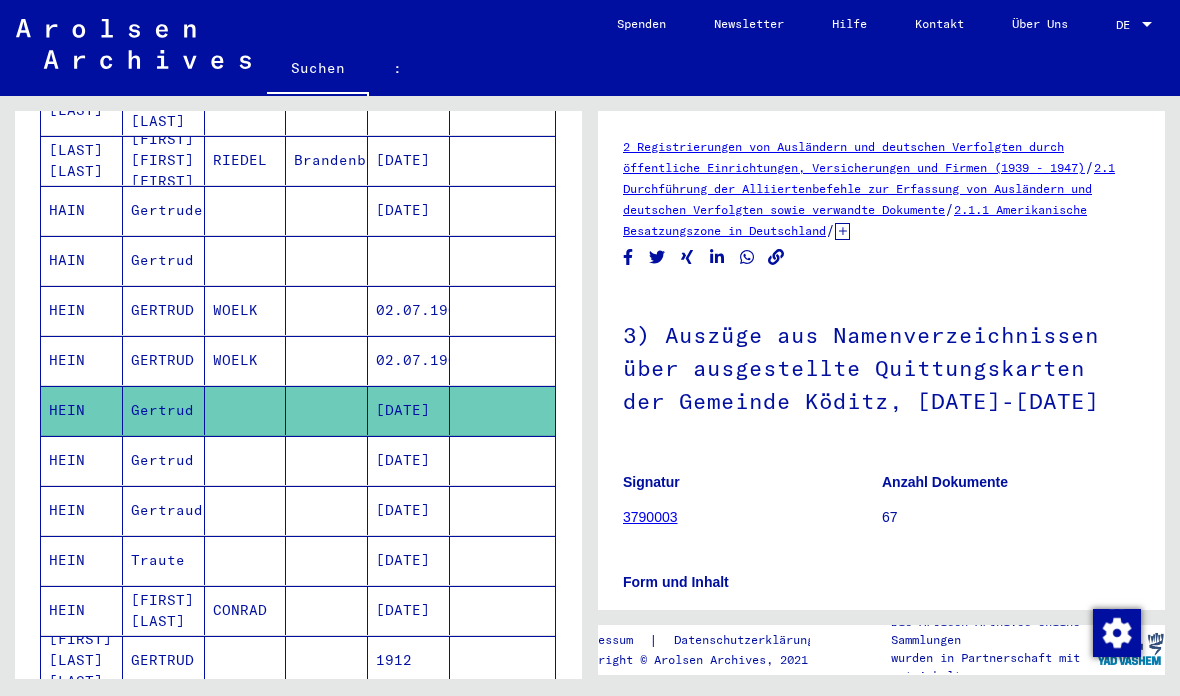 scroll, scrollTop: 0, scrollLeft: 0, axis: both 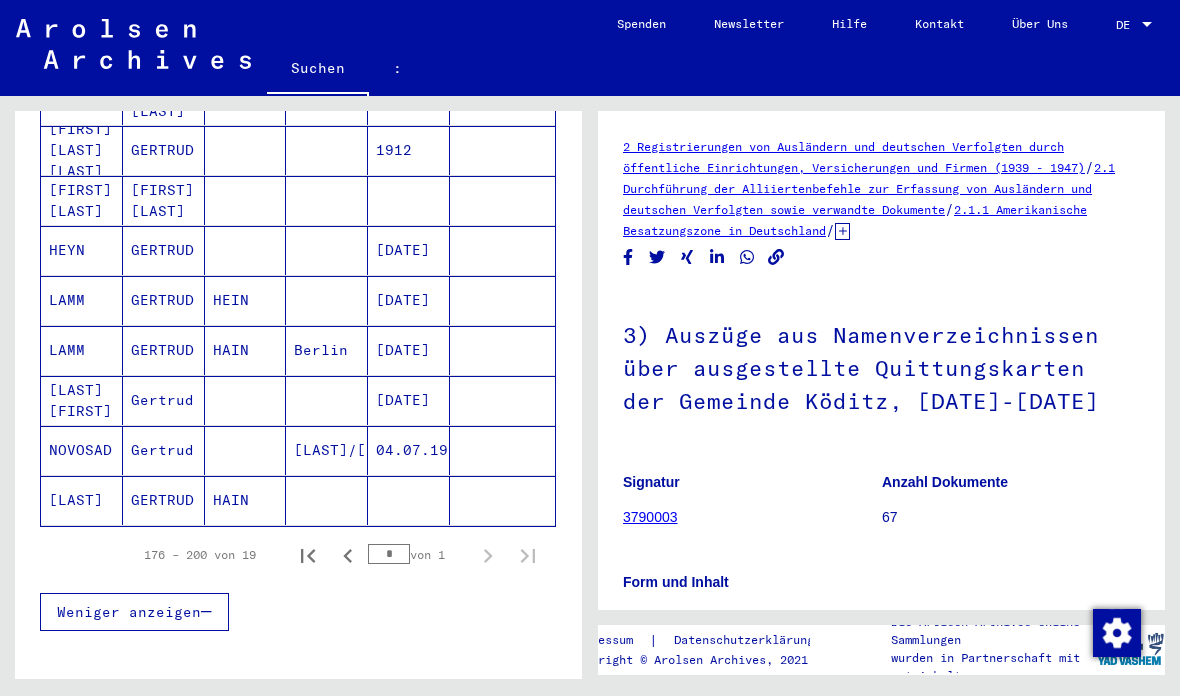 click 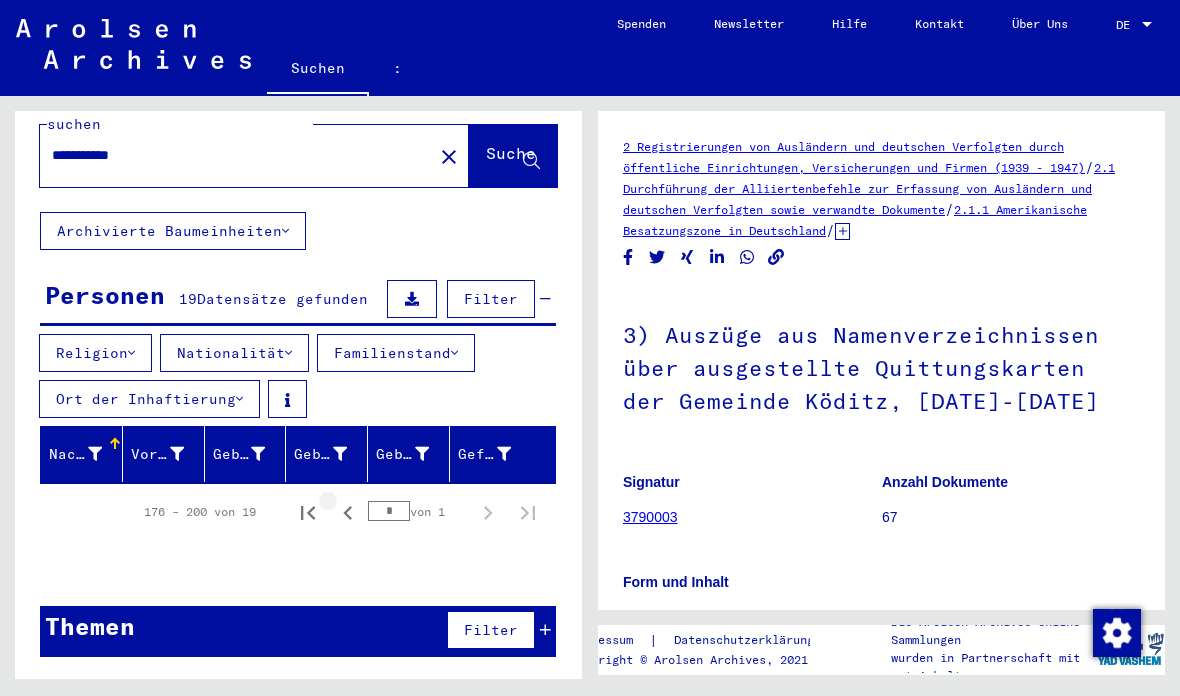scroll, scrollTop: 0, scrollLeft: 0, axis: both 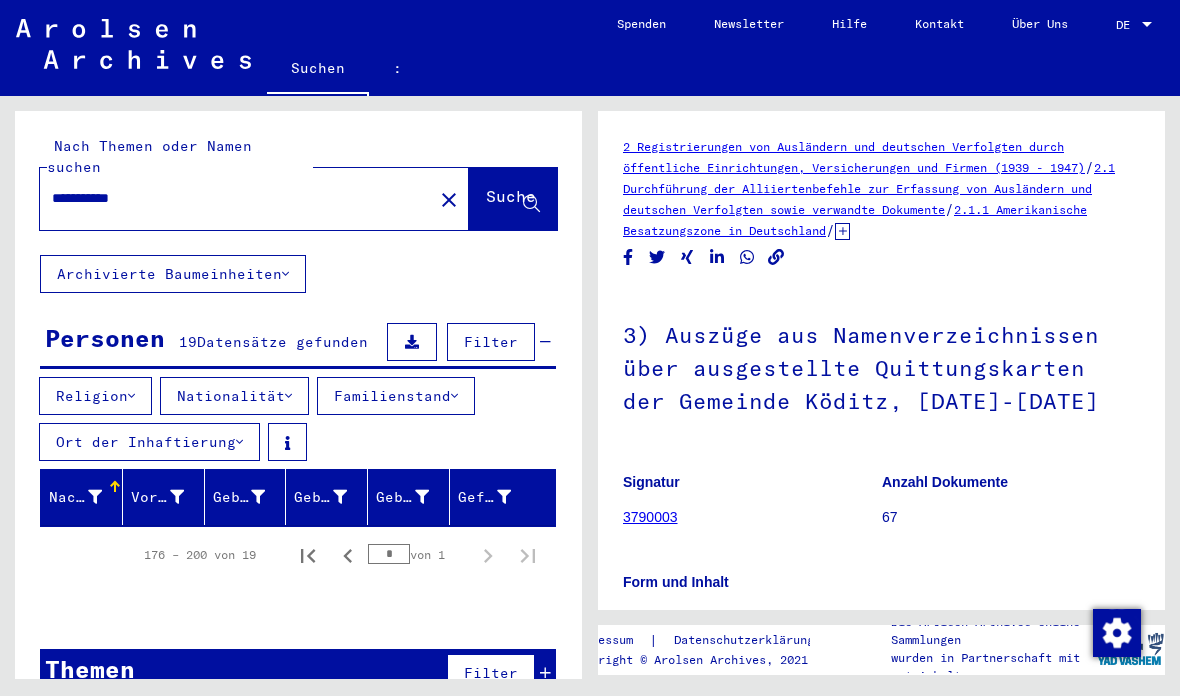 click 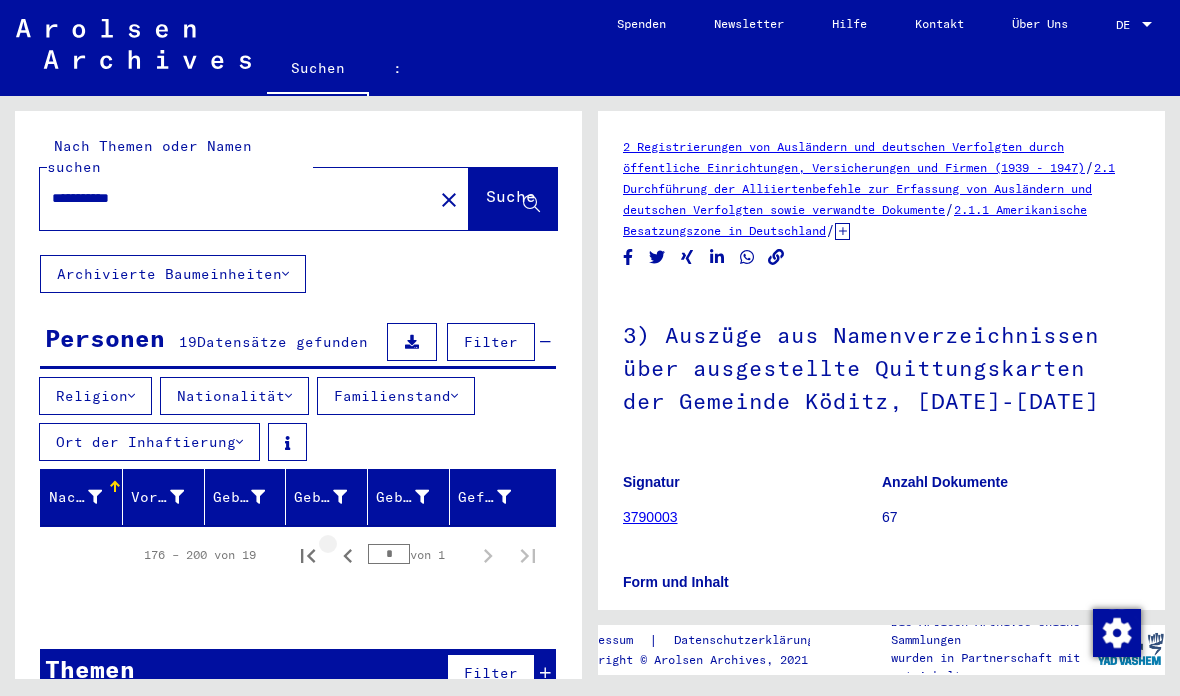 click 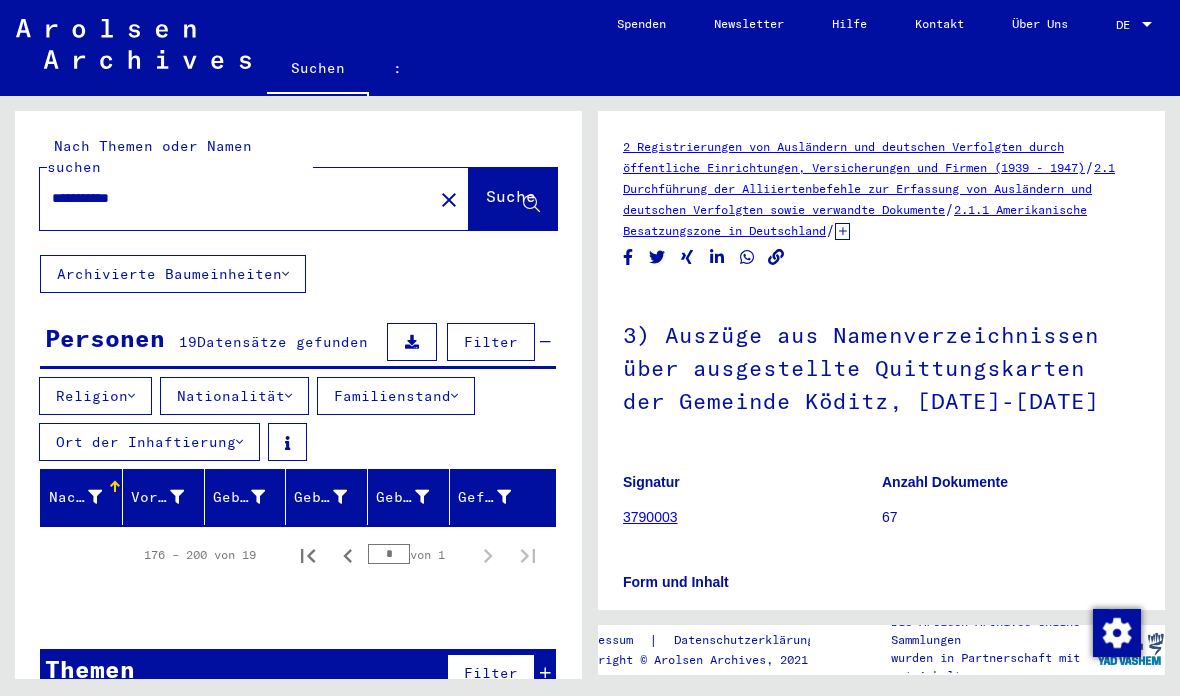 click 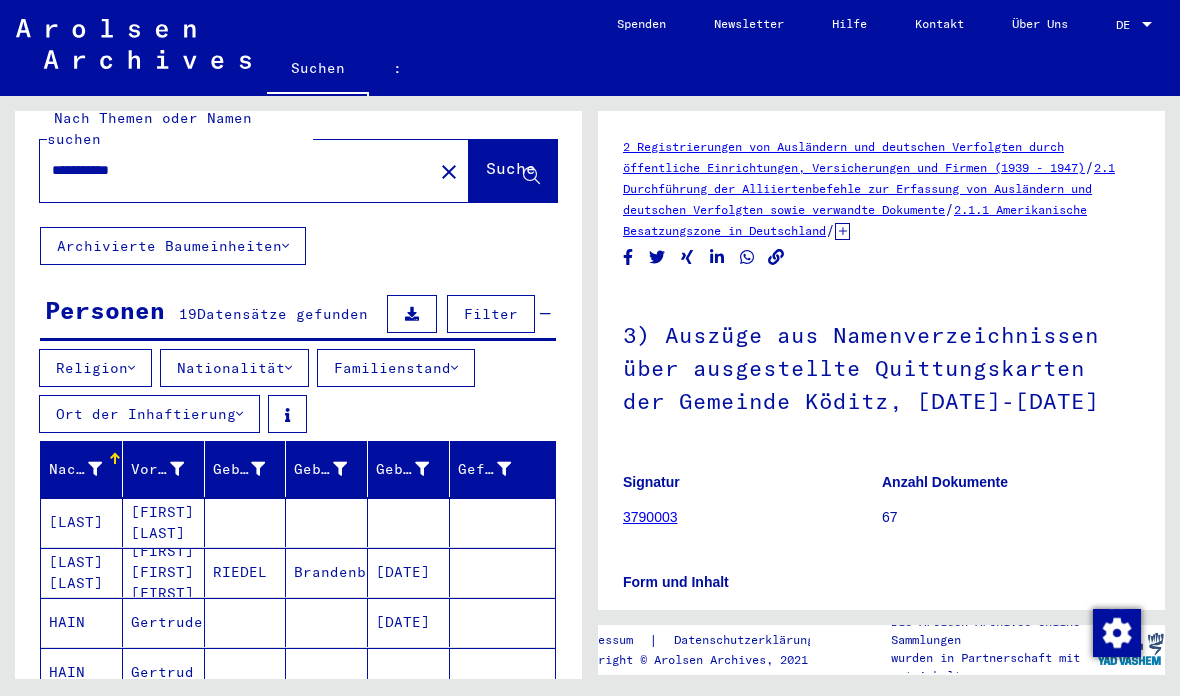 scroll, scrollTop: 38, scrollLeft: 0, axis: vertical 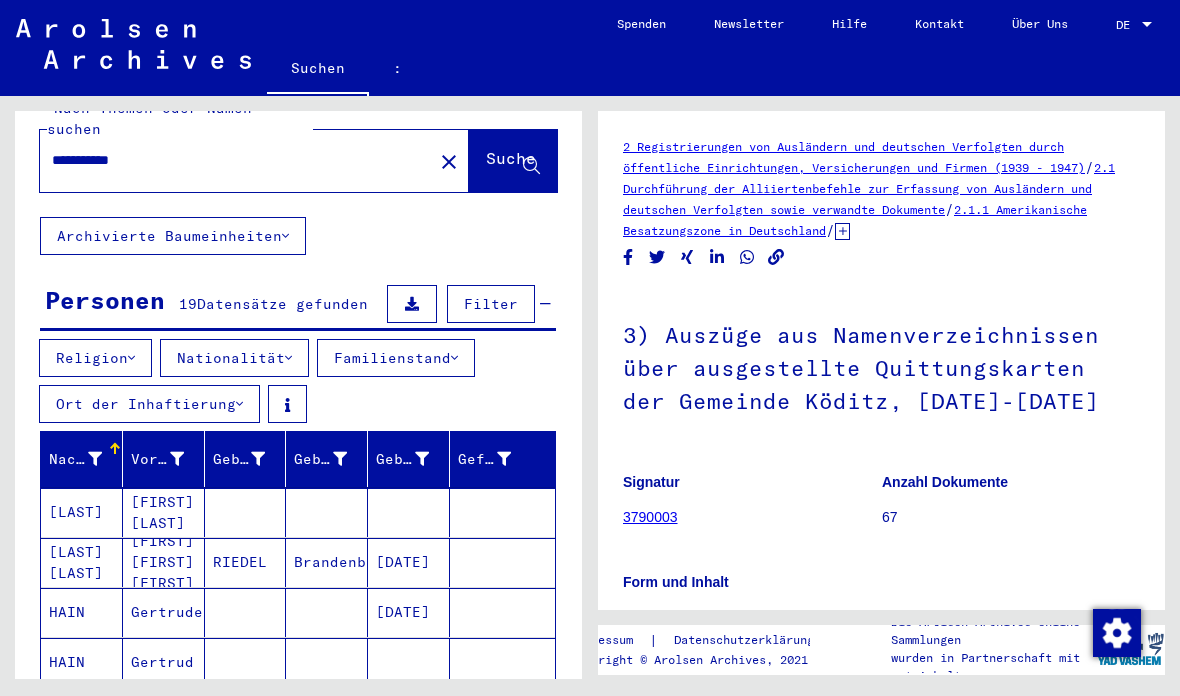 click on "Archivierte Baumeinheiten" 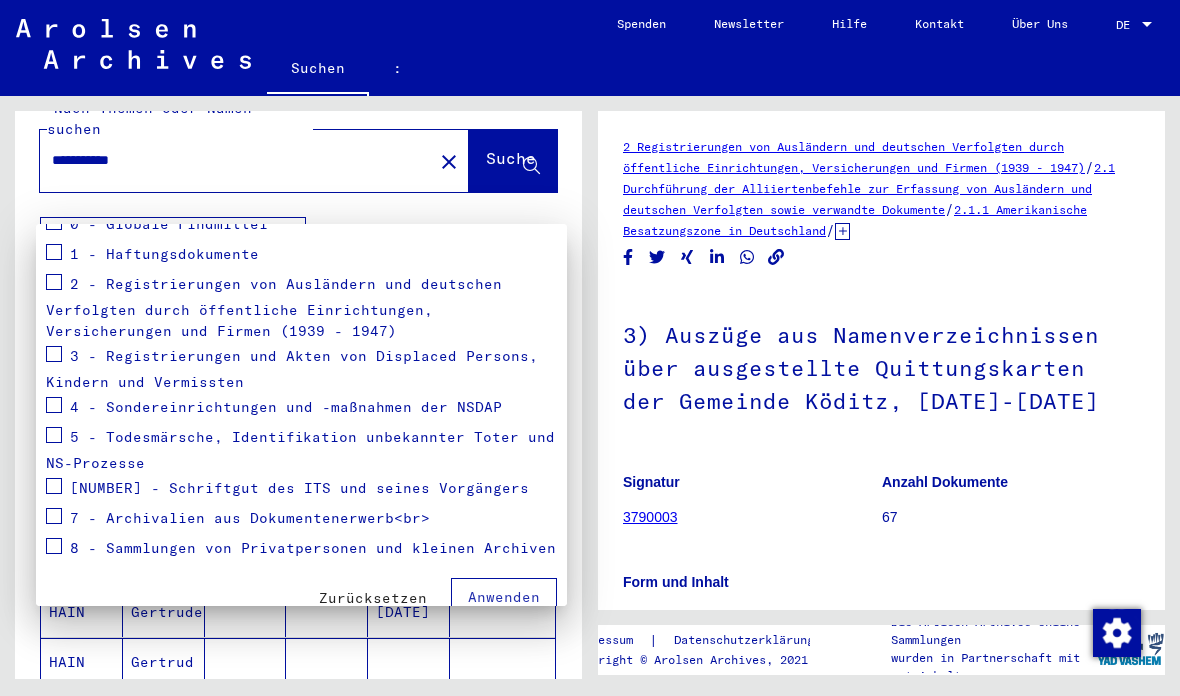 scroll, scrollTop: 284, scrollLeft: 0, axis: vertical 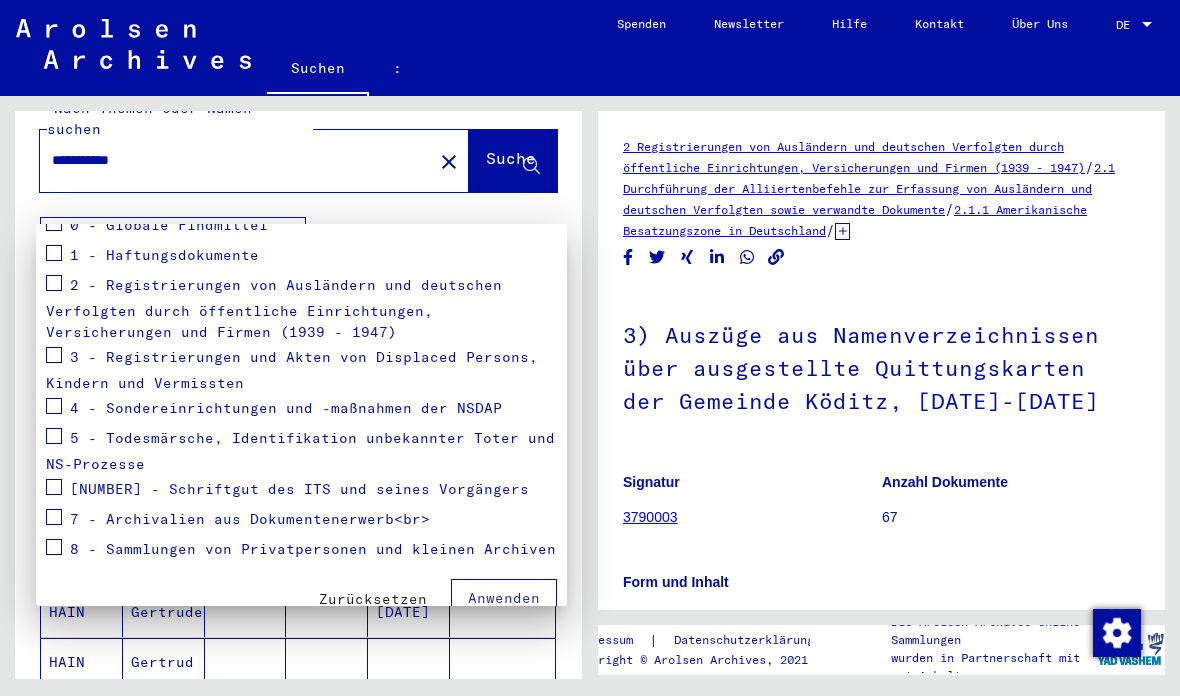 click at bounding box center [590, 348] 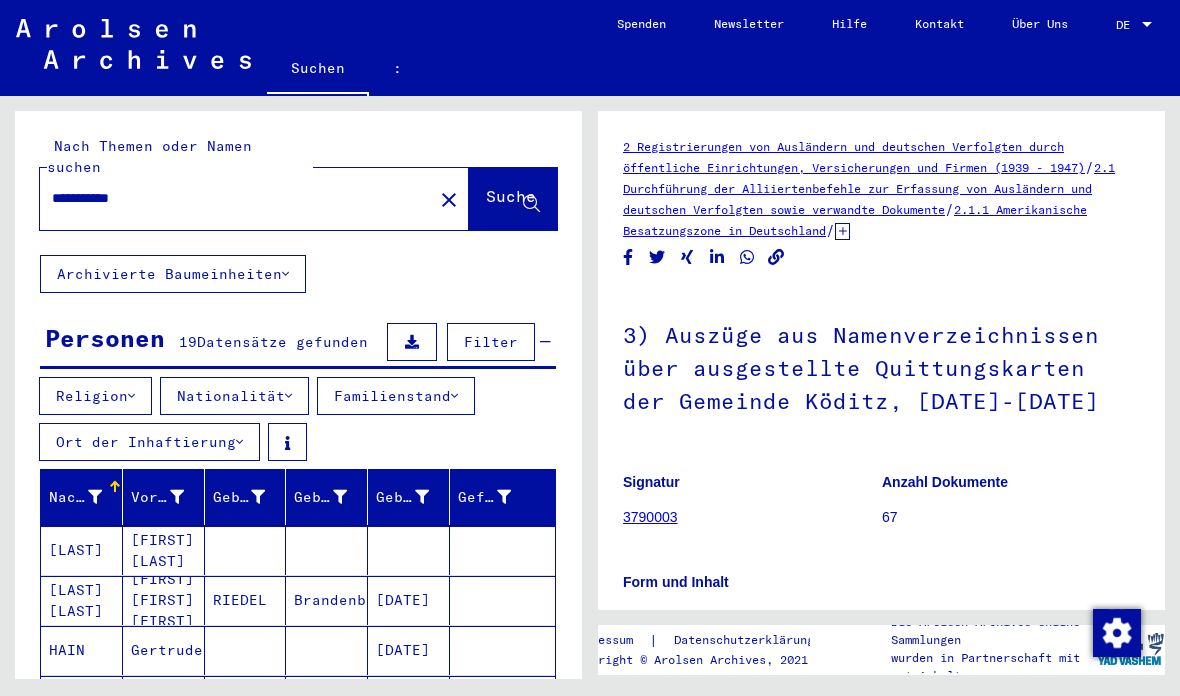 scroll, scrollTop: 0, scrollLeft: 0, axis: both 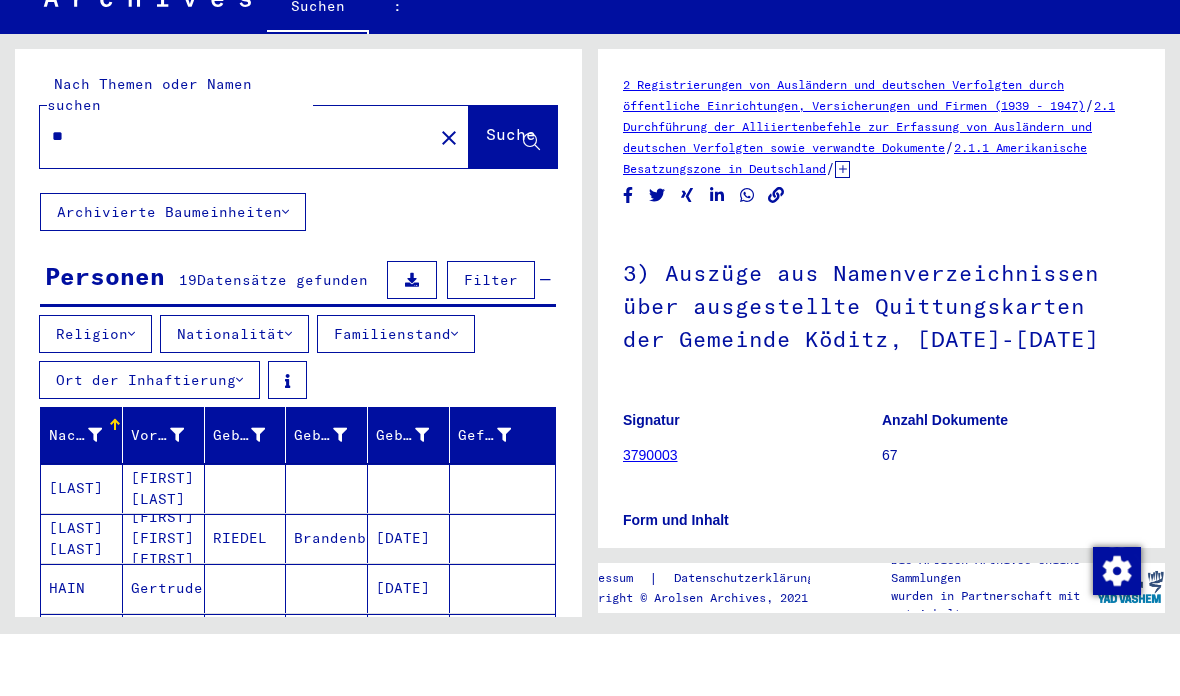 type on "*" 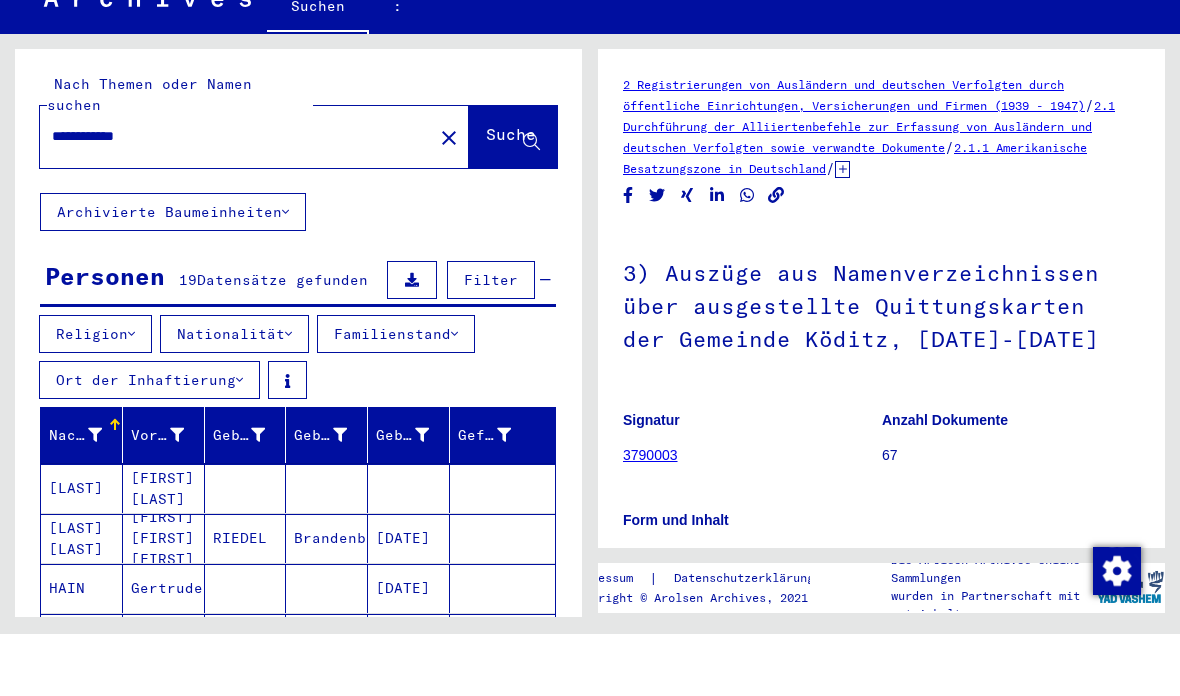 type on "**********" 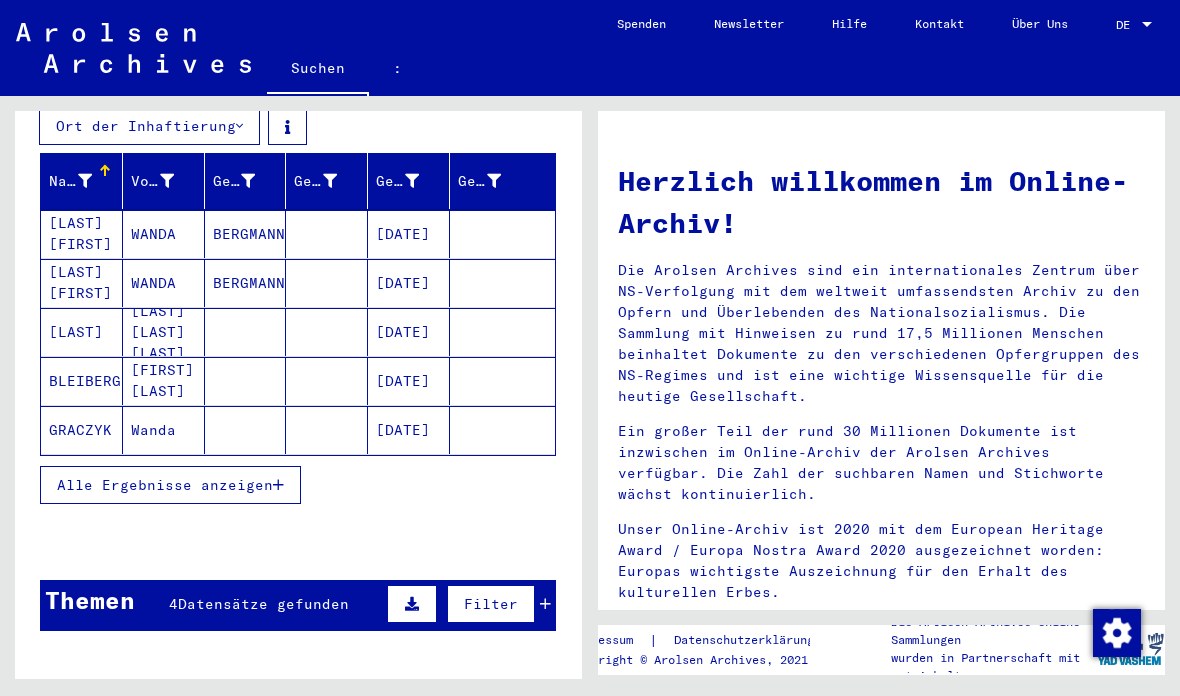 scroll, scrollTop: 317, scrollLeft: 0, axis: vertical 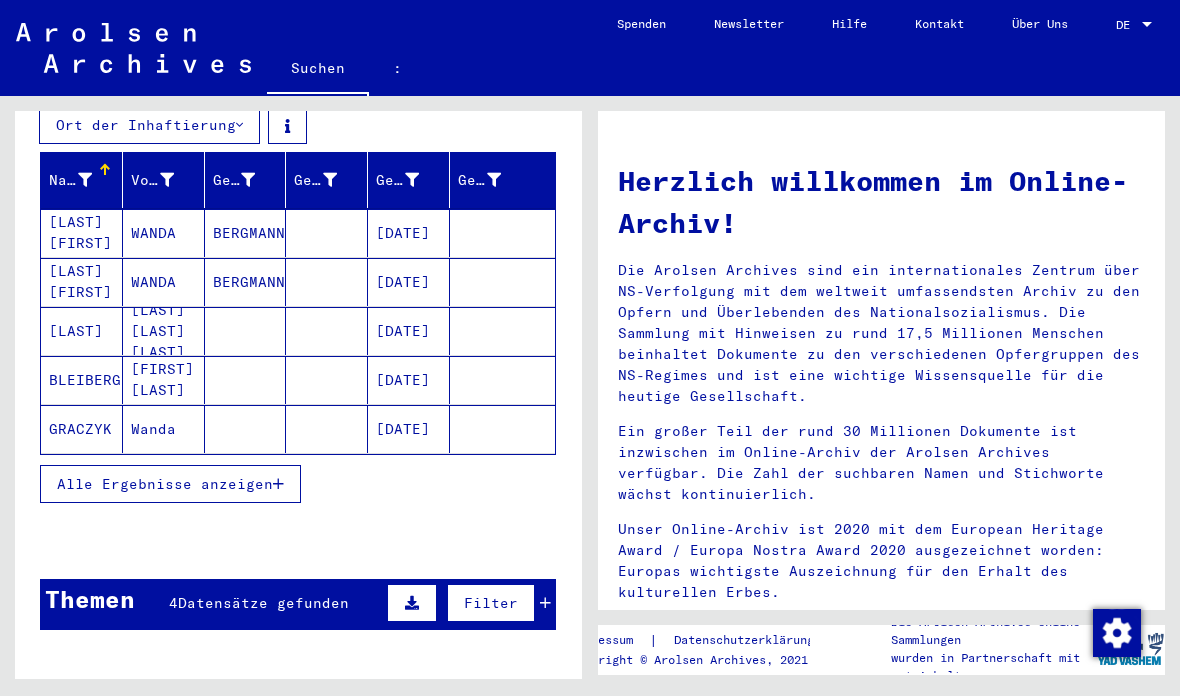 click on "Alle Ergebnisse anzeigen" at bounding box center [165, 484] 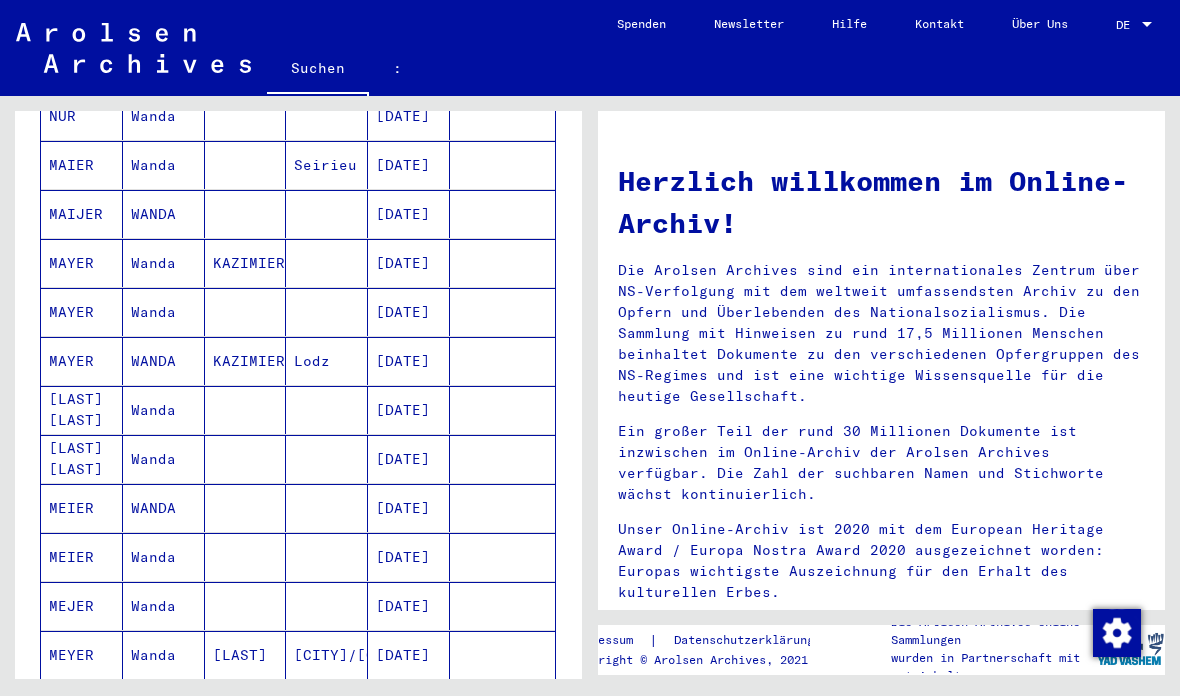 scroll, scrollTop: 817, scrollLeft: 0, axis: vertical 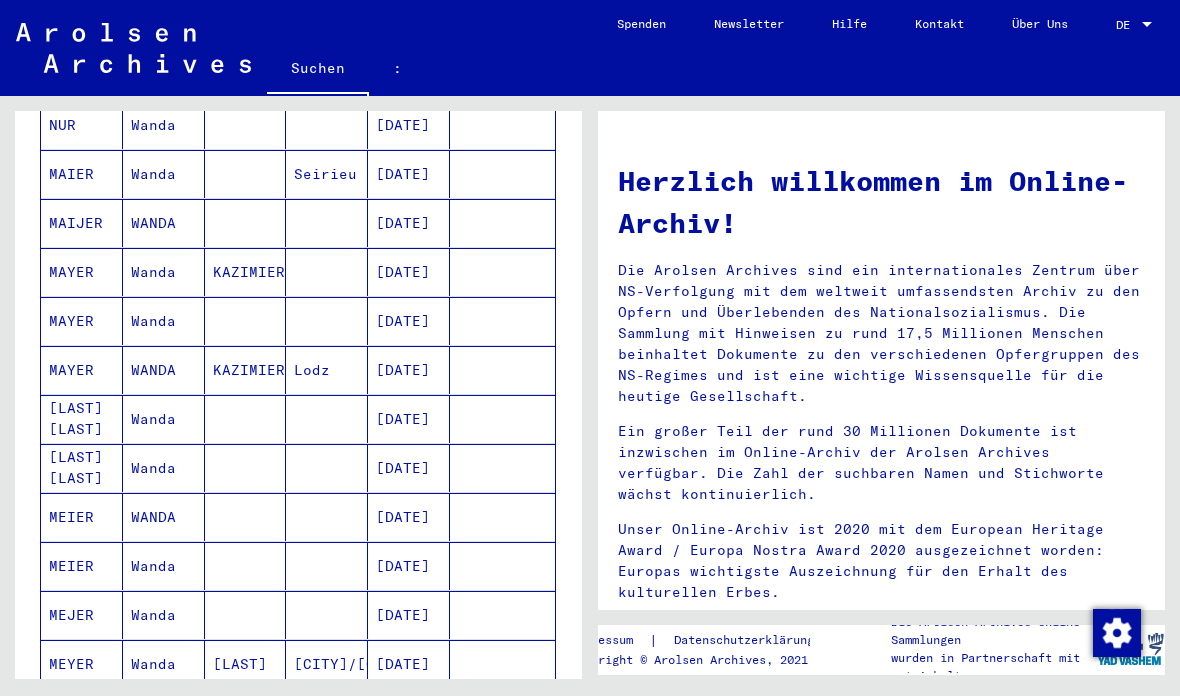 click on "MAYER" at bounding box center [71, 370] 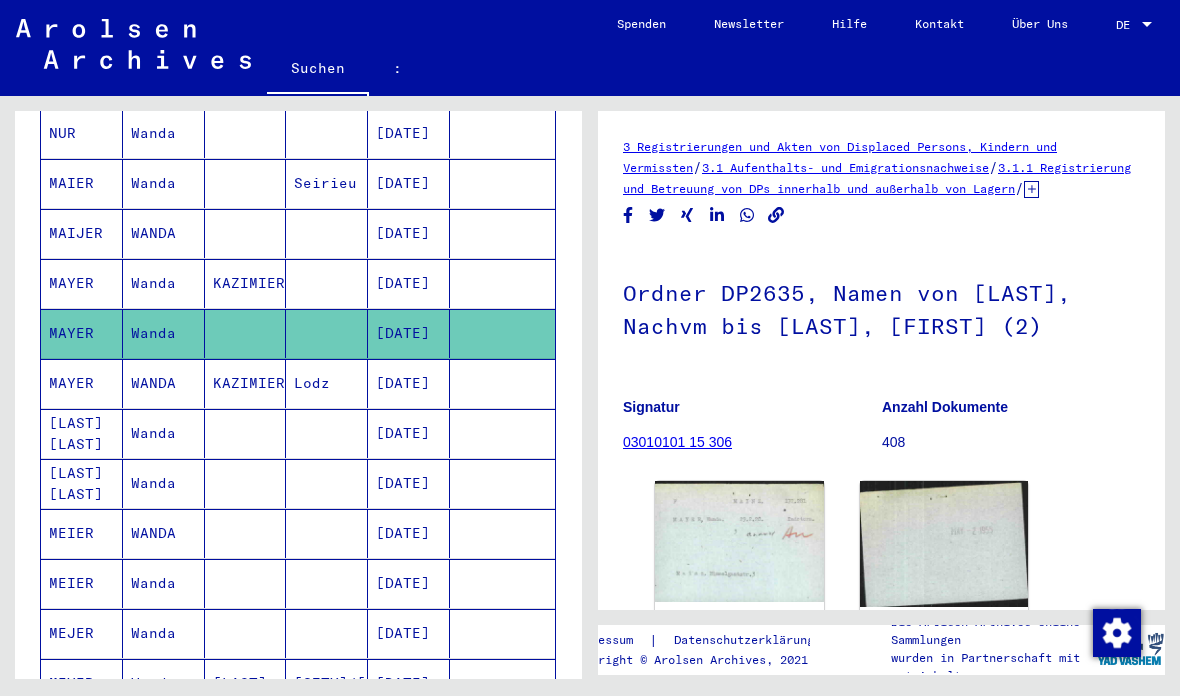 scroll, scrollTop: 0, scrollLeft: 0, axis: both 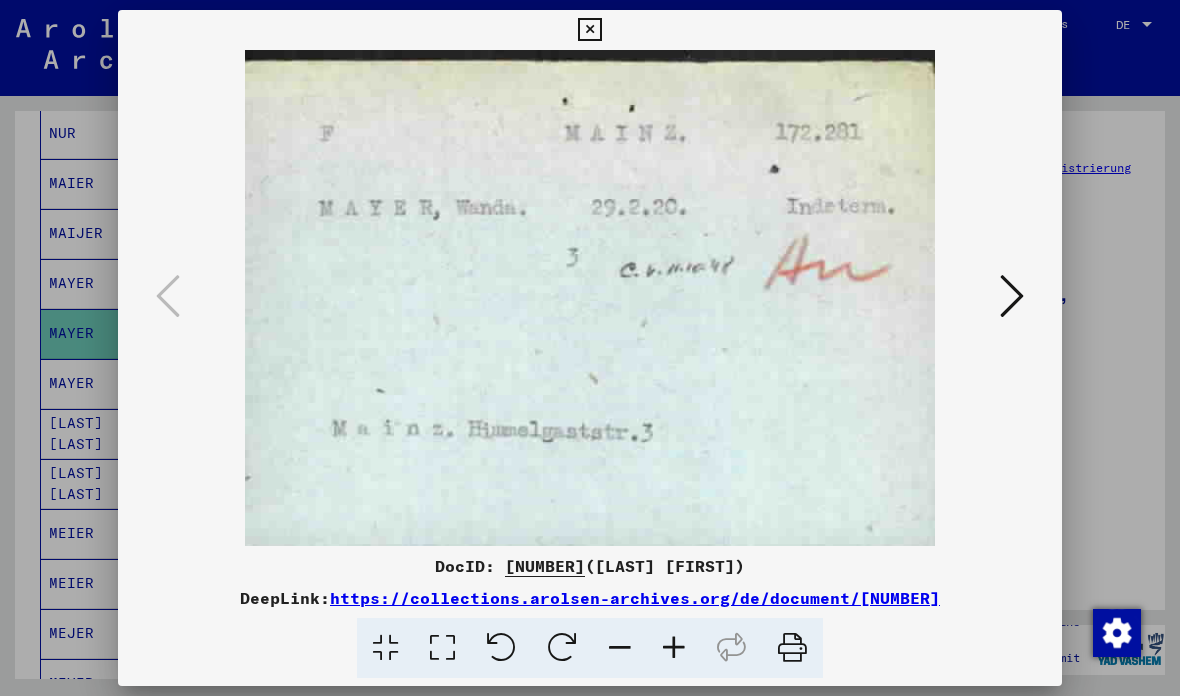 click at bounding box center (1012, 297) 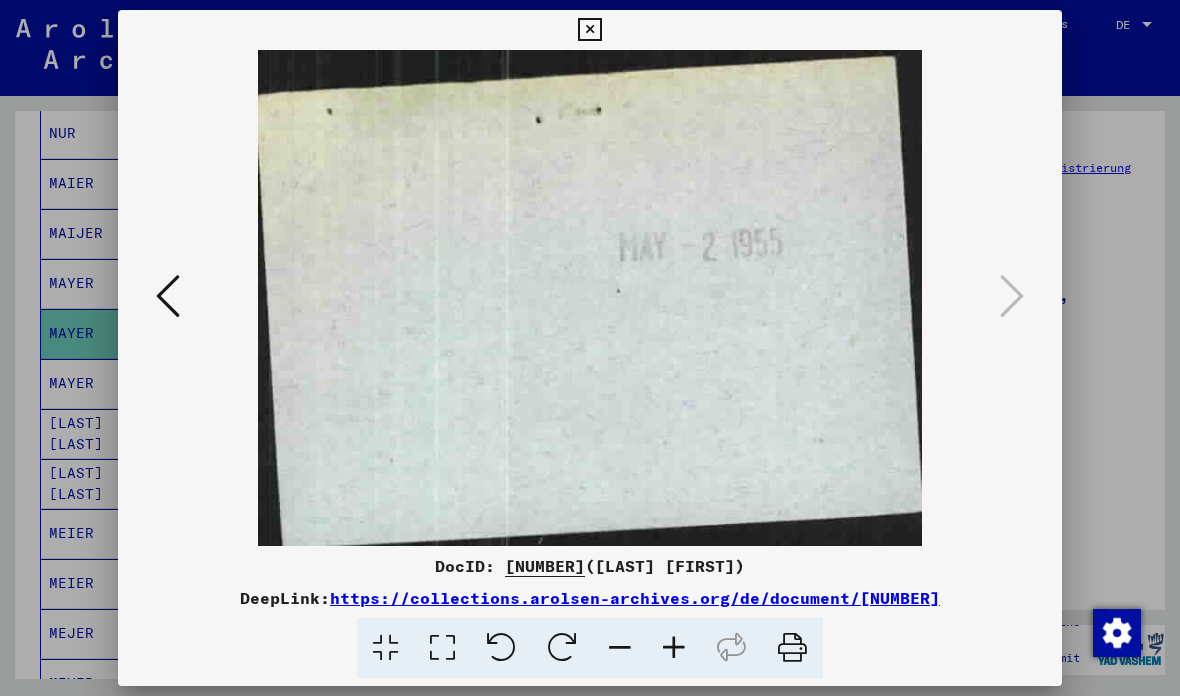 click at bounding box center [168, 297] 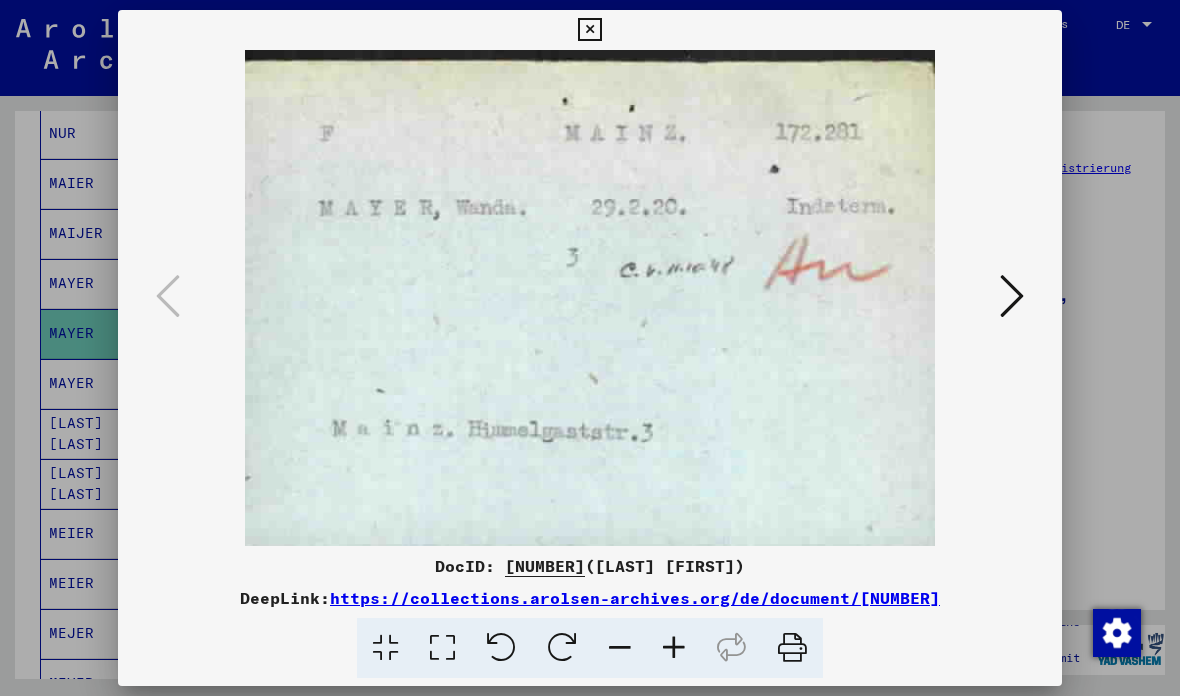 click at bounding box center [589, 30] 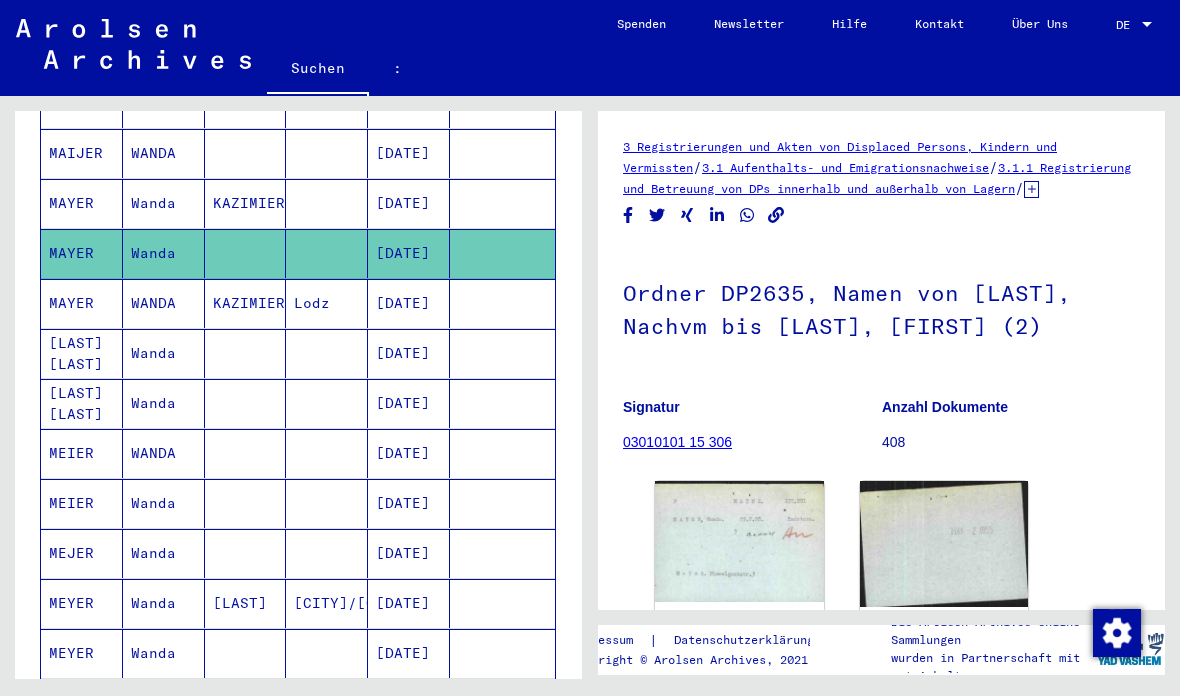scroll, scrollTop: 898, scrollLeft: 0, axis: vertical 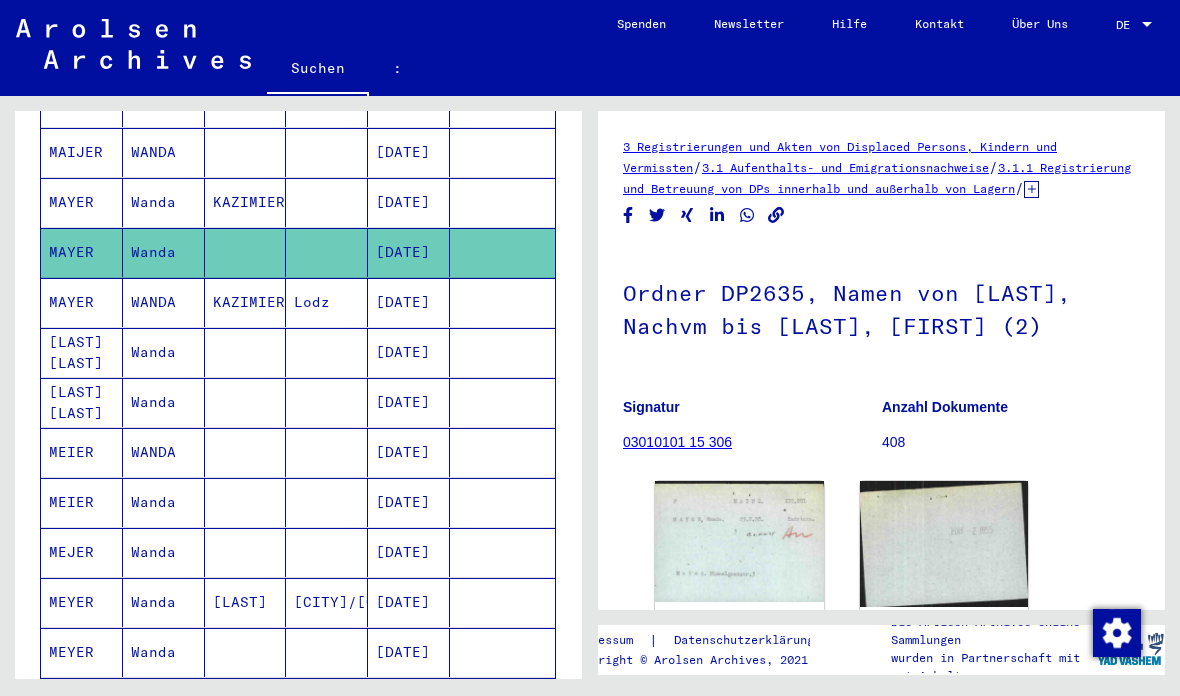 click on "[LAST] [LAST]" at bounding box center [85, 403] 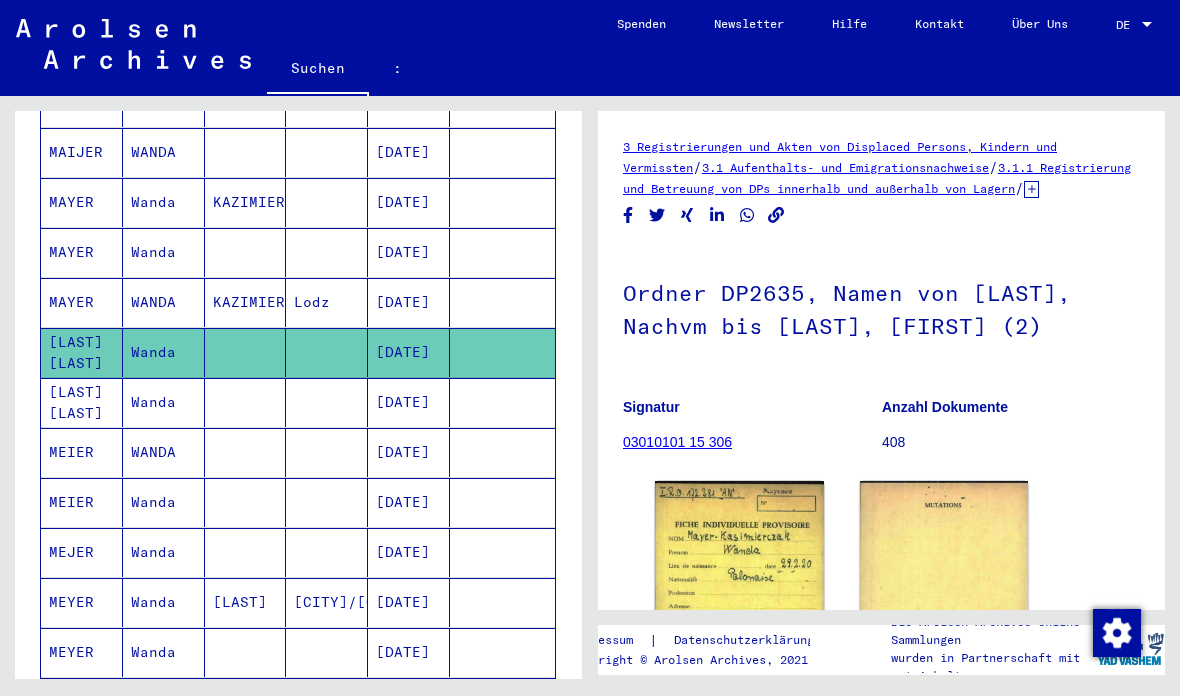 scroll, scrollTop: 0, scrollLeft: 0, axis: both 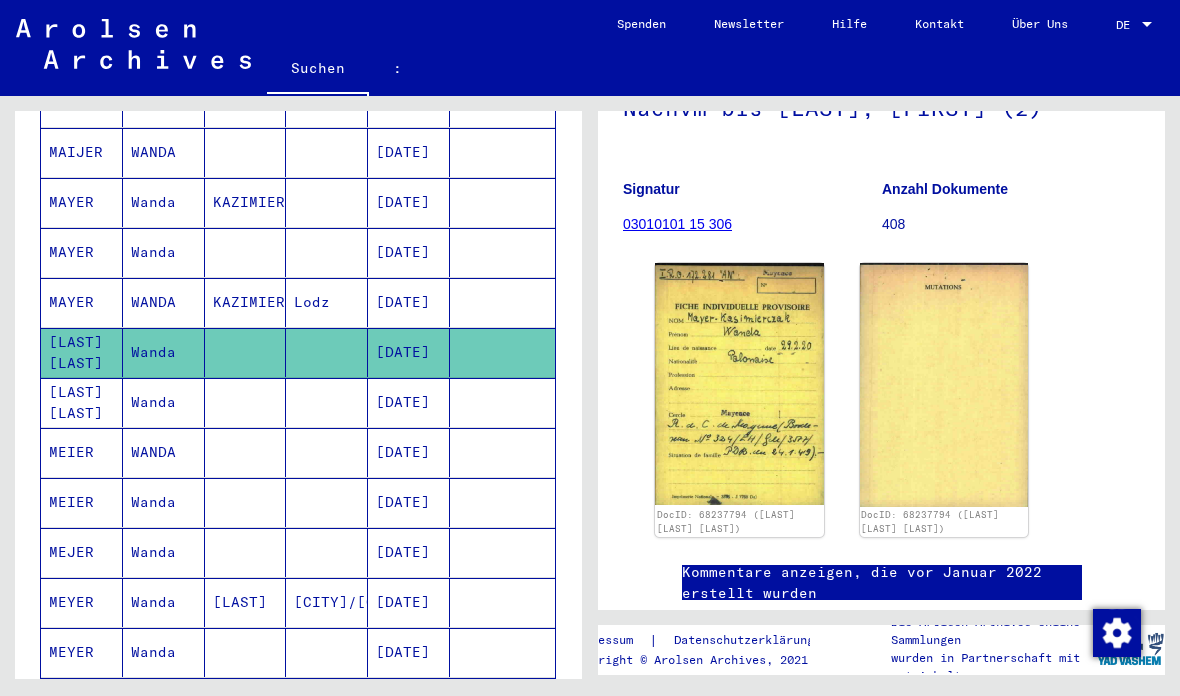 click 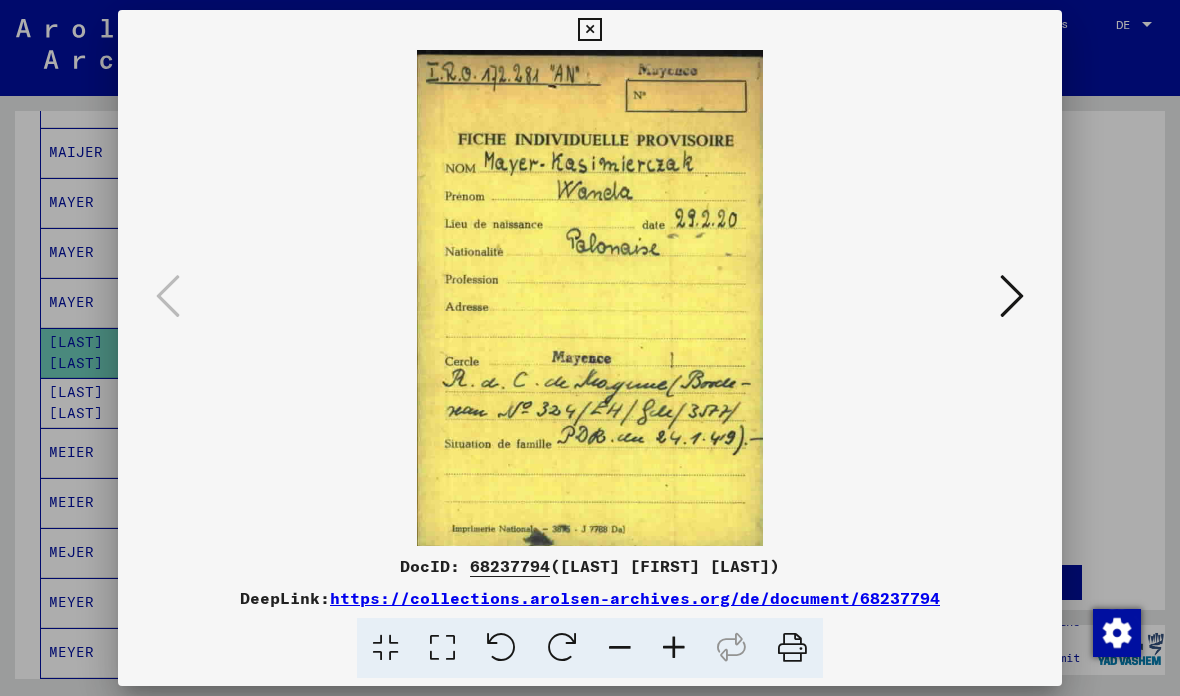 click at bounding box center (589, 30) 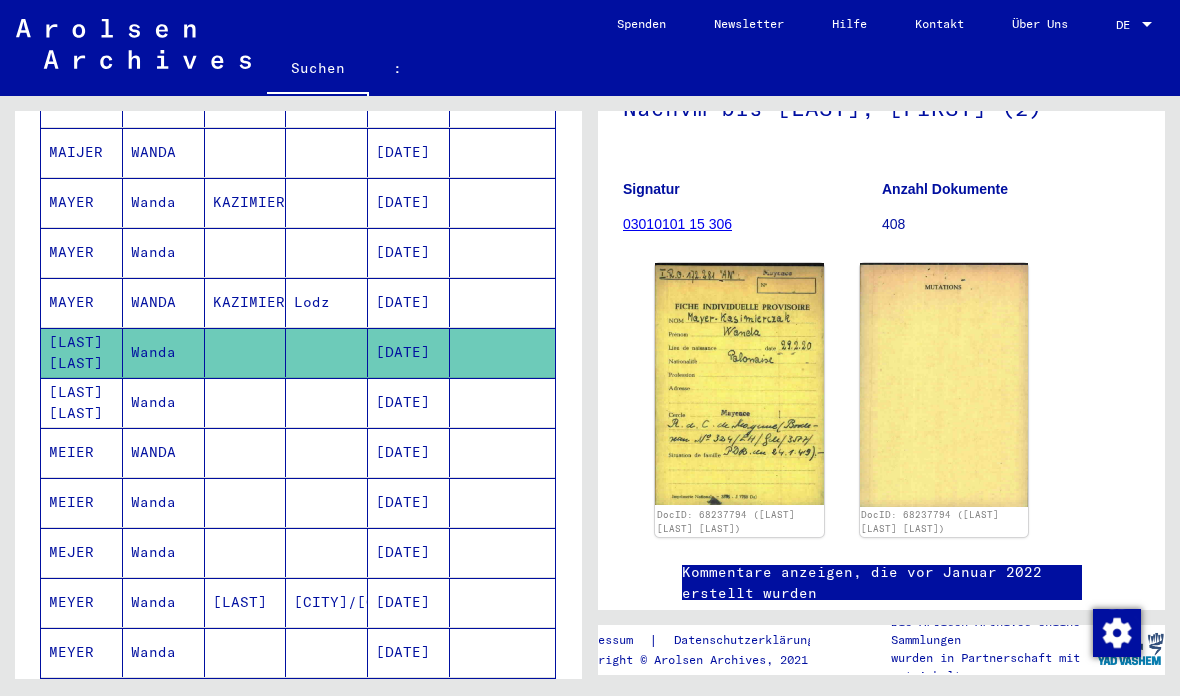 click on "MAYER" at bounding box center (82, 302) 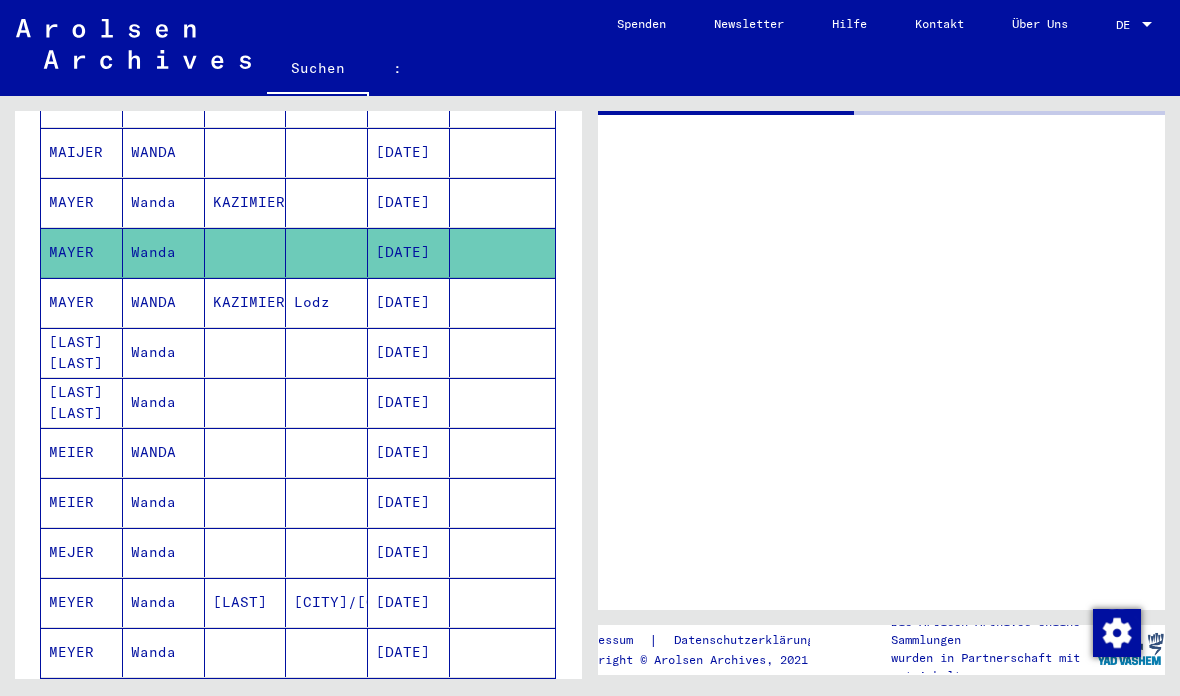 scroll, scrollTop: 0, scrollLeft: 0, axis: both 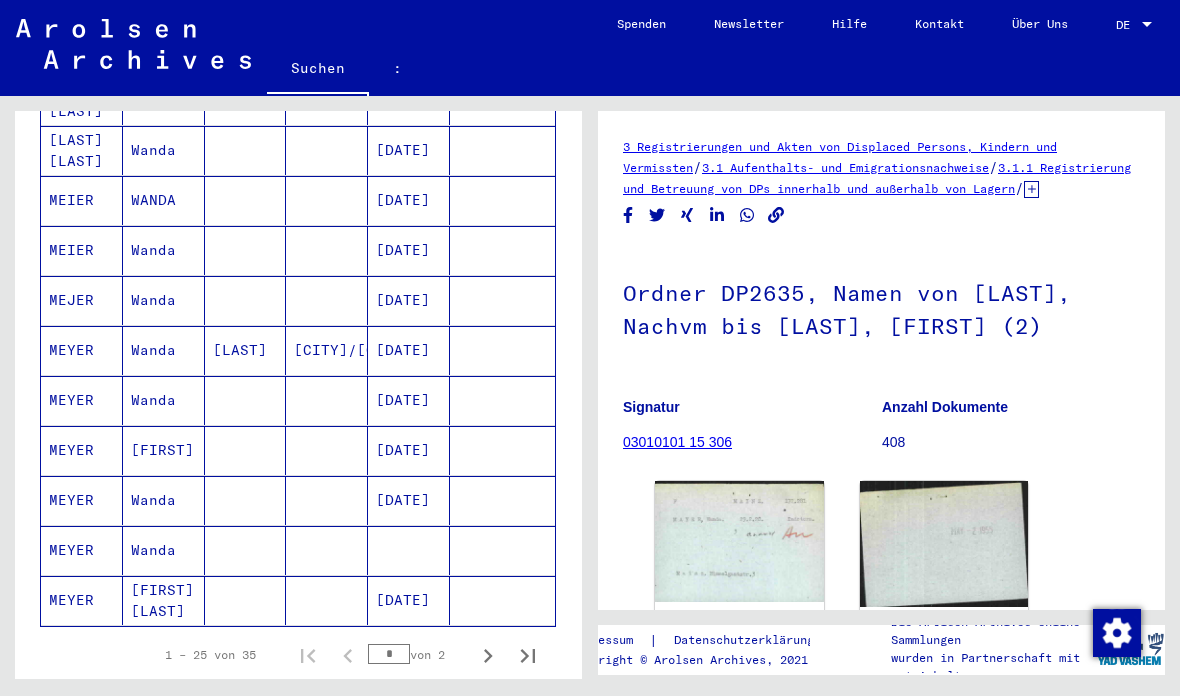 click on "MEYER" at bounding box center (71, 450) 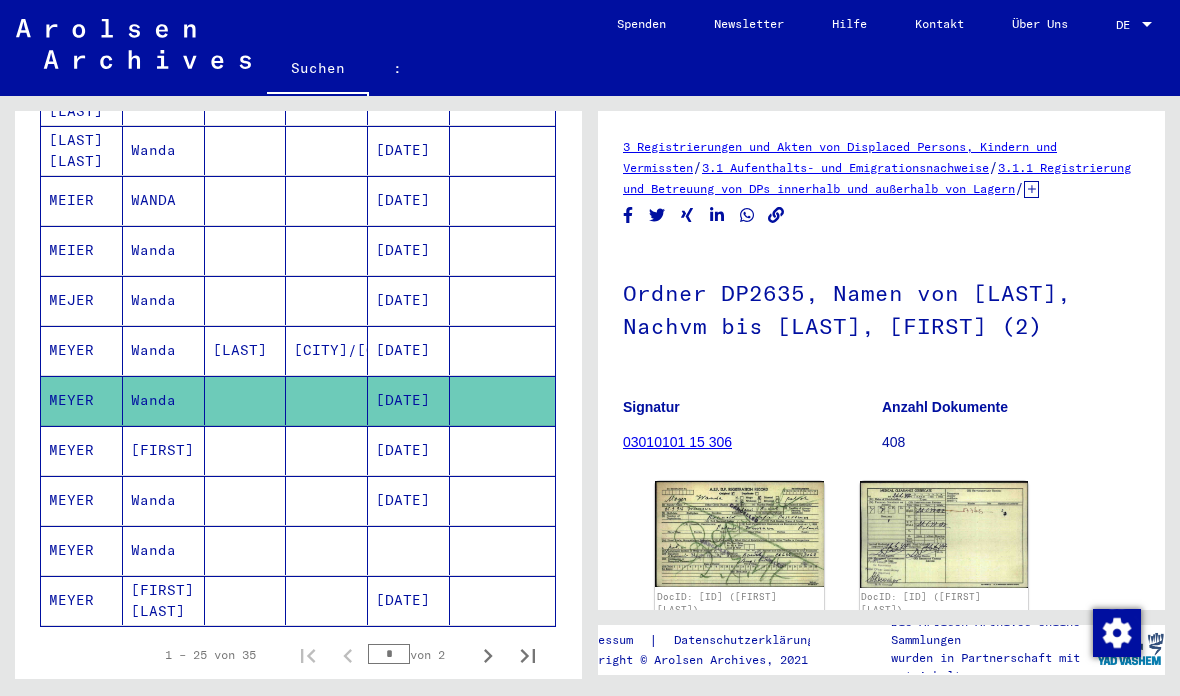 scroll, scrollTop: 0, scrollLeft: 0, axis: both 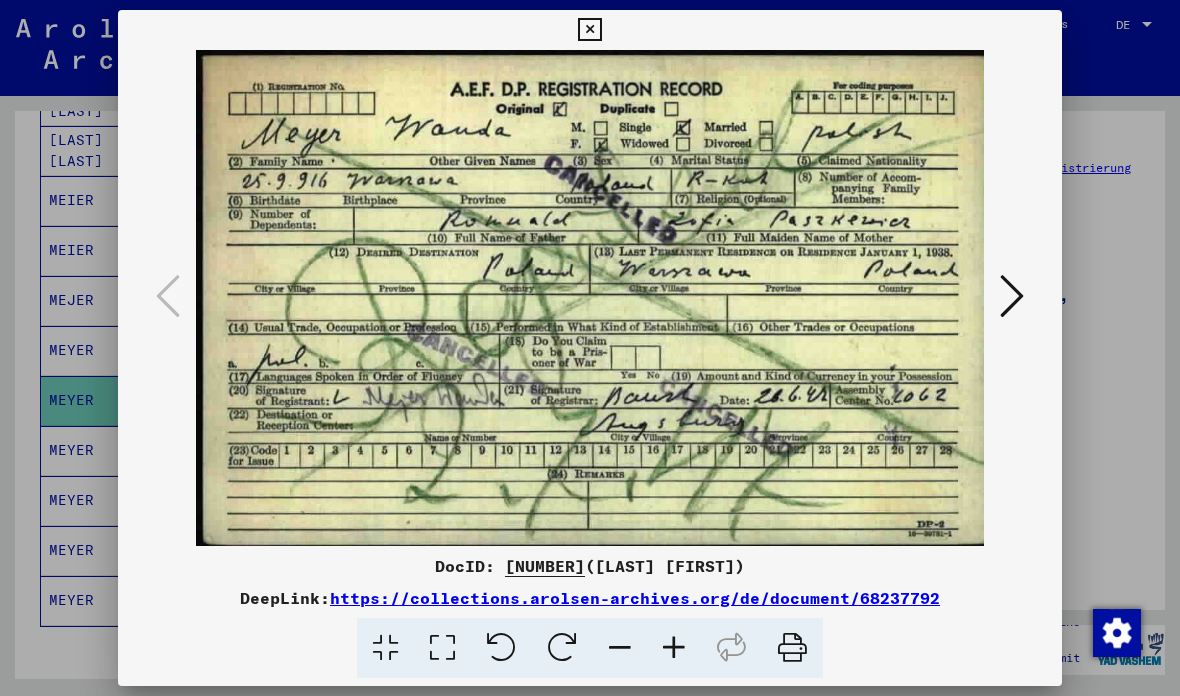 click at bounding box center (1012, 296) 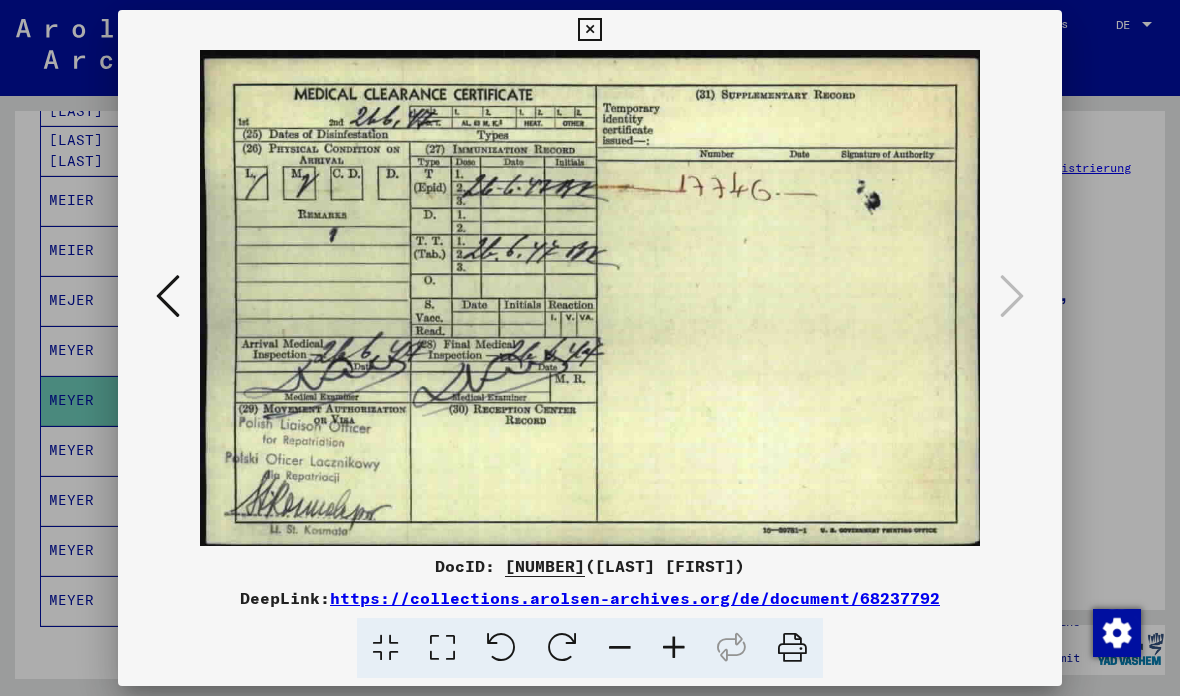 click at bounding box center [589, 30] 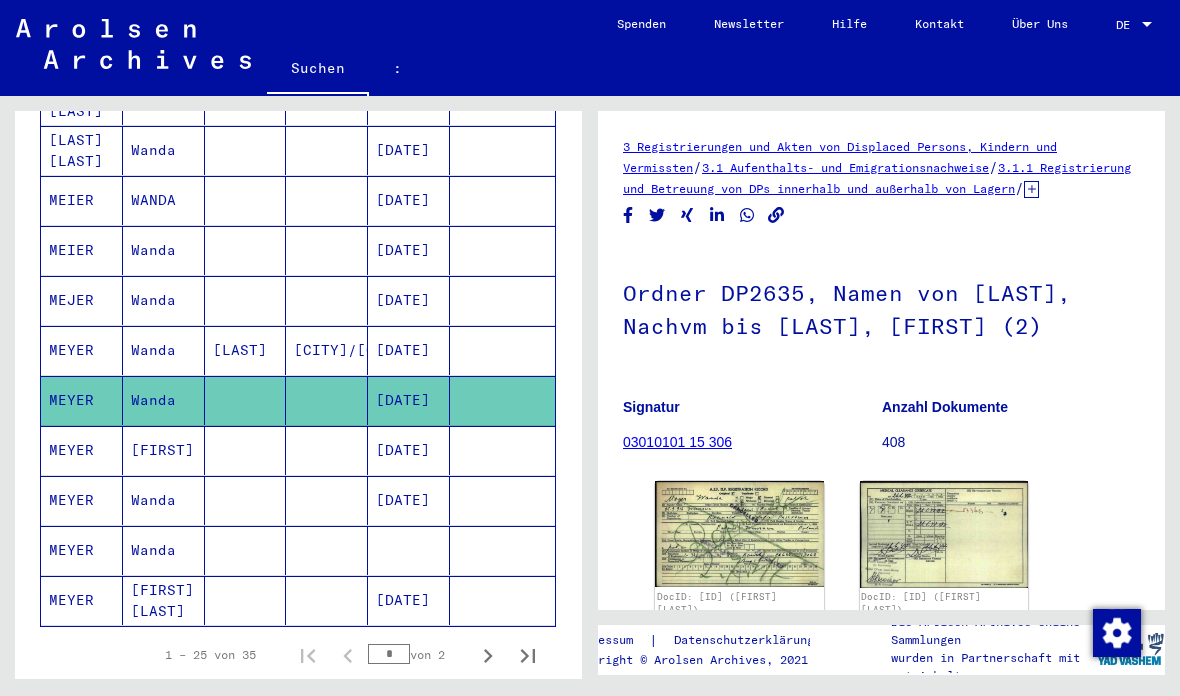 click on "MEYER" at bounding box center (82, 500) 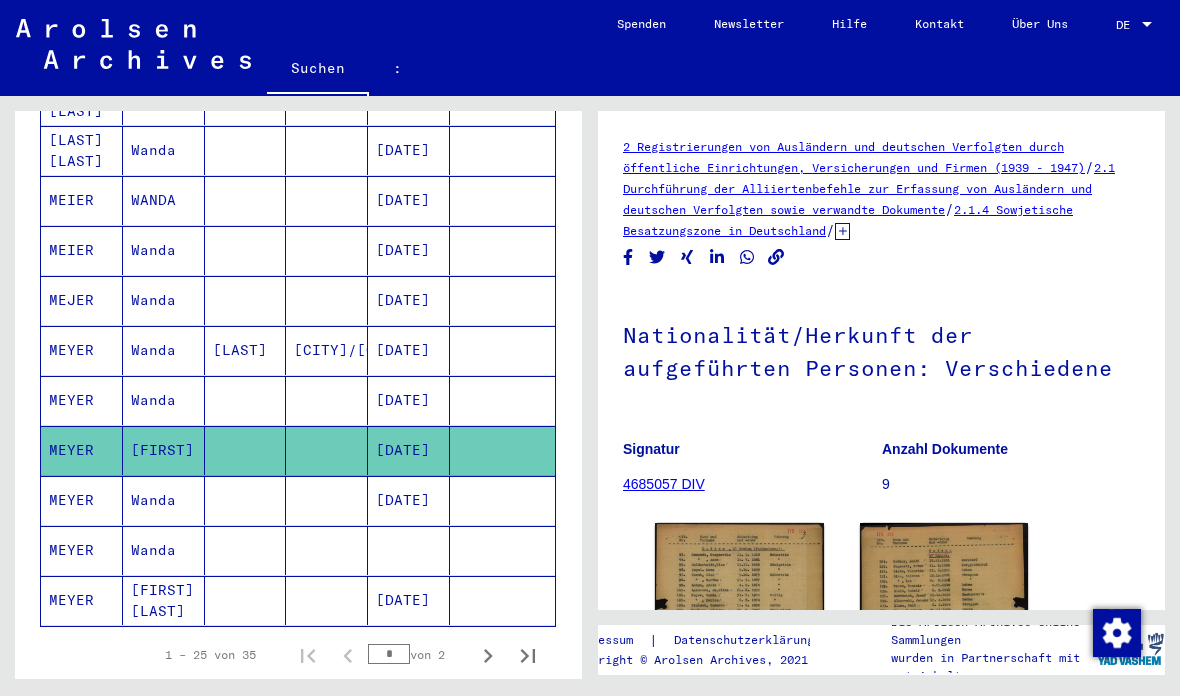 scroll, scrollTop: 0, scrollLeft: 0, axis: both 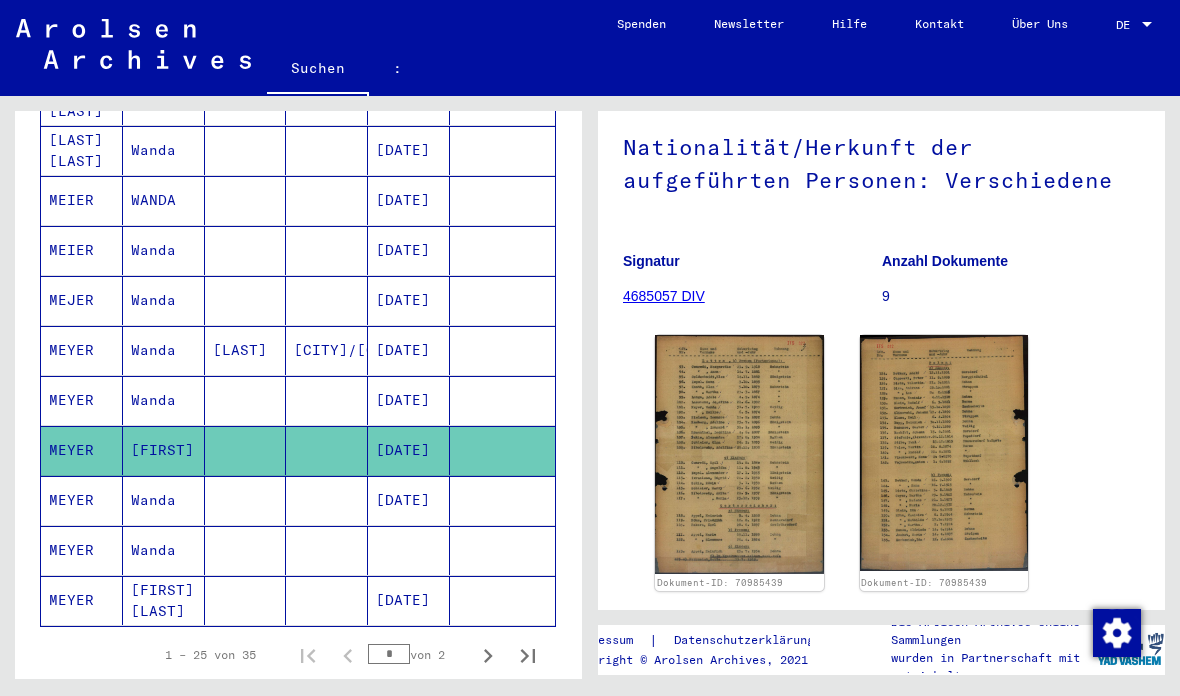 click 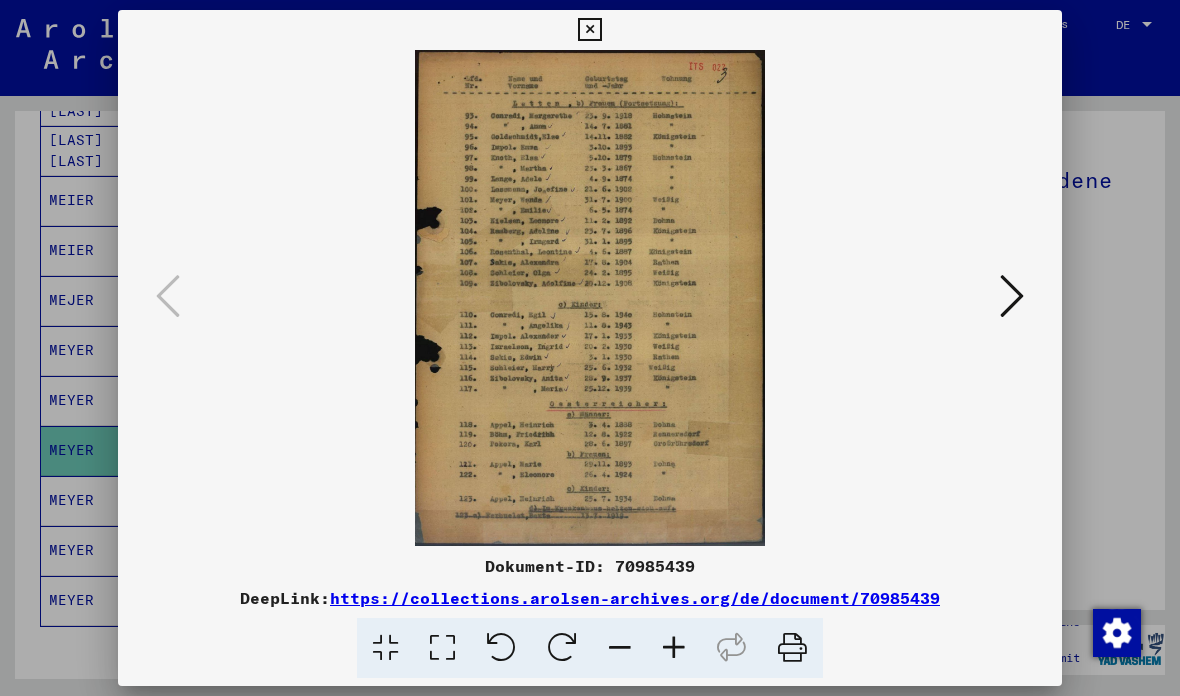 click at bounding box center [589, 30] 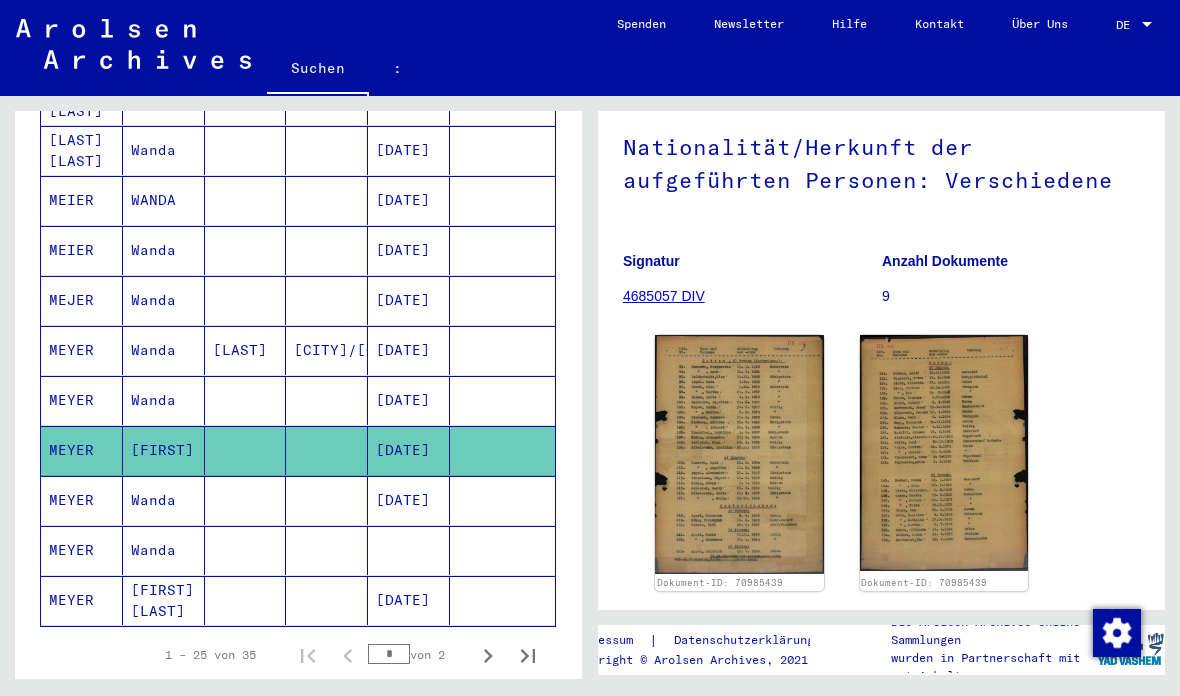 click on "MEYER" at bounding box center [71, 600] 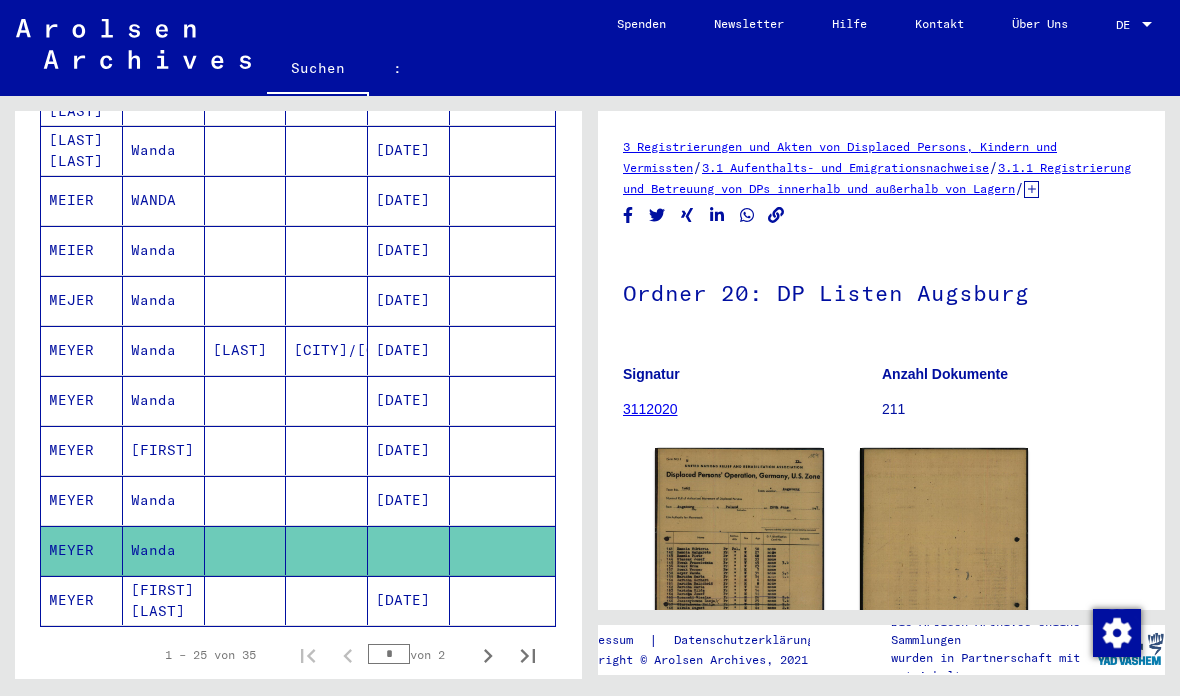 scroll, scrollTop: 0, scrollLeft: 0, axis: both 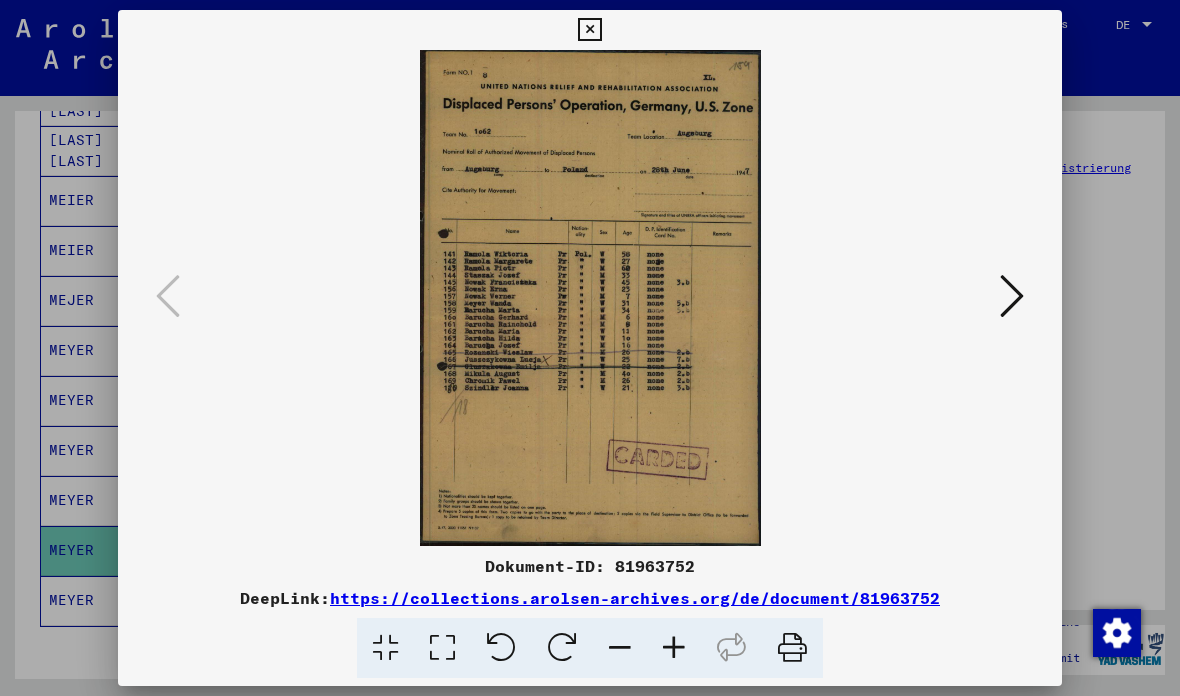 click at bounding box center [589, 30] 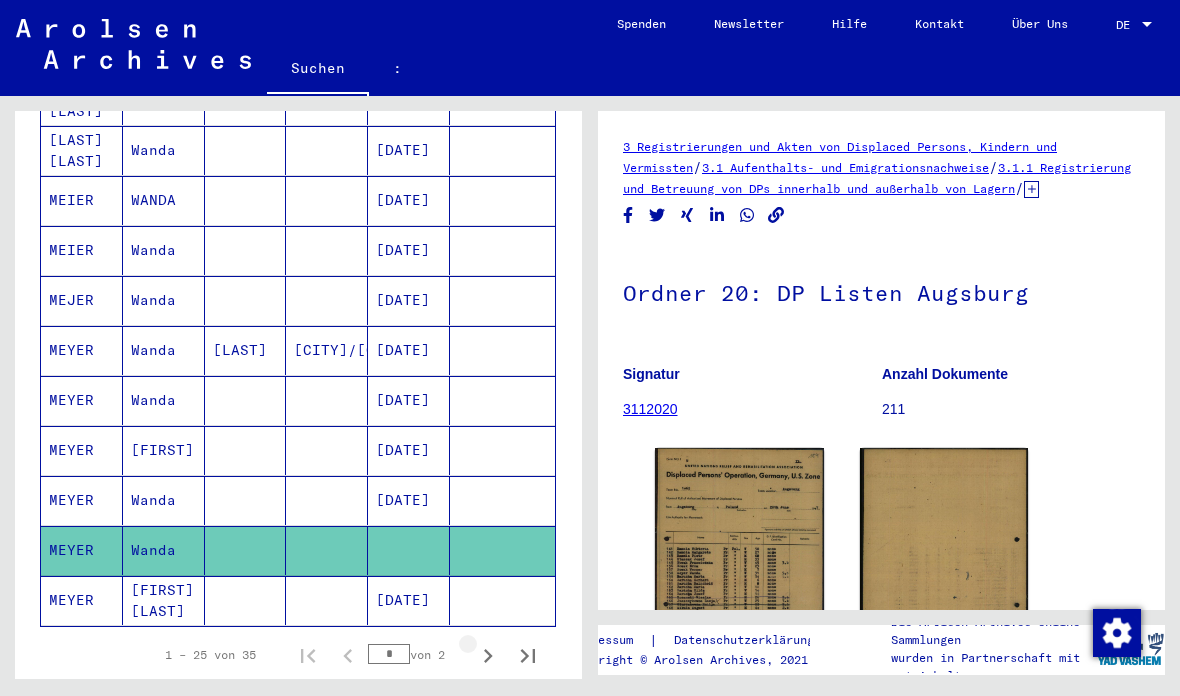 click at bounding box center [488, 655] 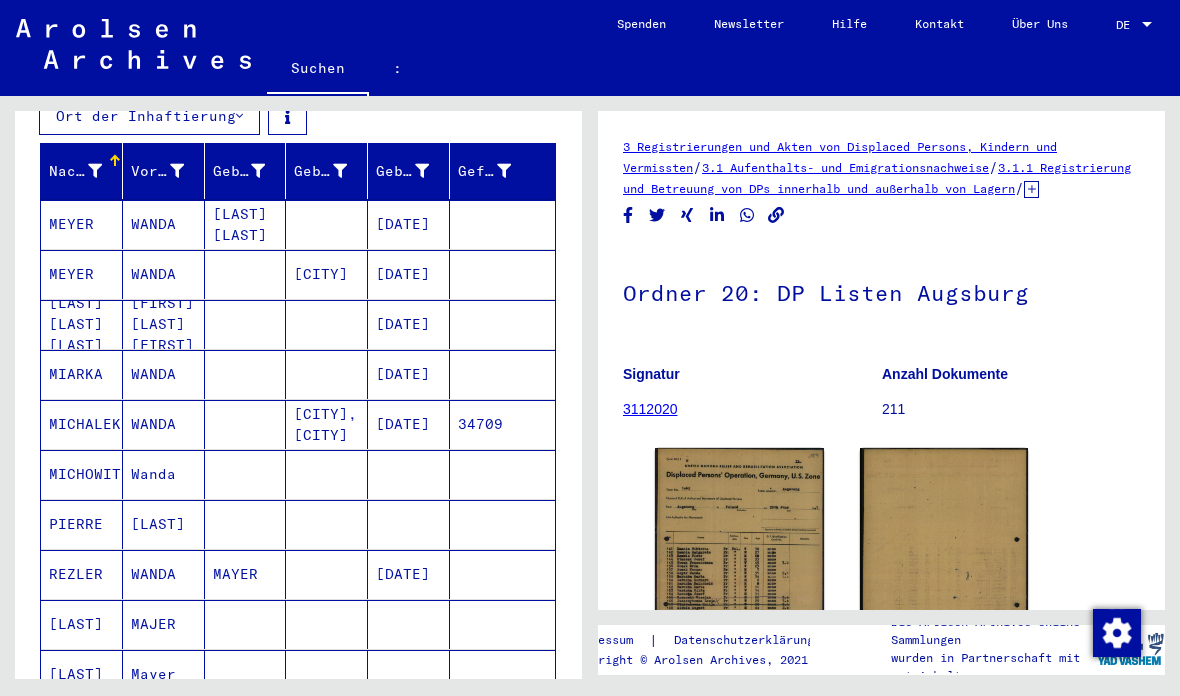 scroll, scrollTop: 317, scrollLeft: 0, axis: vertical 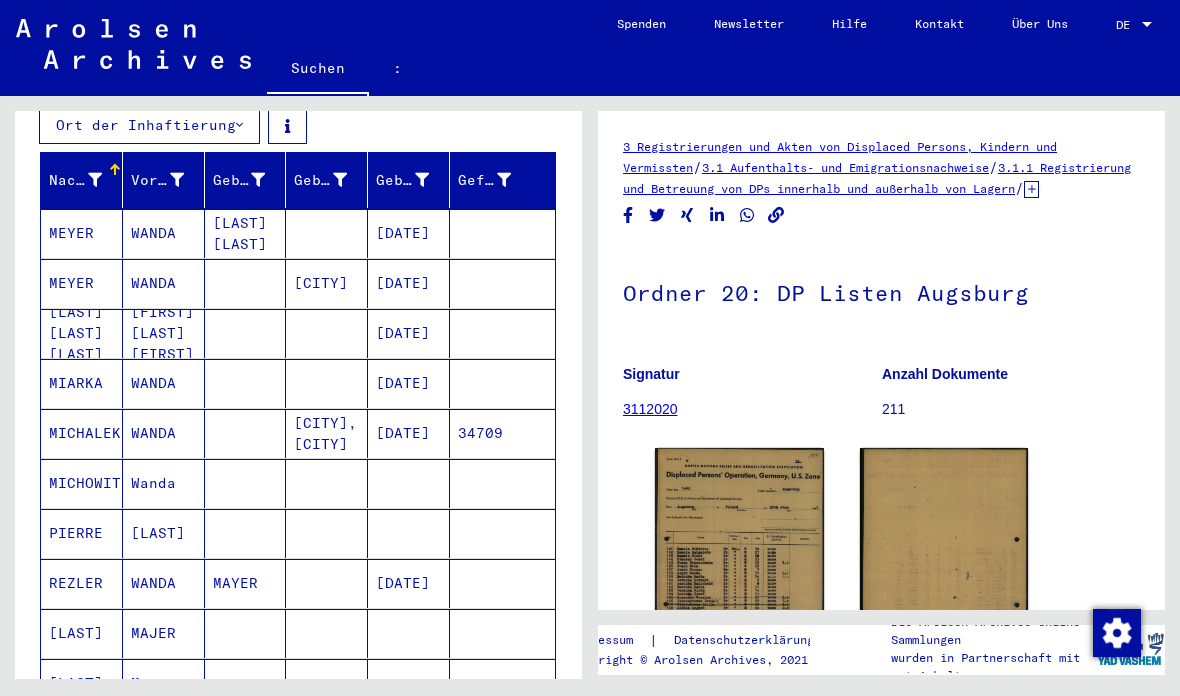 click on "MEYER" at bounding box center [82, 333] 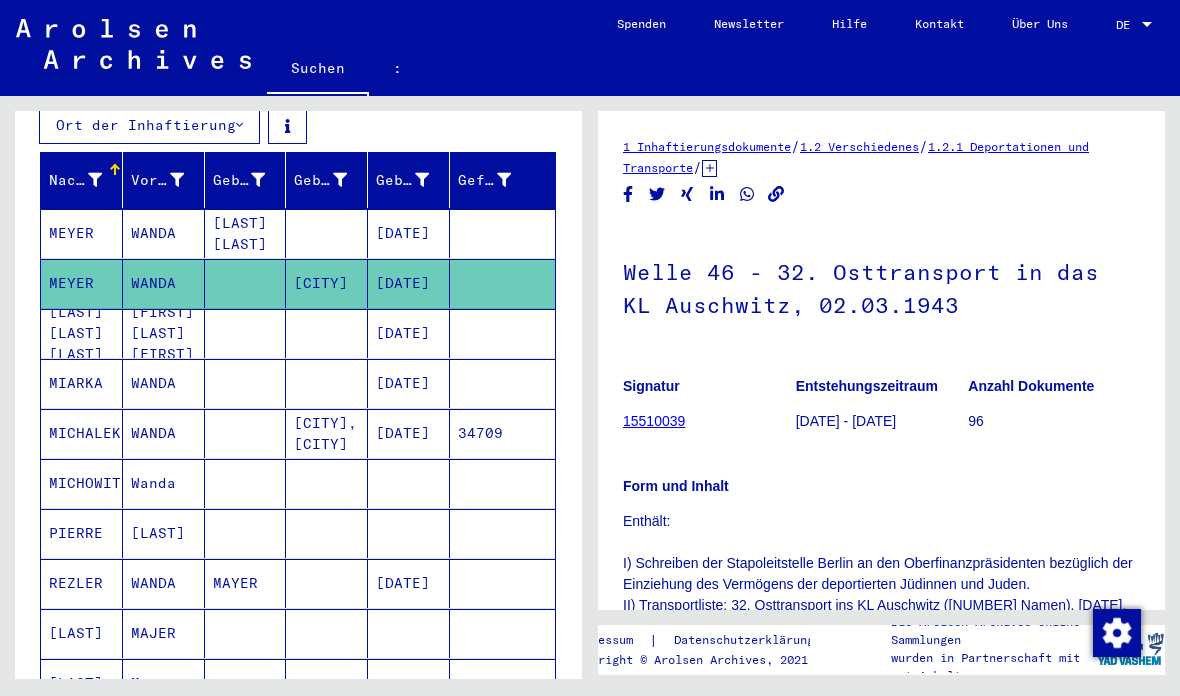scroll, scrollTop: 0, scrollLeft: 0, axis: both 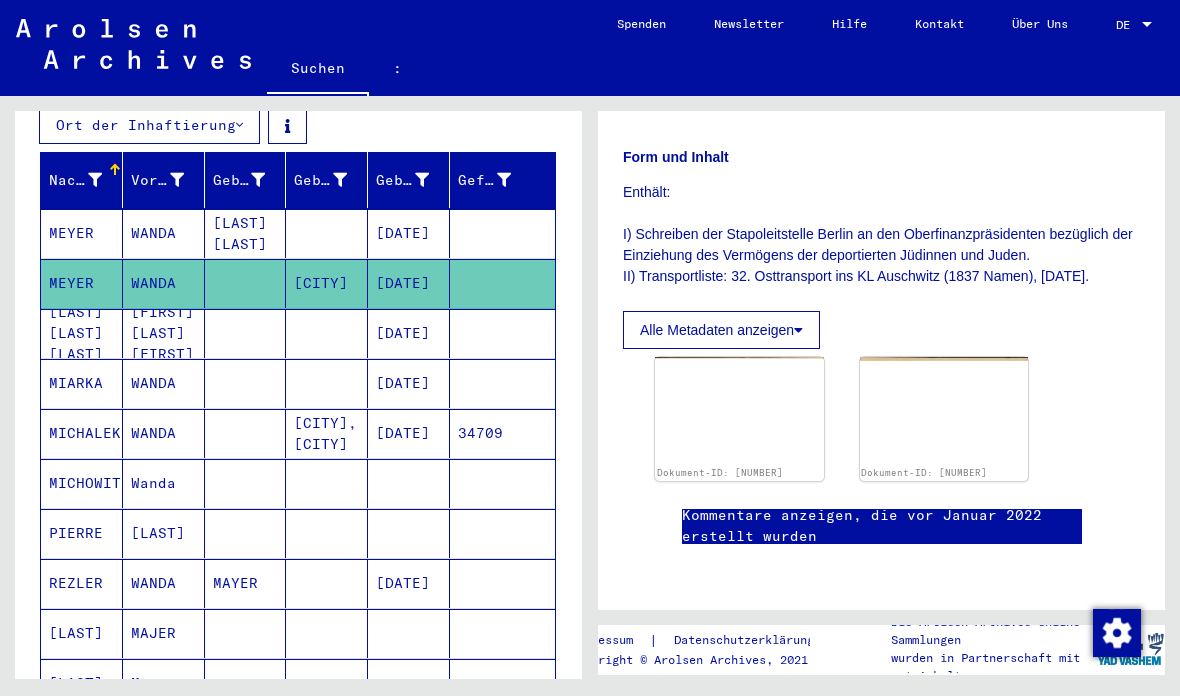 click 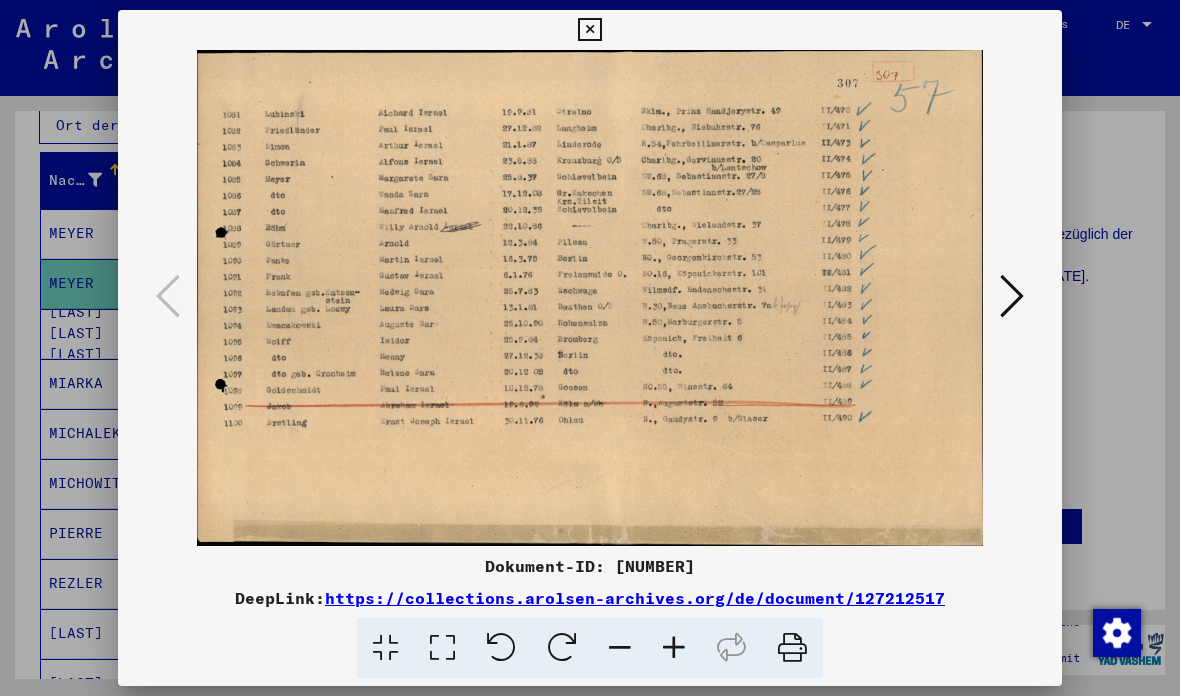 click at bounding box center [589, 30] 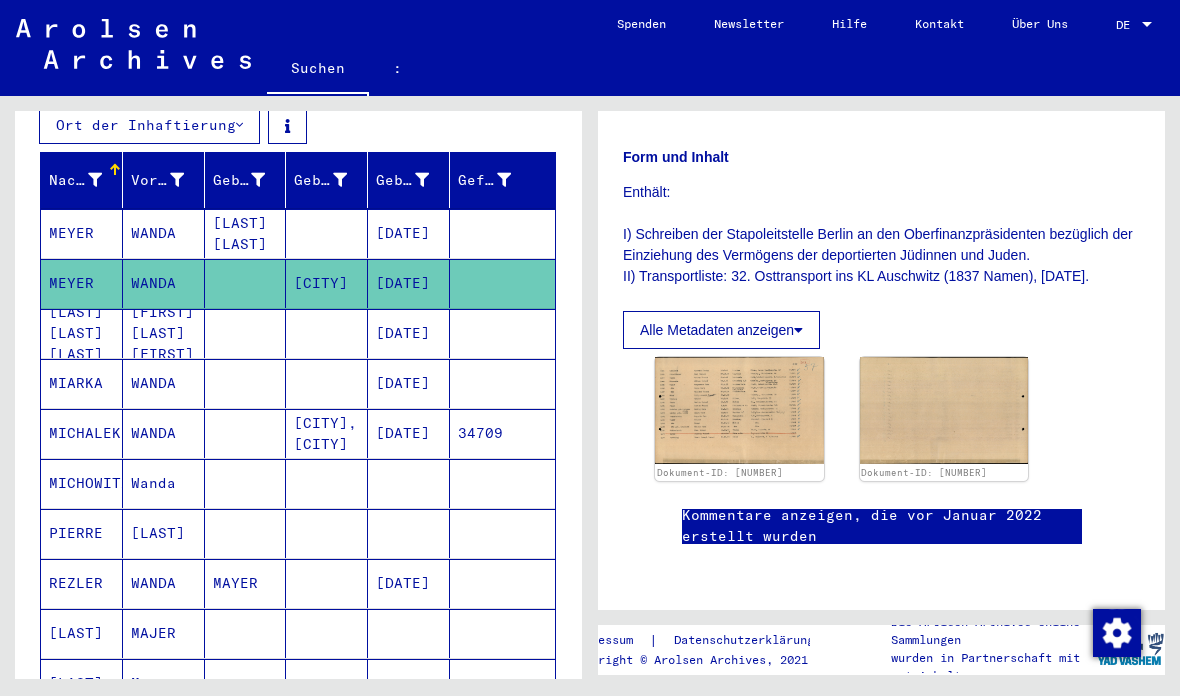 click on "MEYER" at bounding box center (82, 283) 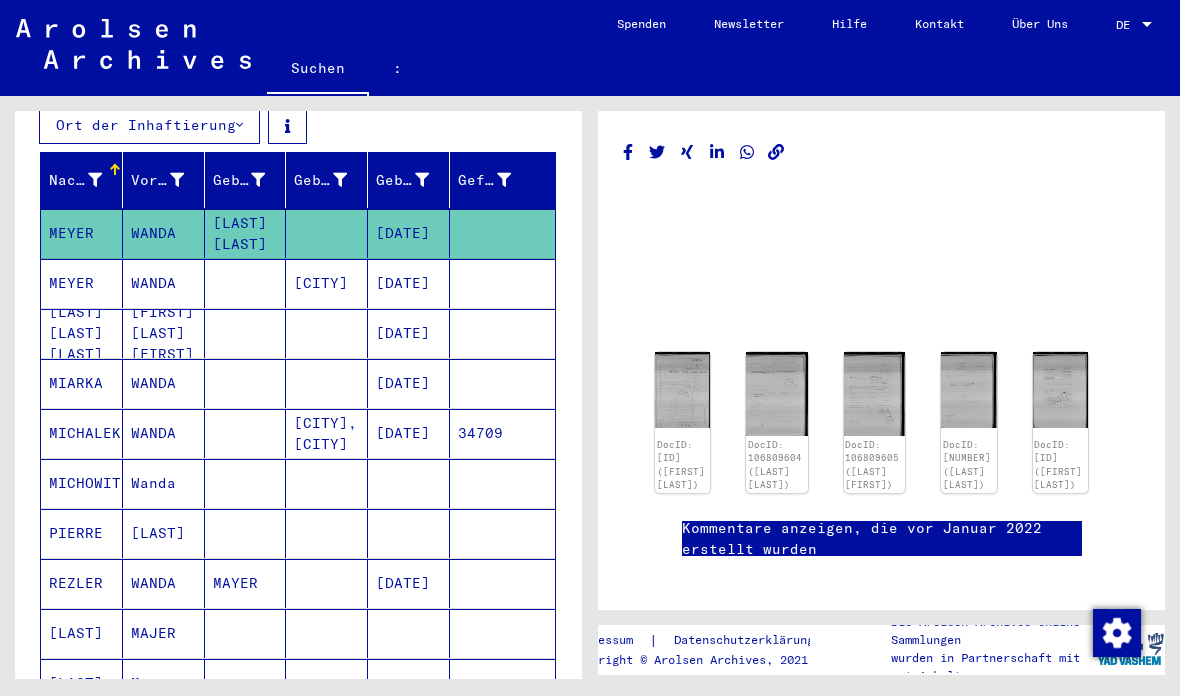 scroll, scrollTop: -4, scrollLeft: 0, axis: vertical 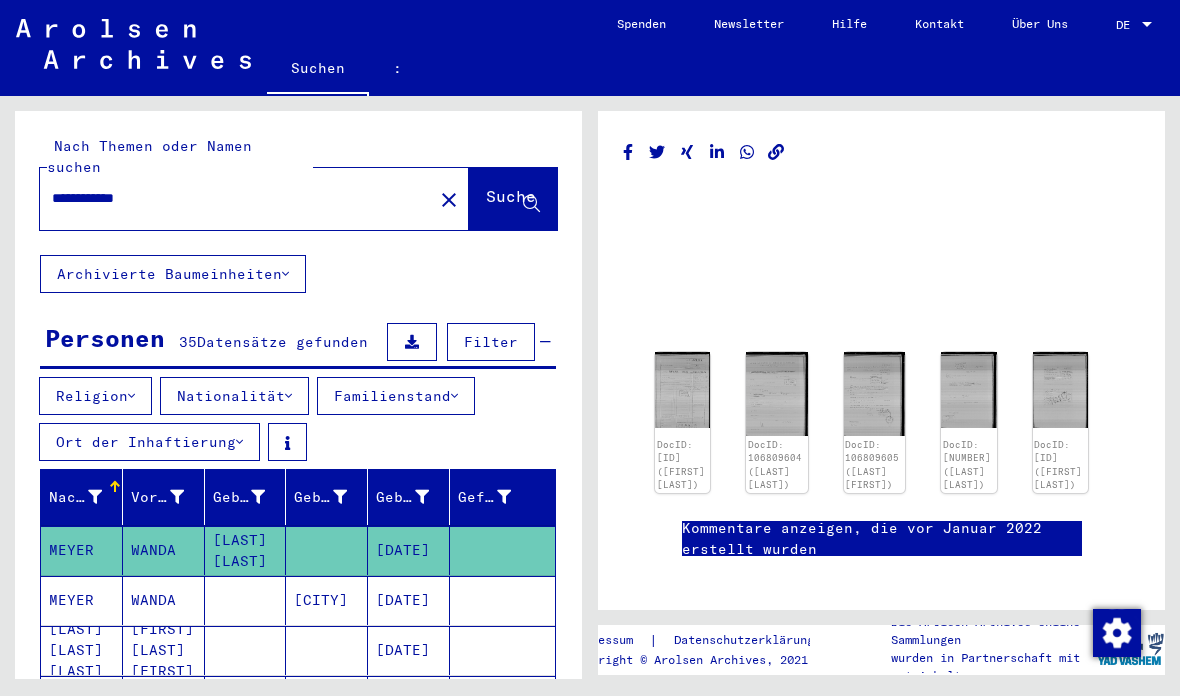 click on "close" 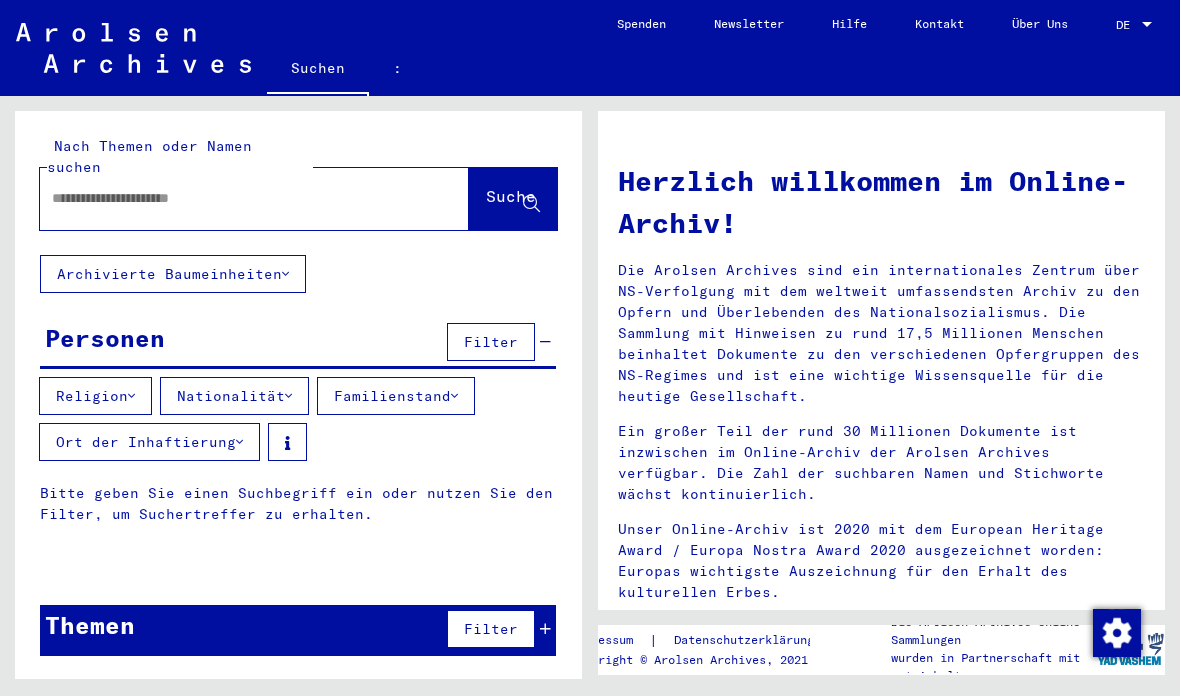 click at bounding box center (230, 198) 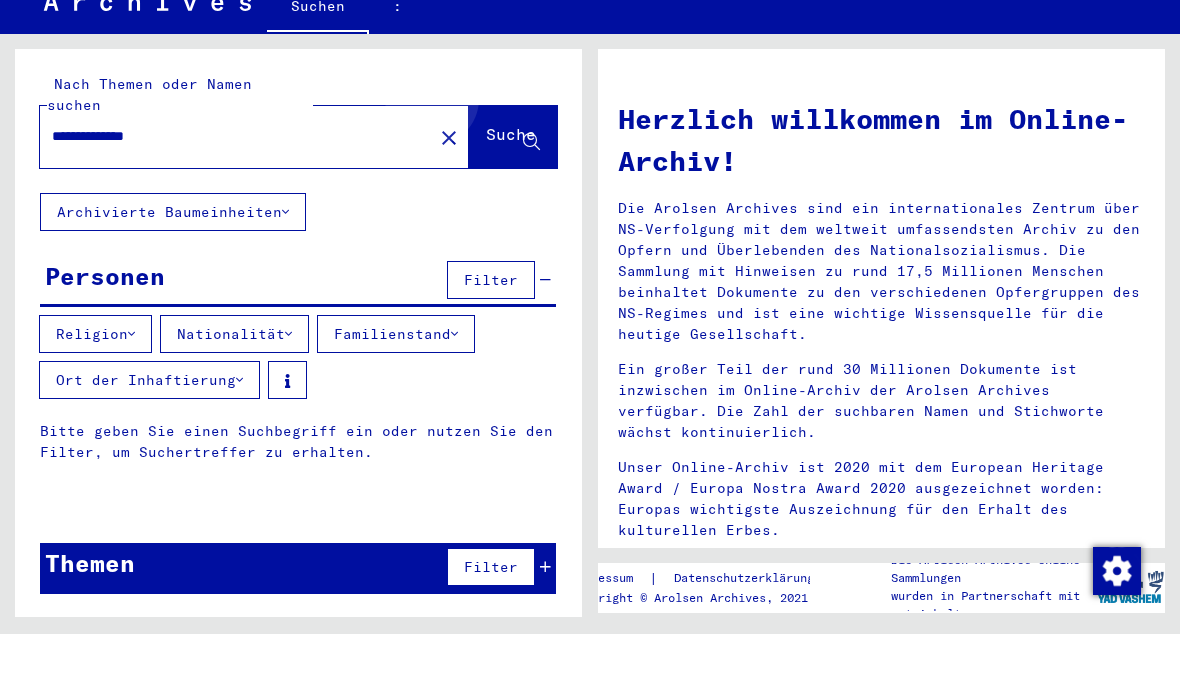 type on "**********" 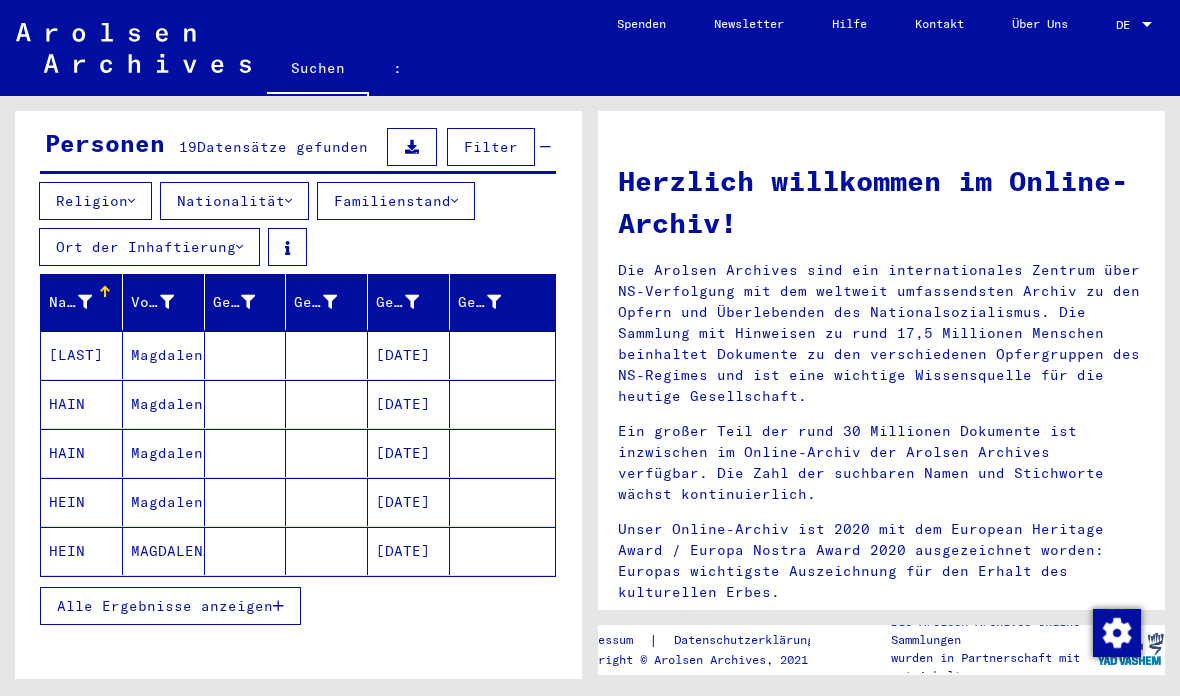 scroll, scrollTop: 189, scrollLeft: 0, axis: vertical 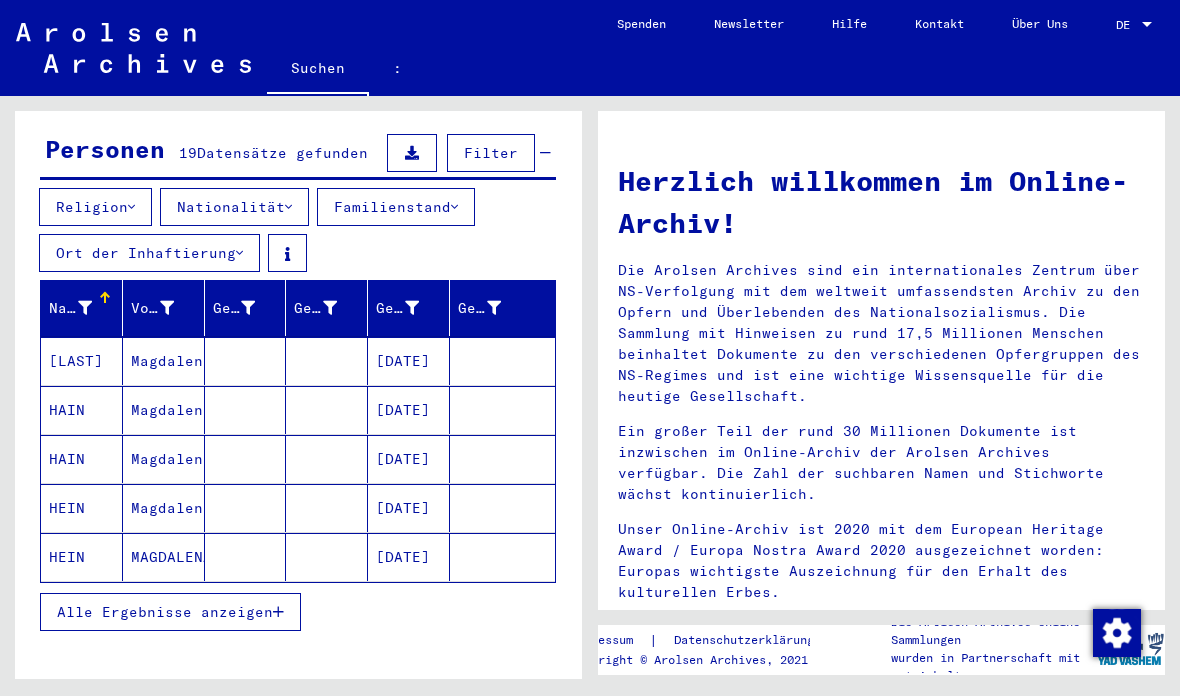 click on "Alle Ergebnisse anzeigen" at bounding box center (165, 612) 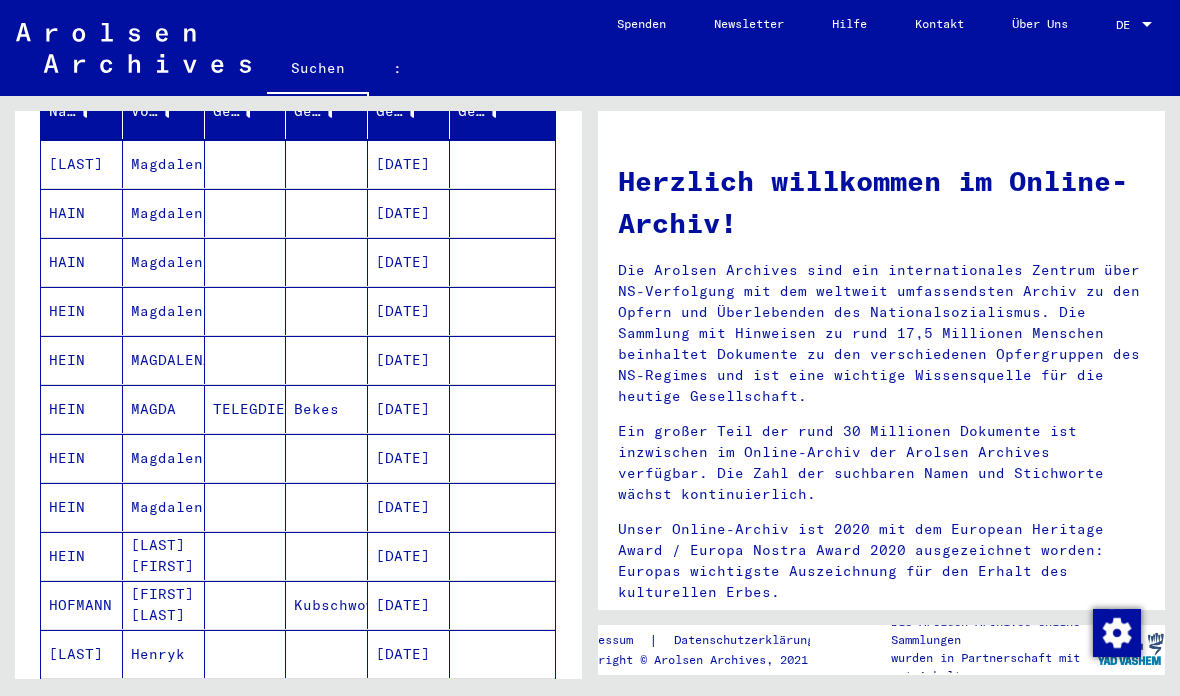 scroll, scrollTop: 396, scrollLeft: 0, axis: vertical 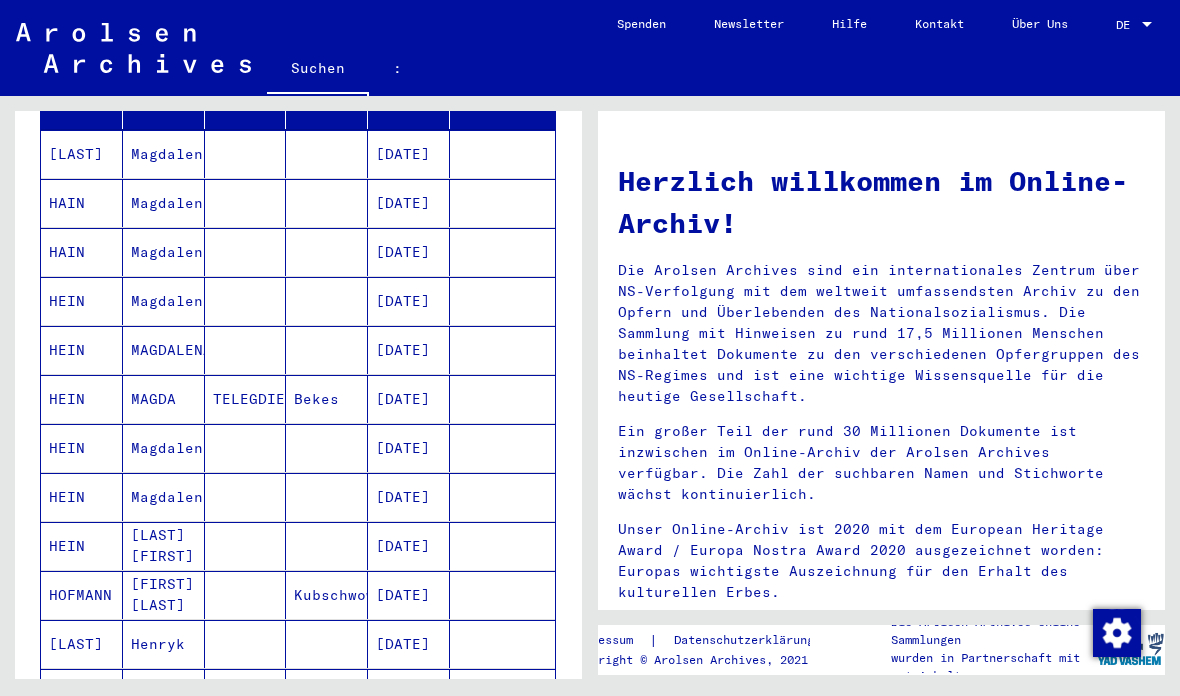 click on "HEIN" at bounding box center [67, 399] 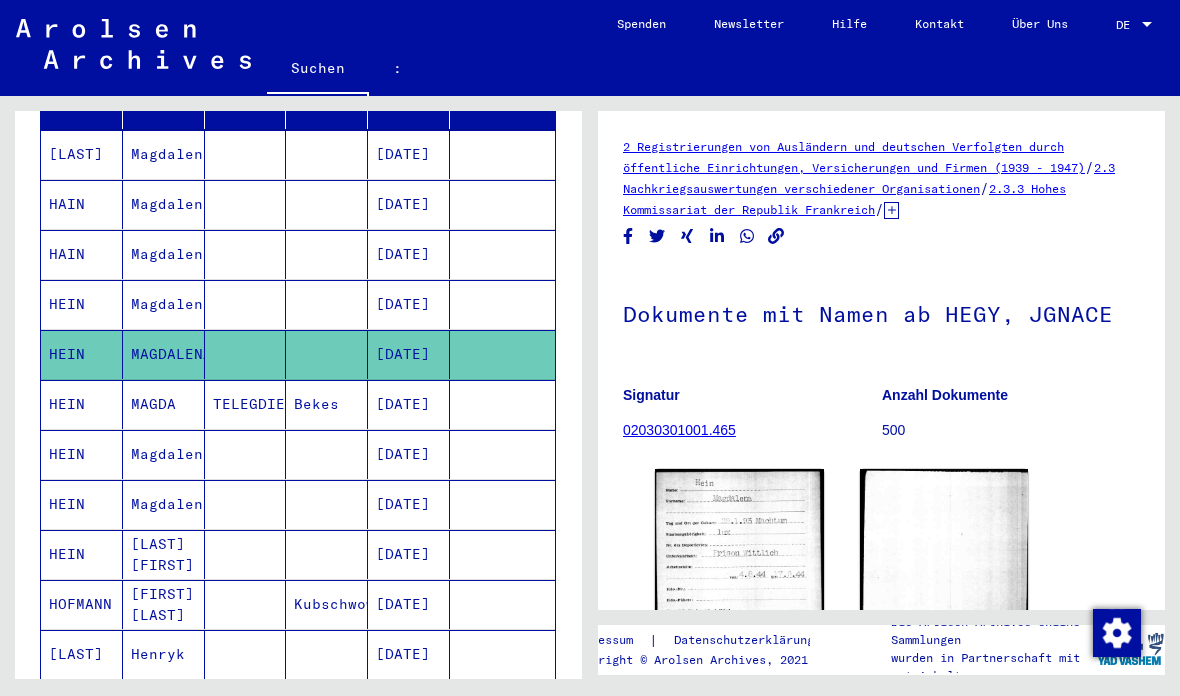 scroll, scrollTop: 0, scrollLeft: 0, axis: both 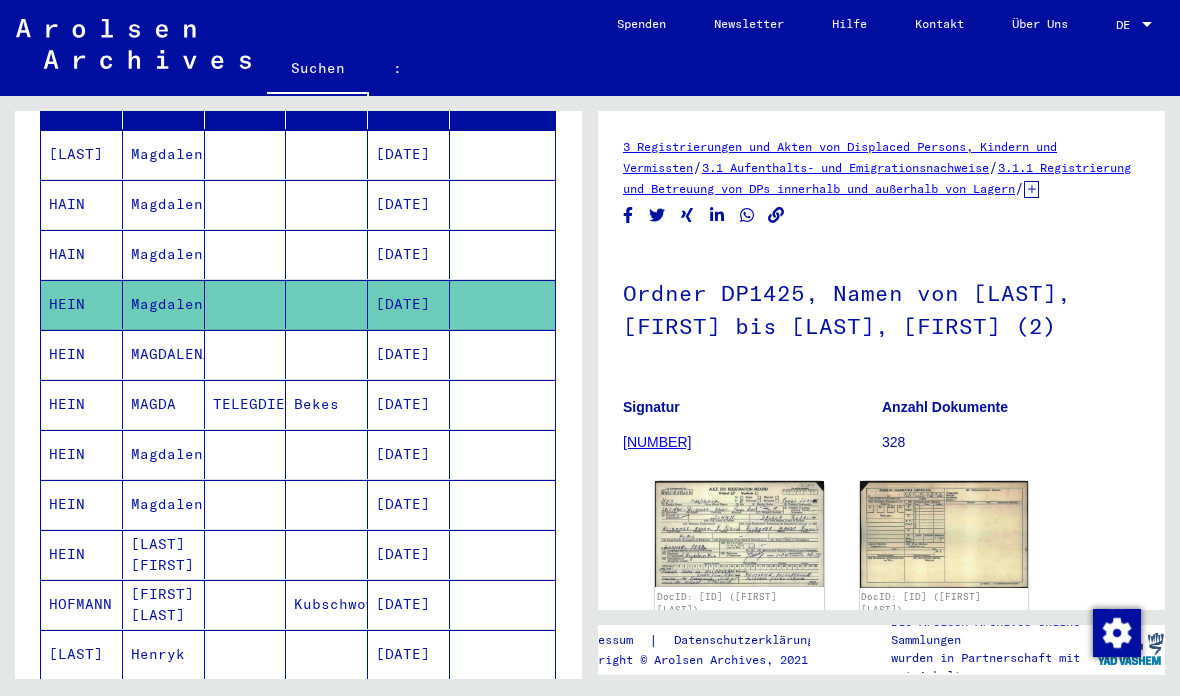 click 